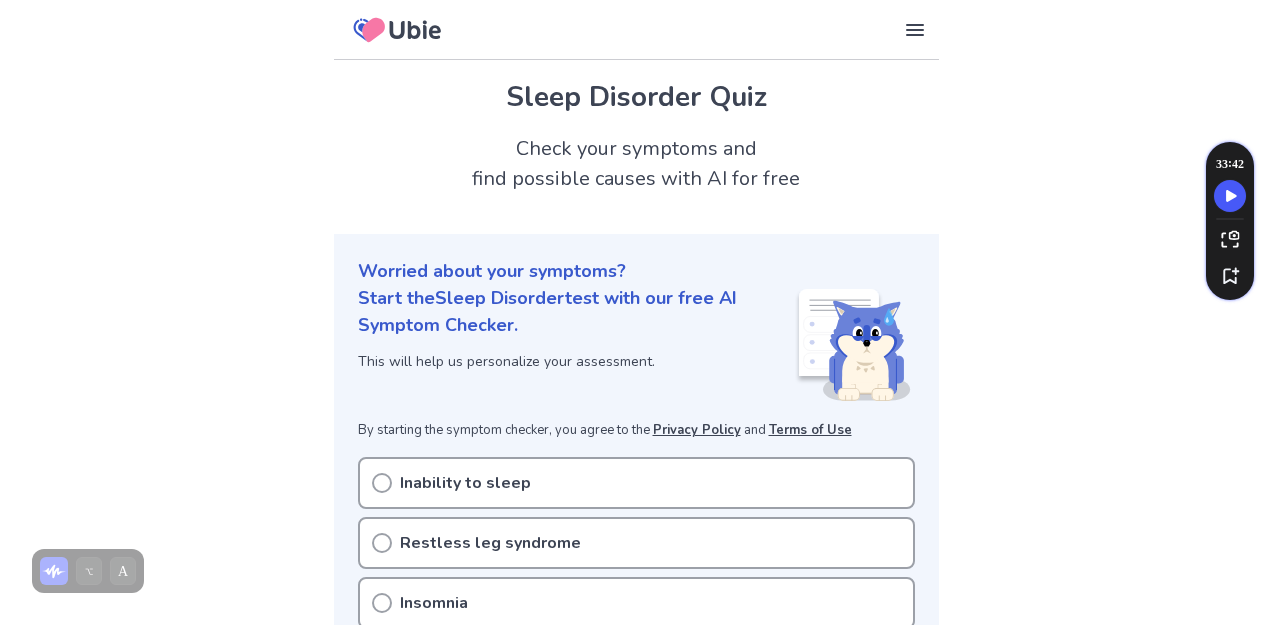 scroll, scrollTop: 124, scrollLeft: 0, axis: vertical 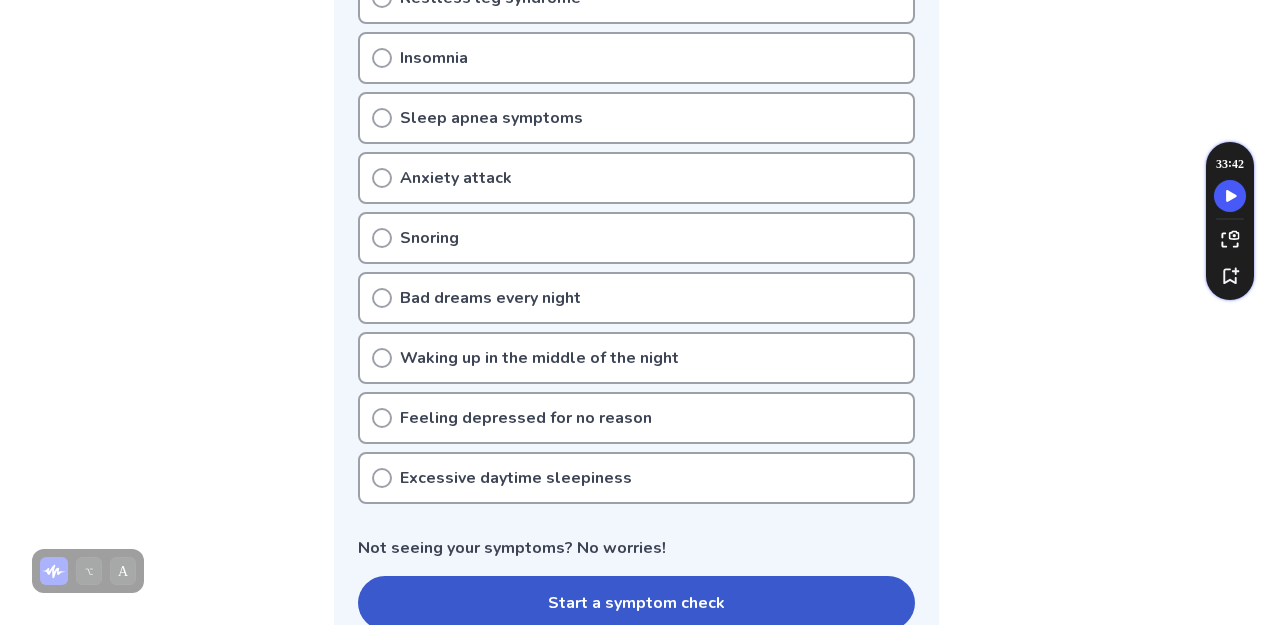 click on "Excessive daytime sleepiness" at bounding box center (636, 478) 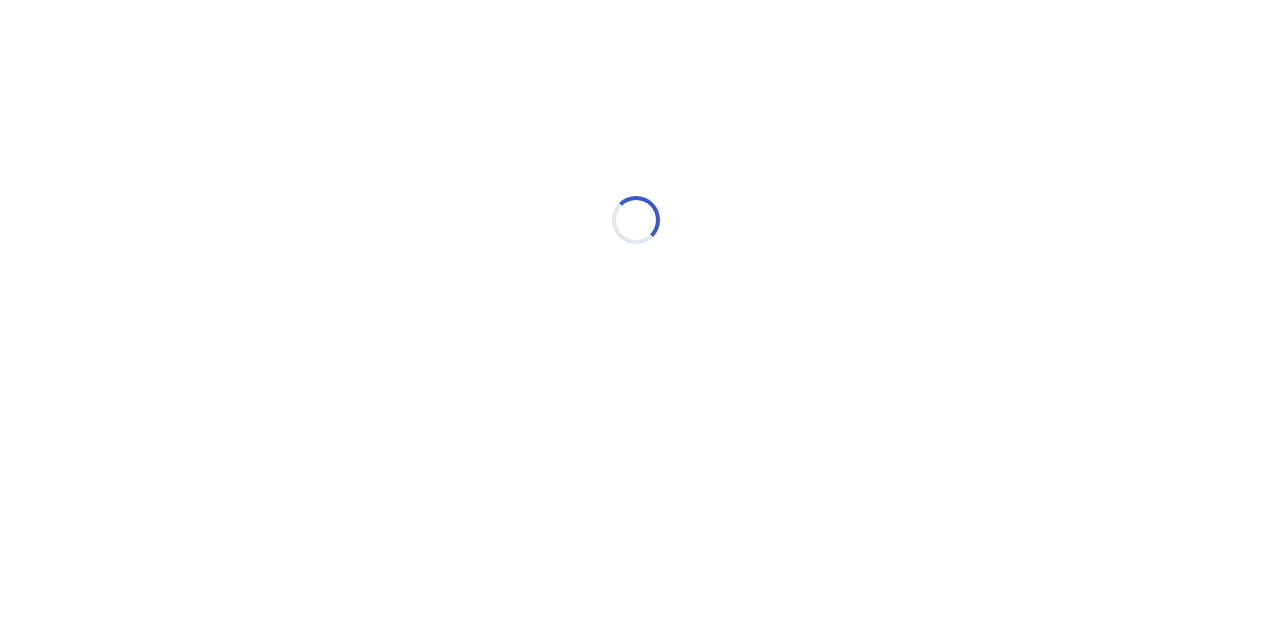 scroll, scrollTop: 0, scrollLeft: 0, axis: both 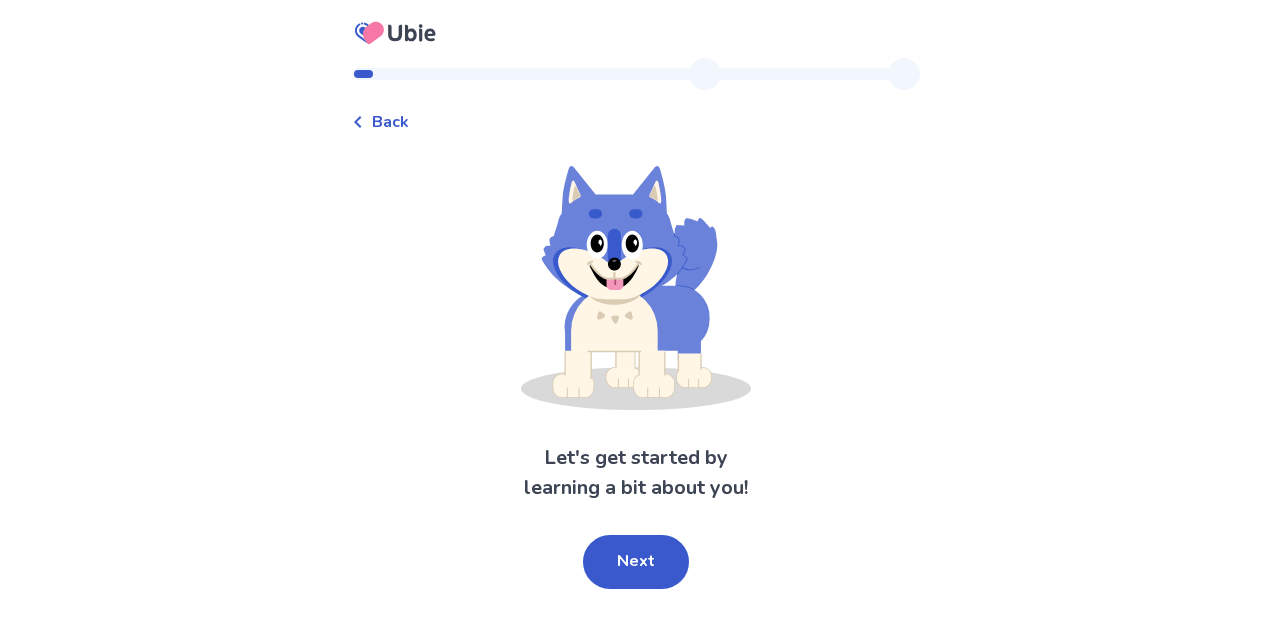 click on "Back" at bounding box center [390, 122] 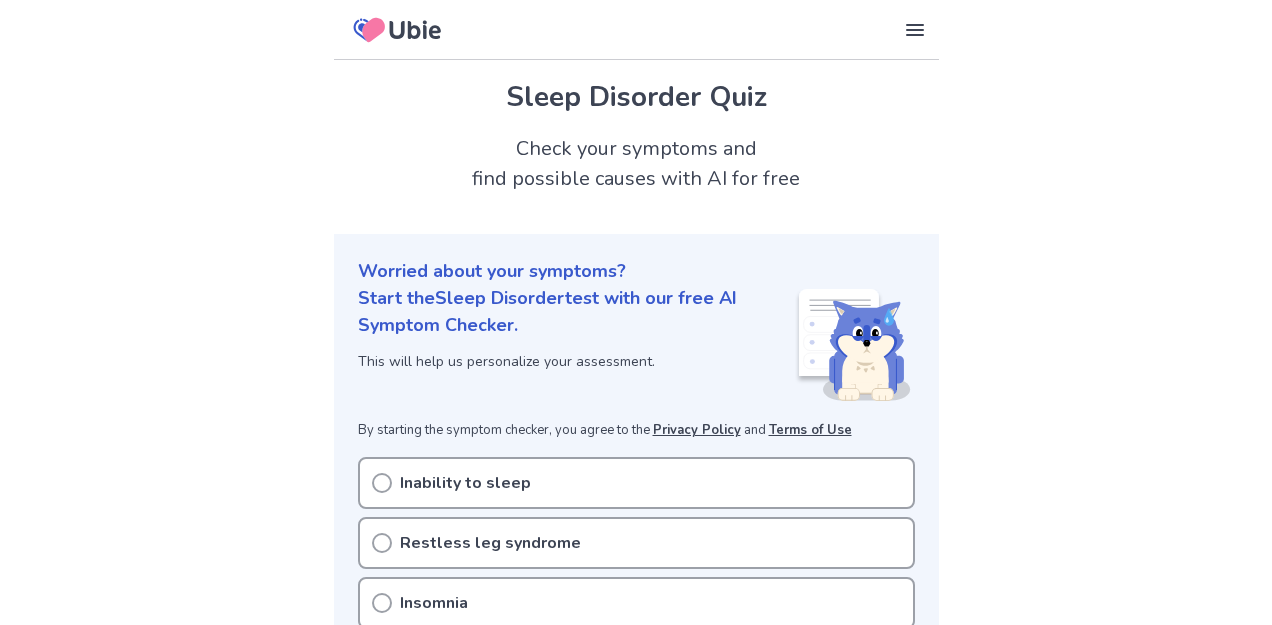 scroll, scrollTop: 545, scrollLeft: 0, axis: vertical 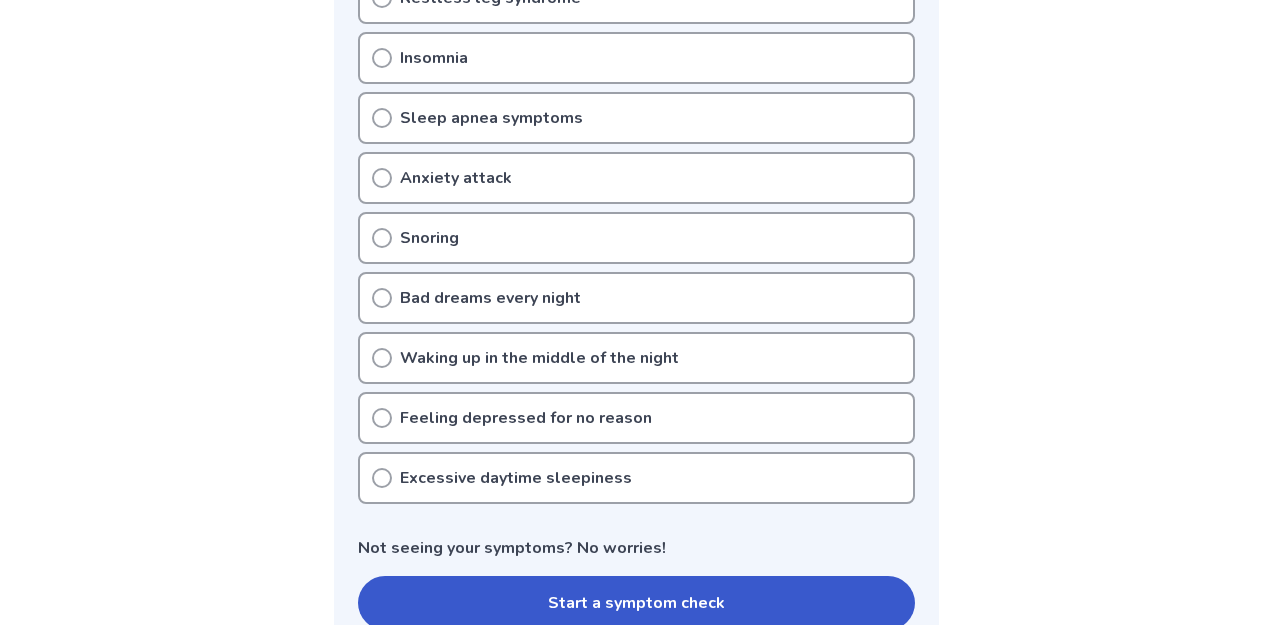 click 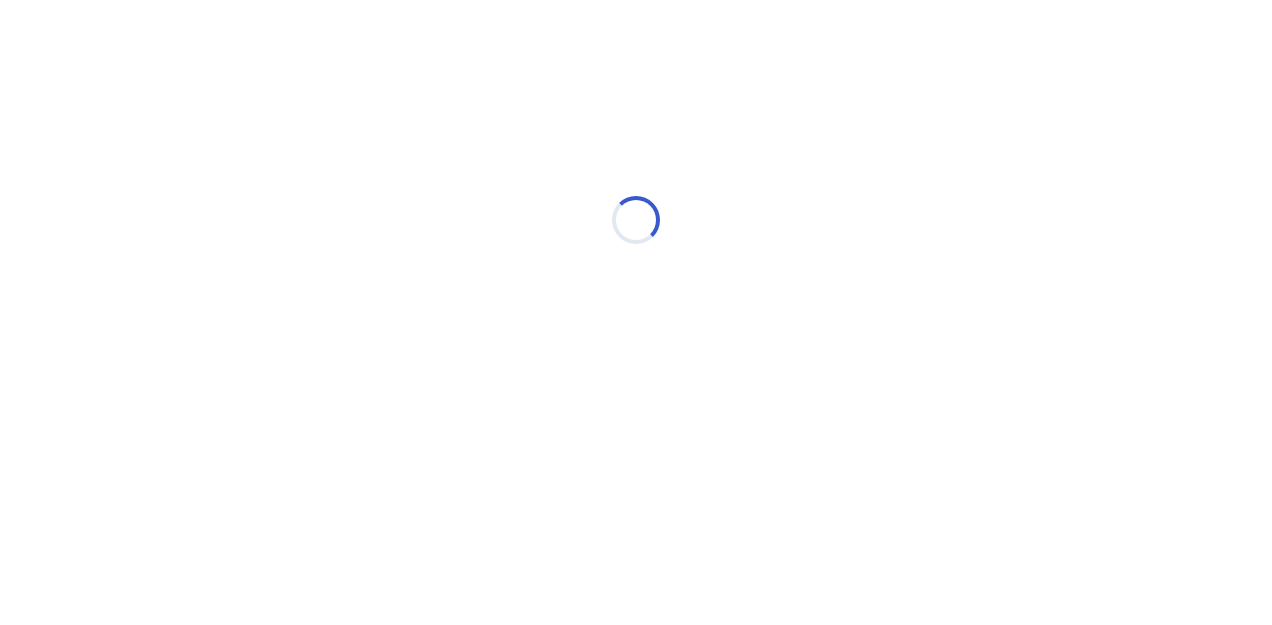 scroll, scrollTop: 0, scrollLeft: 0, axis: both 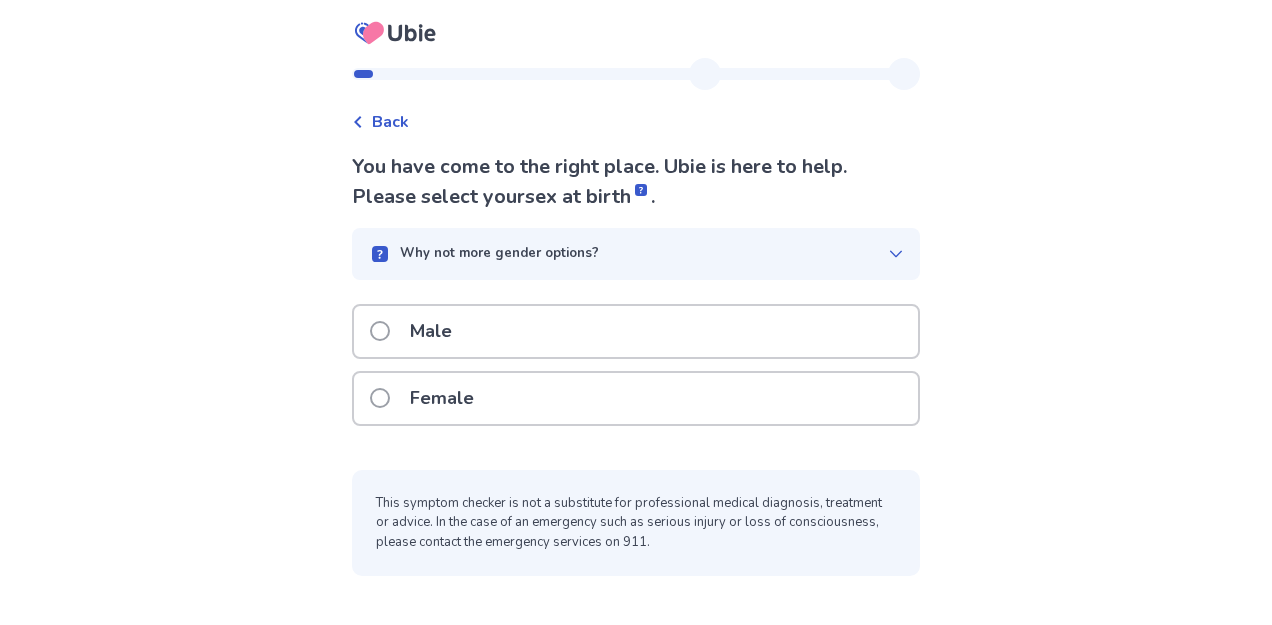 click on "Back" at bounding box center [380, 122] 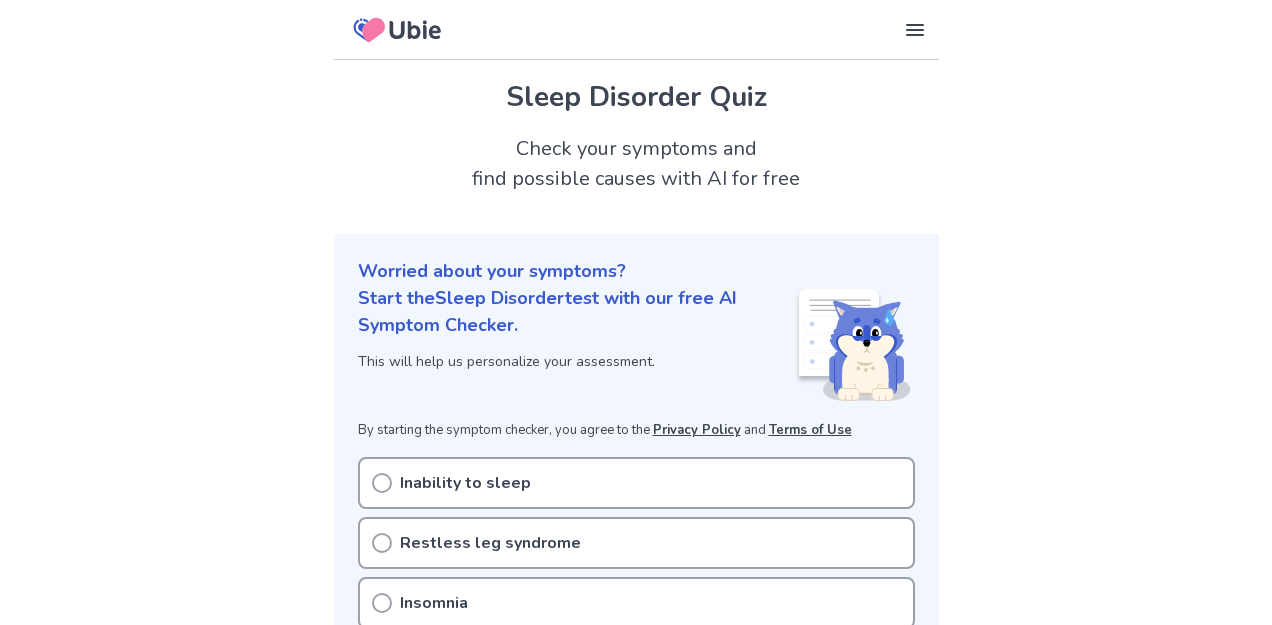 scroll, scrollTop: 0, scrollLeft: 0, axis: both 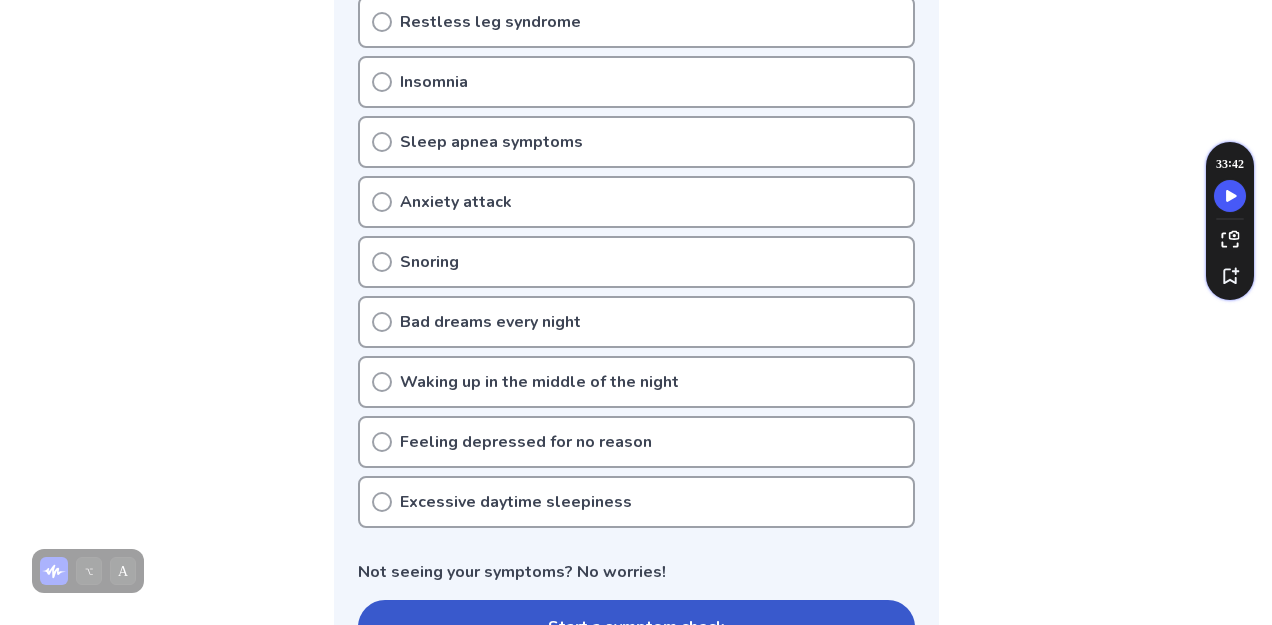 click 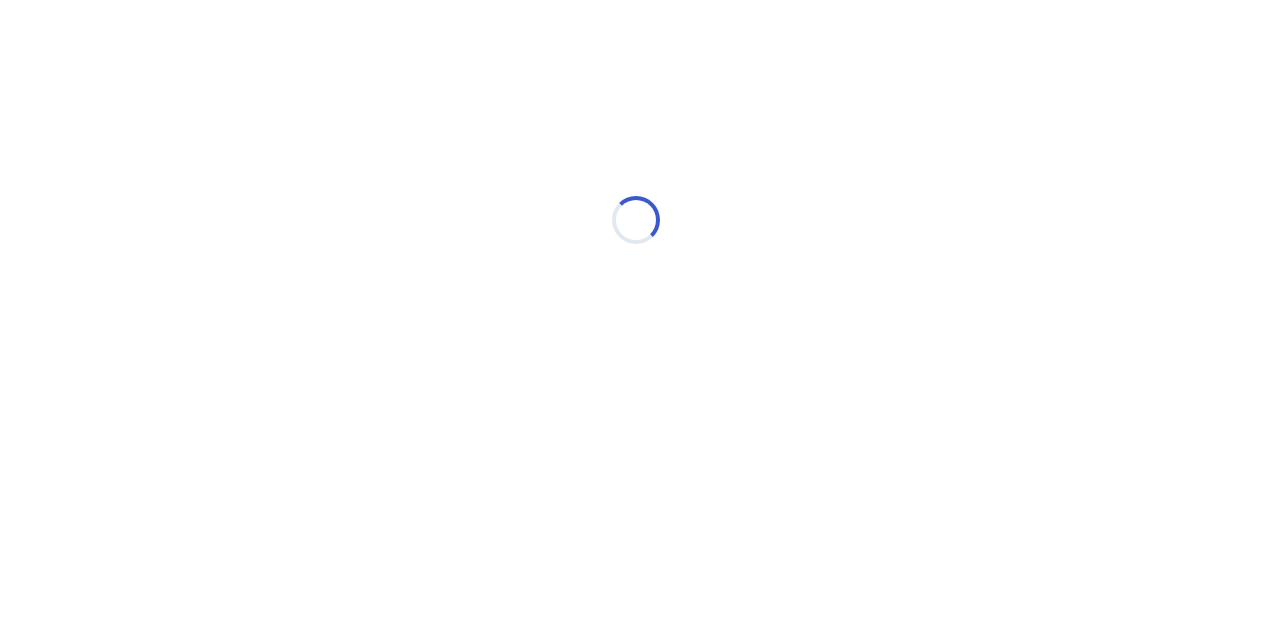 scroll, scrollTop: 0, scrollLeft: 0, axis: both 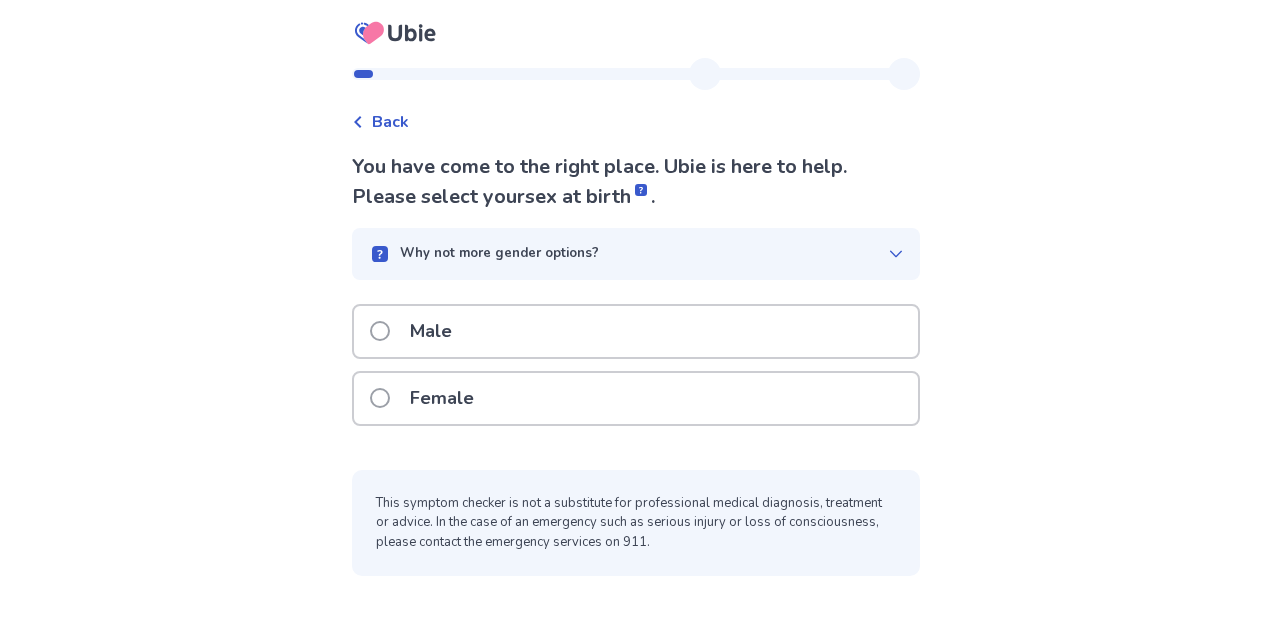 click 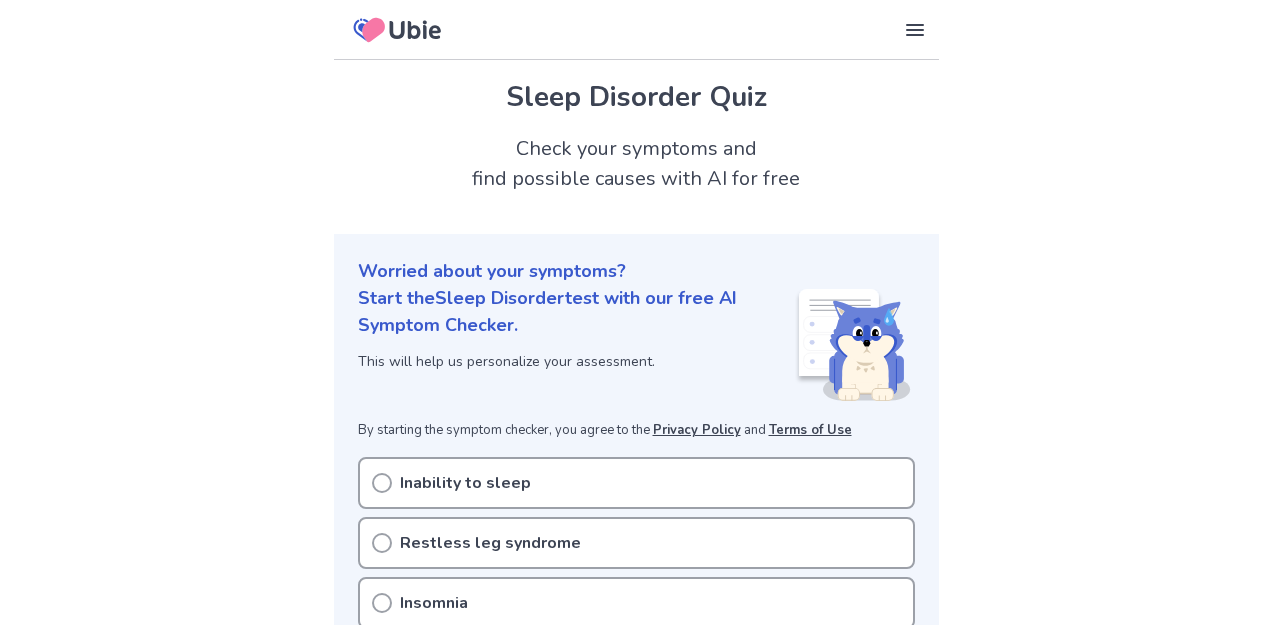 scroll, scrollTop: 521, scrollLeft: 0, axis: vertical 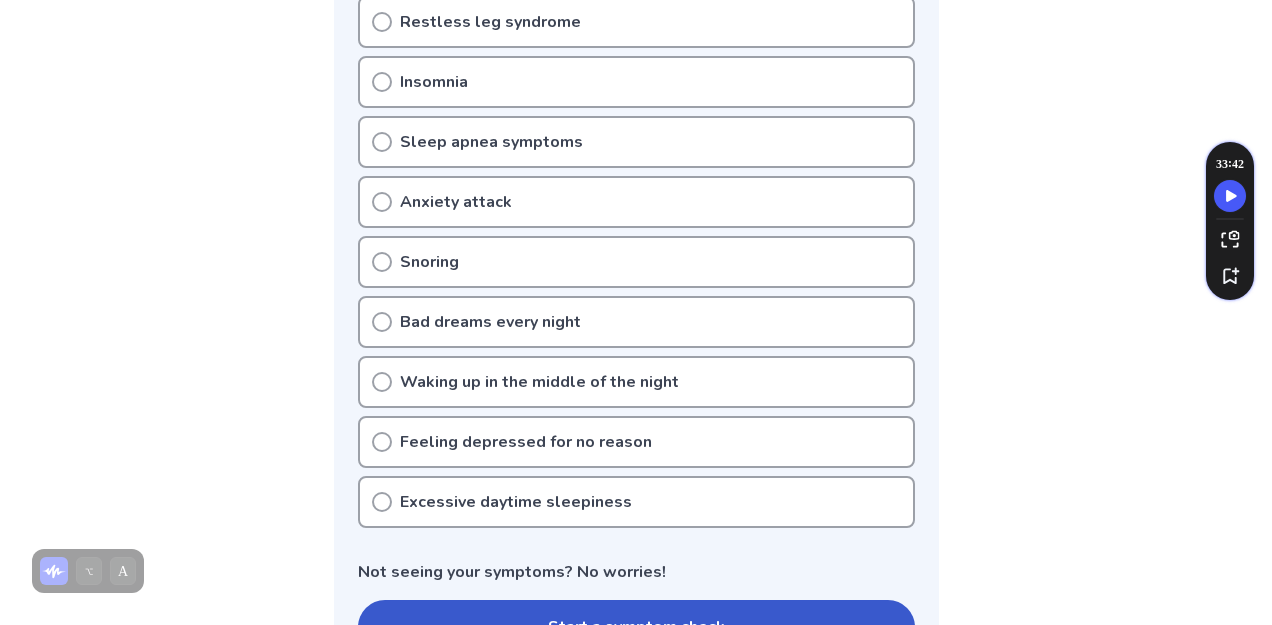 click 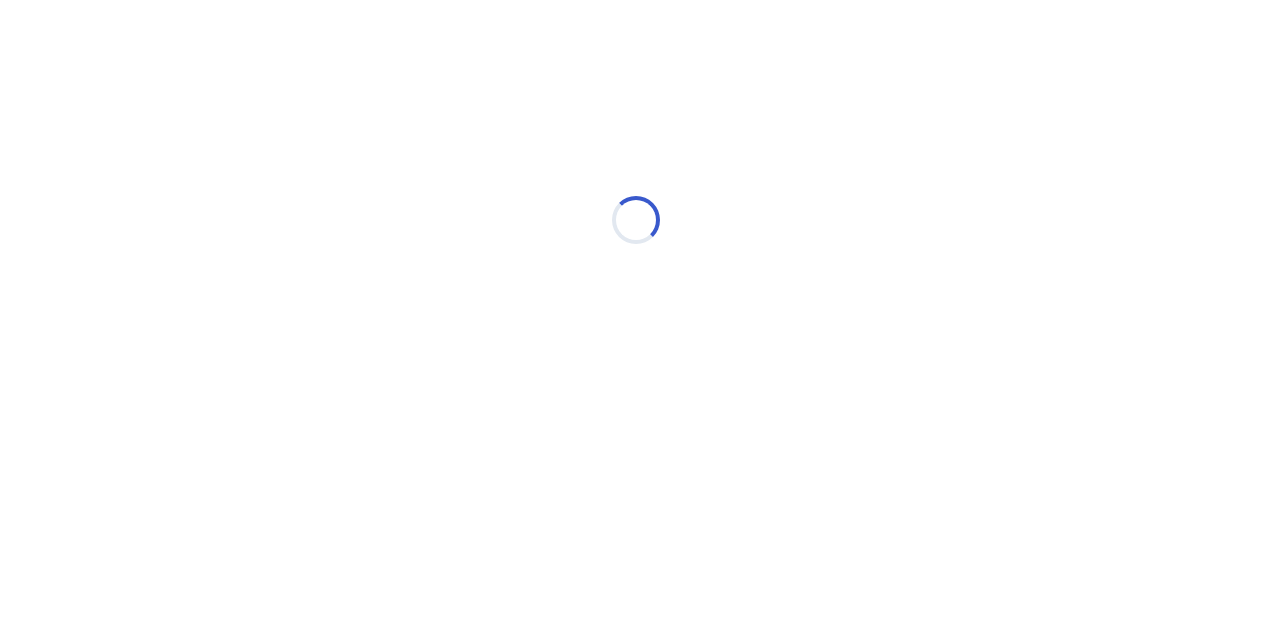 scroll, scrollTop: 0, scrollLeft: 0, axis: both 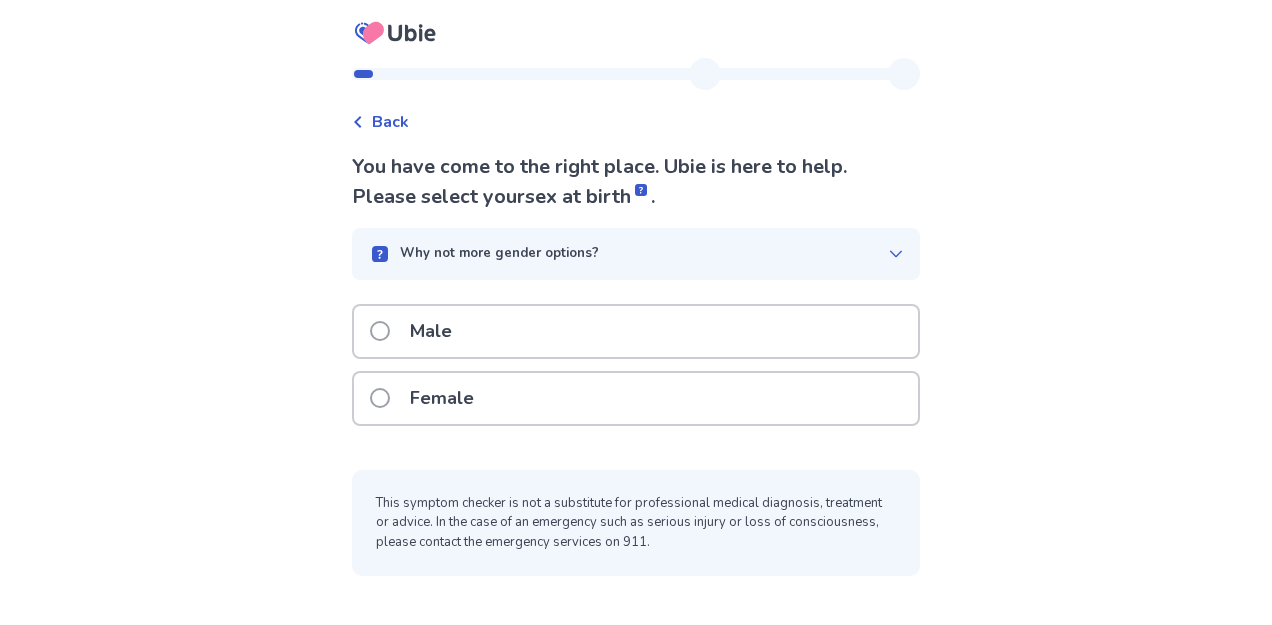 click on "Female" at bounding box center [442, 398] 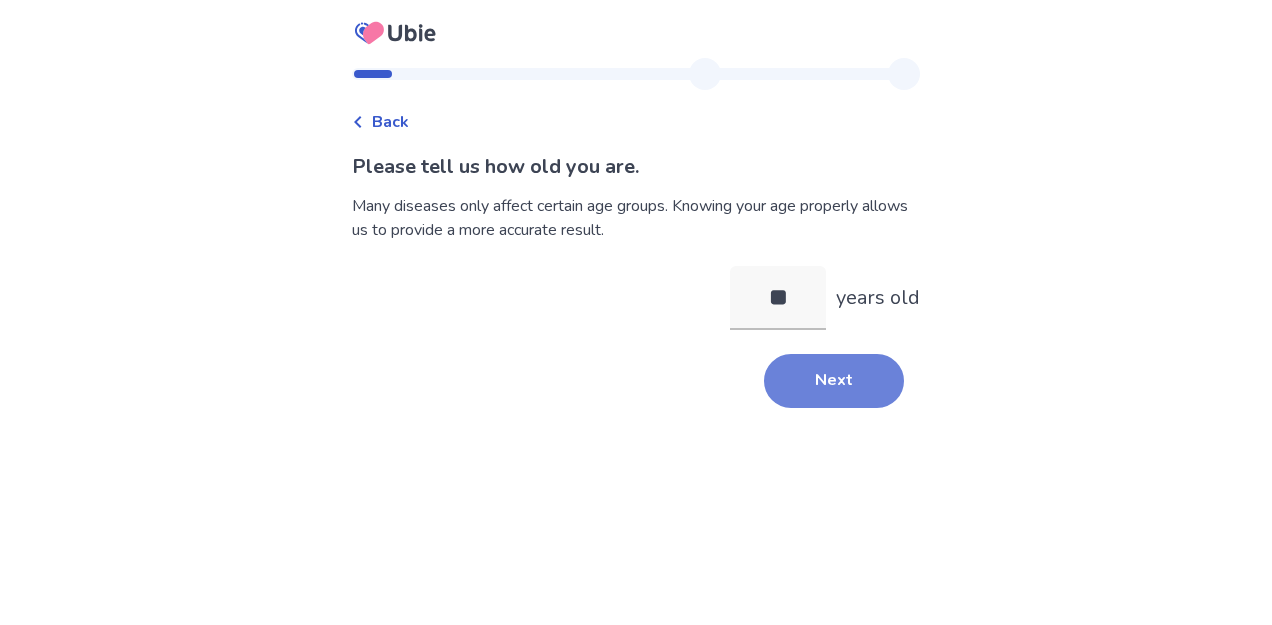 type on "**" 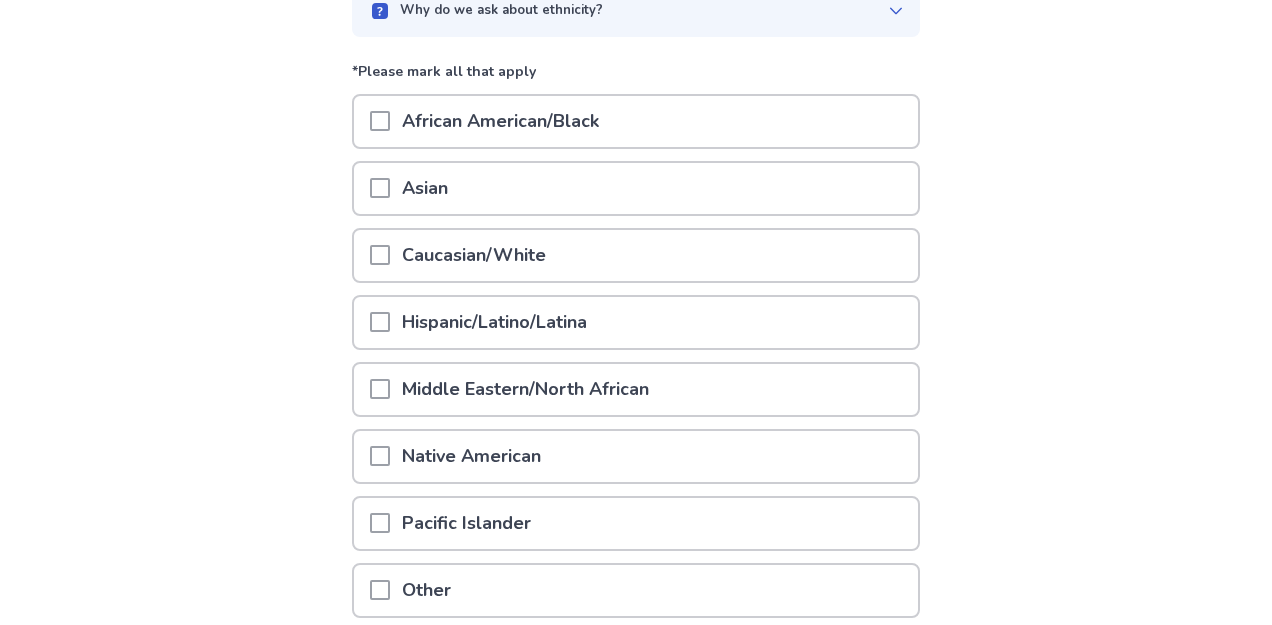 scroll, scrollTop: 217, scrollLeft: 0, axis: vertical 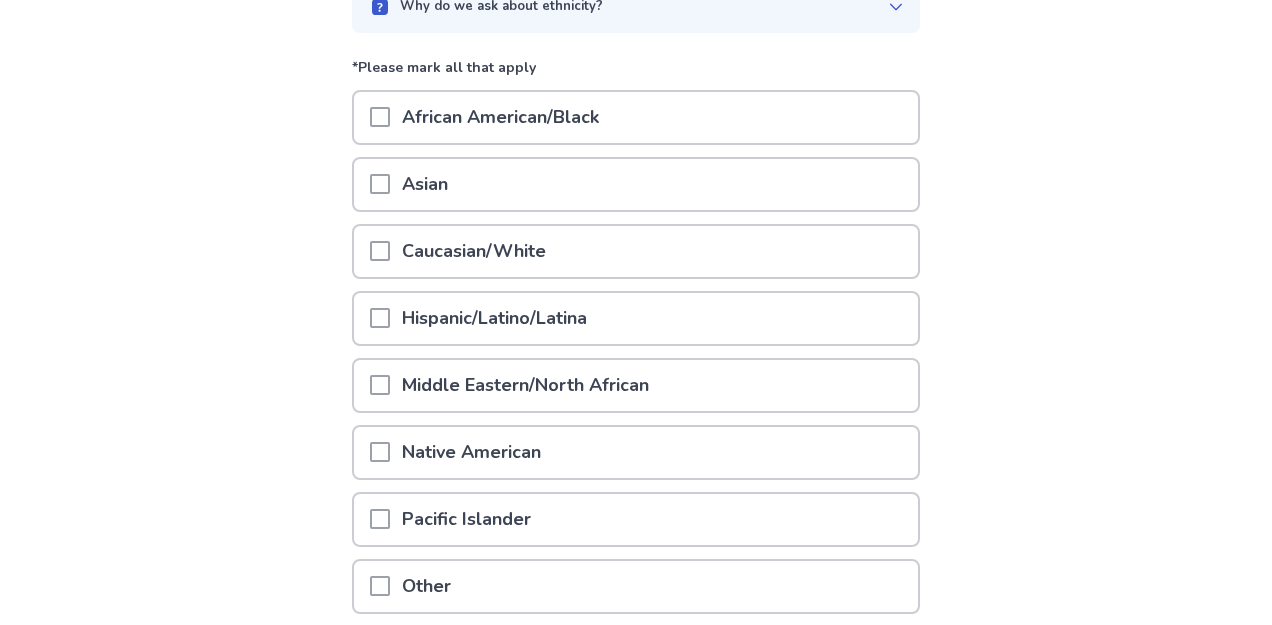 click on "Hispanic/Latino/Latina" at bounding box center [636, 318] 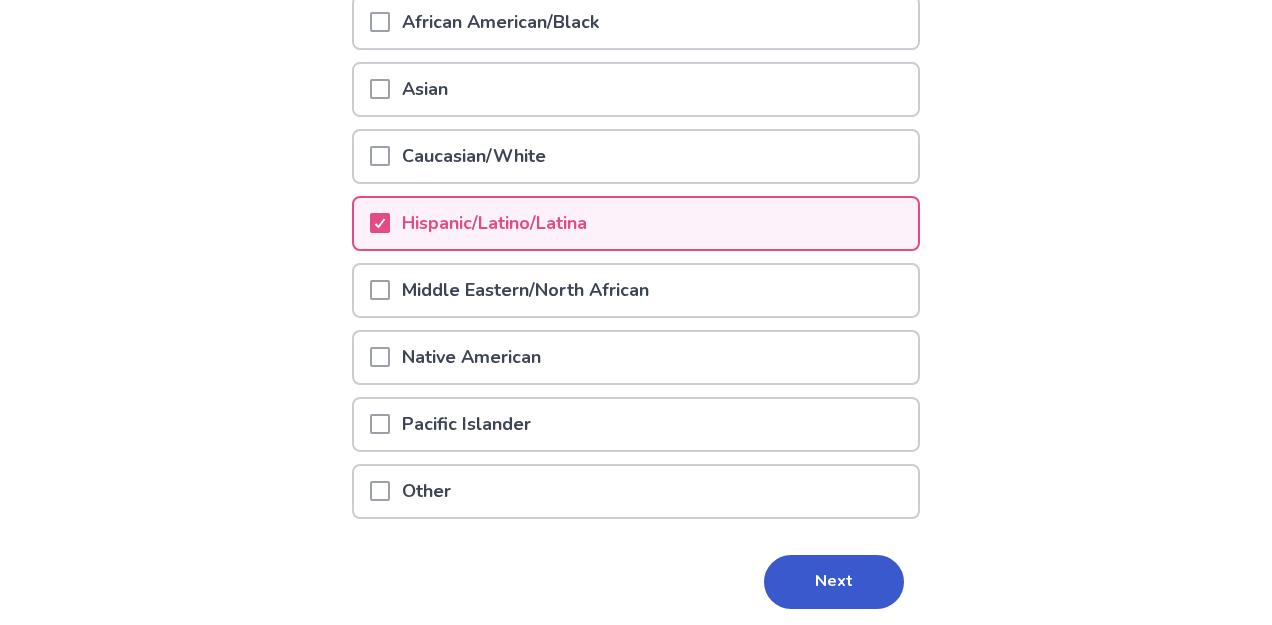 scroll, scrollTop: 323, scrollLeft: 0, axis: vertical 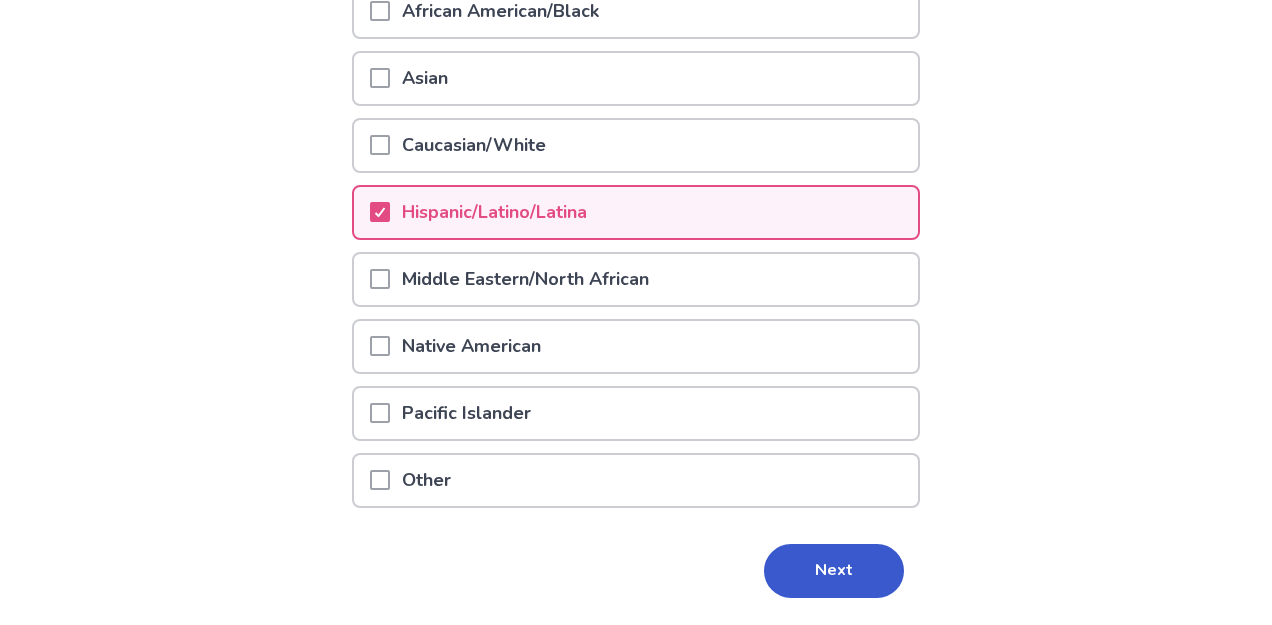 click on "Caucasian/White" at bounding box center (636, 145) 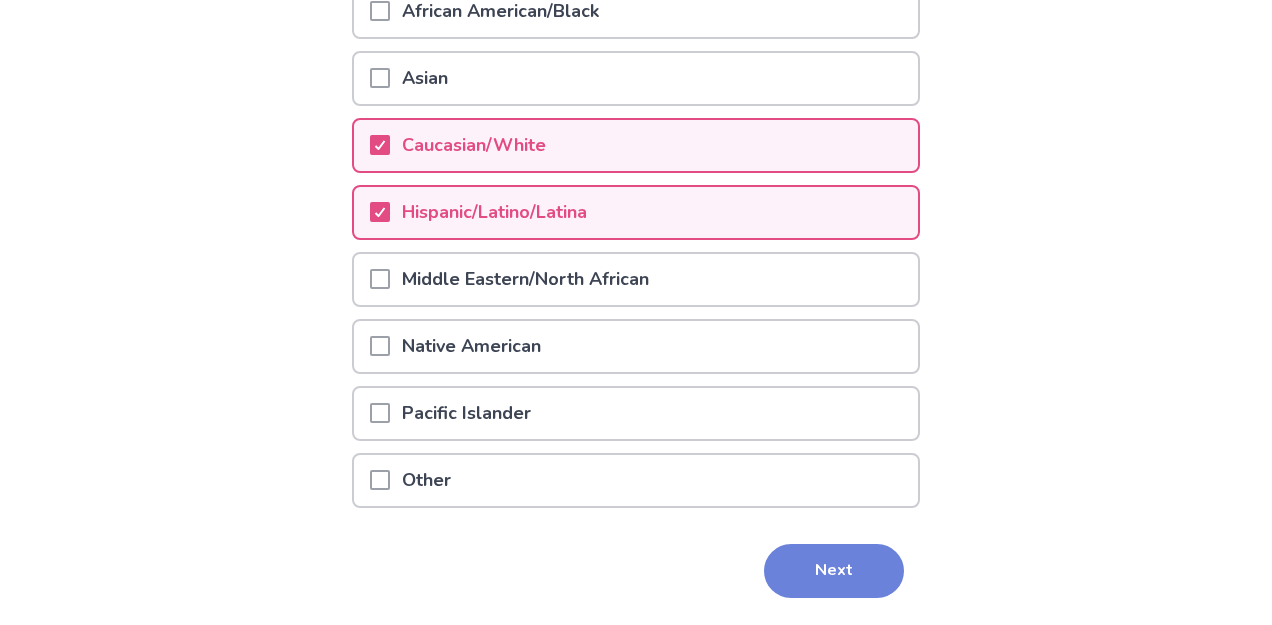 click on "Next" at bounding box center [834, 571] 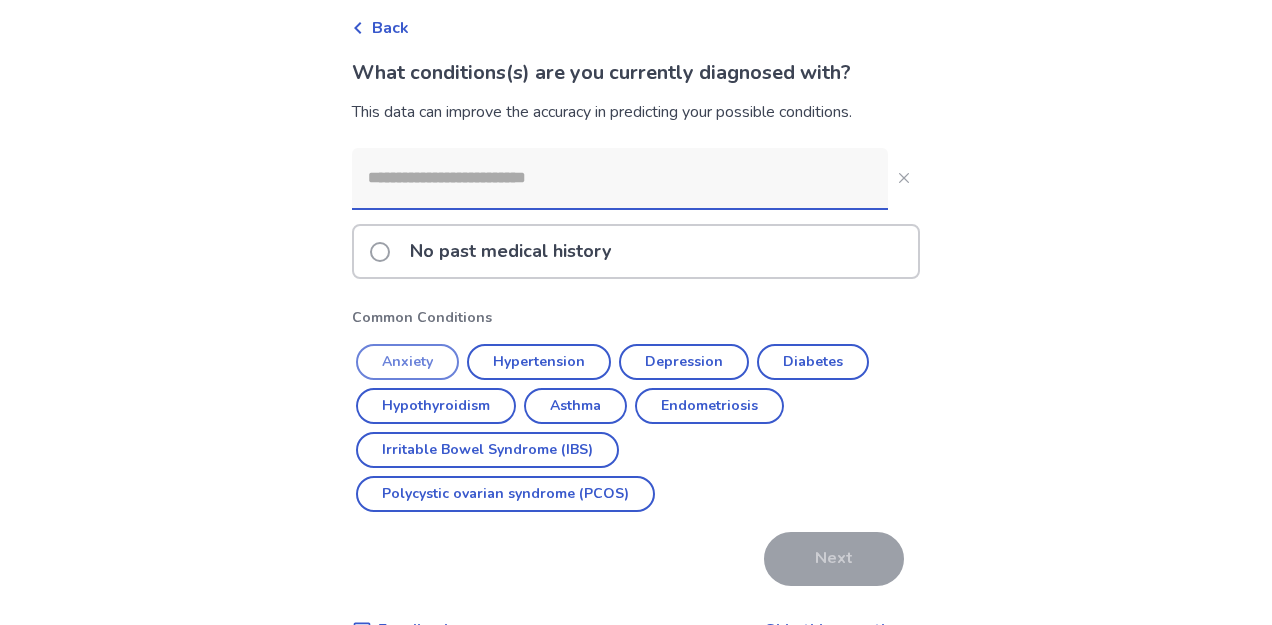 click on "Anxiety" at bounding box center (407, 362) 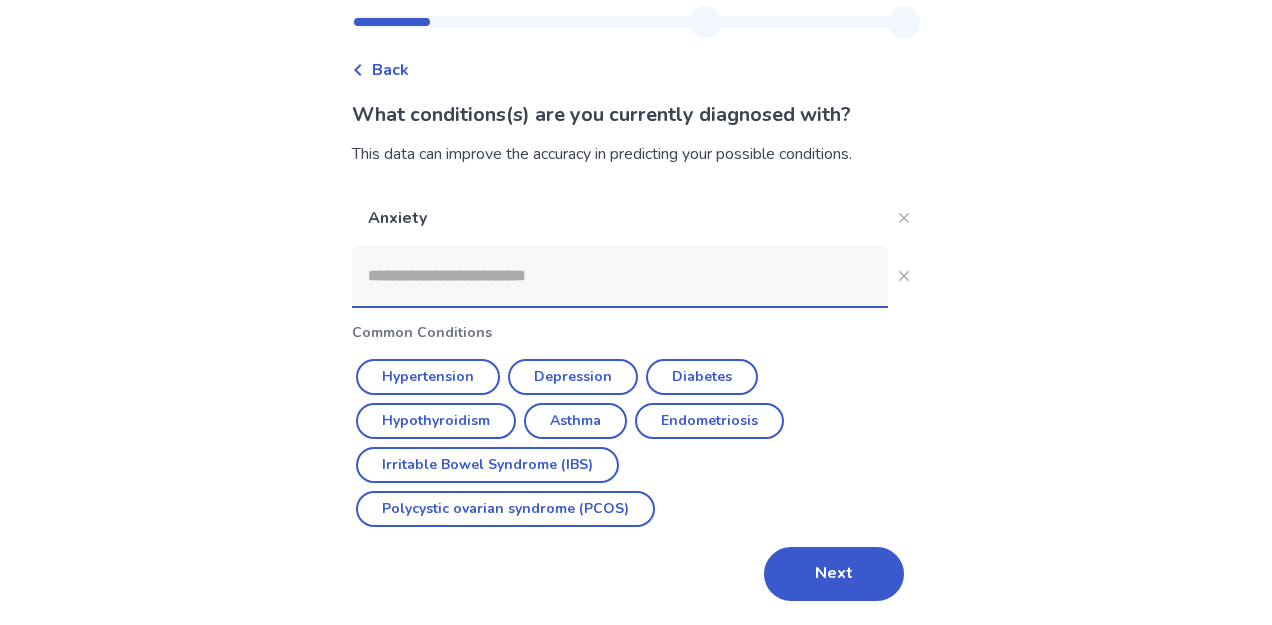 scroll, scrollTop: 52, scrollLeft: 0, axis: vertical 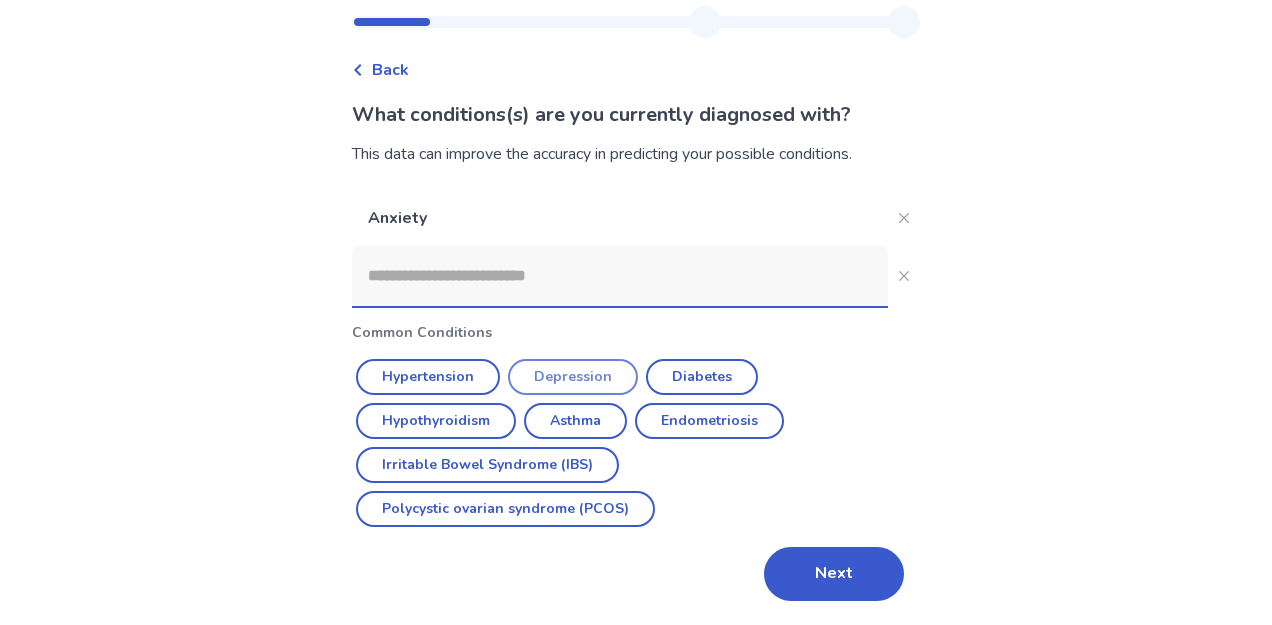 click on "Depression" at bounding box center (573, 377) 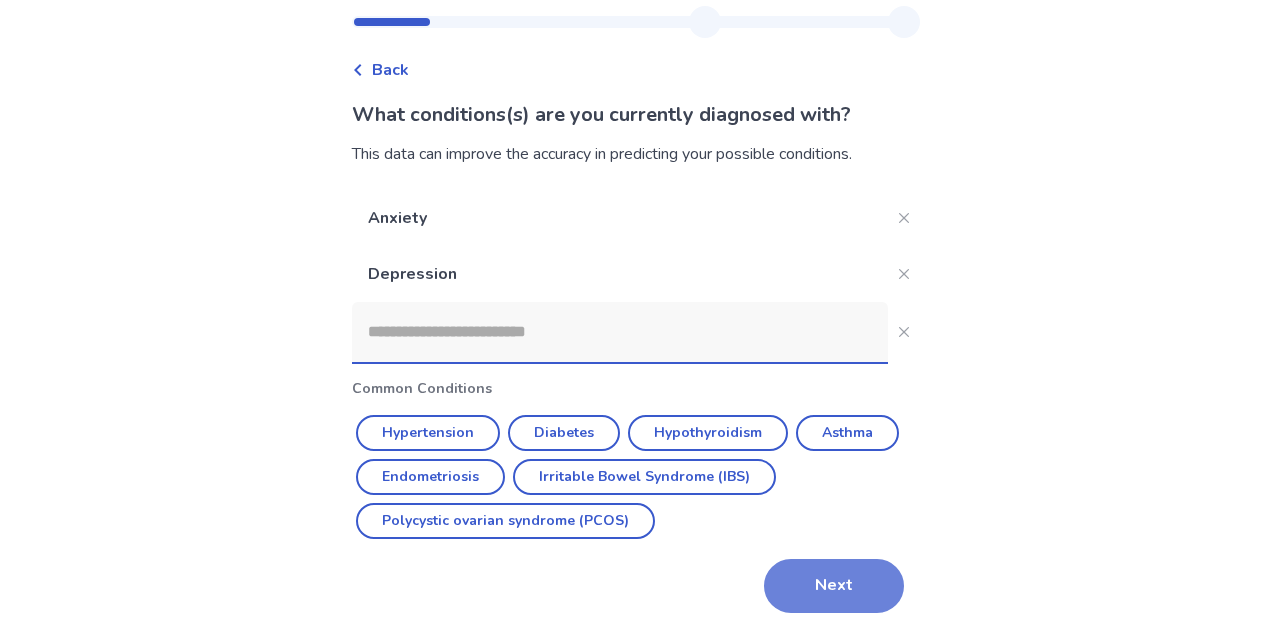 click on "Next" at bounding box center [834, 586] 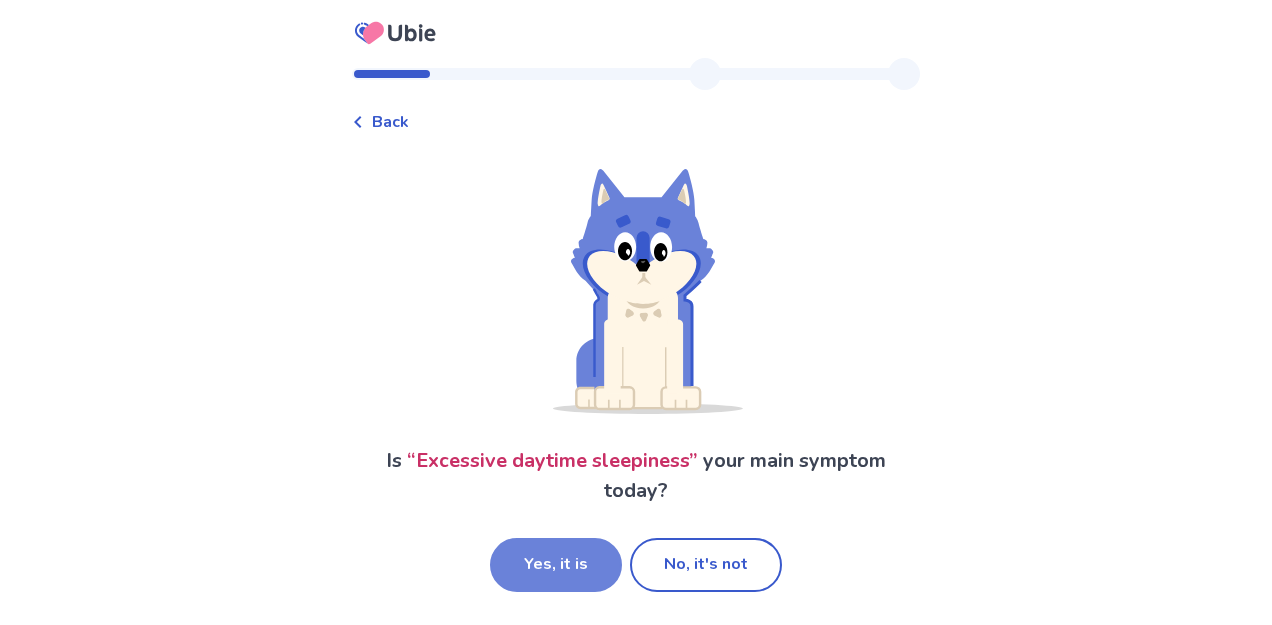 click on "Yes, it is" at bounding box center [556, 565] 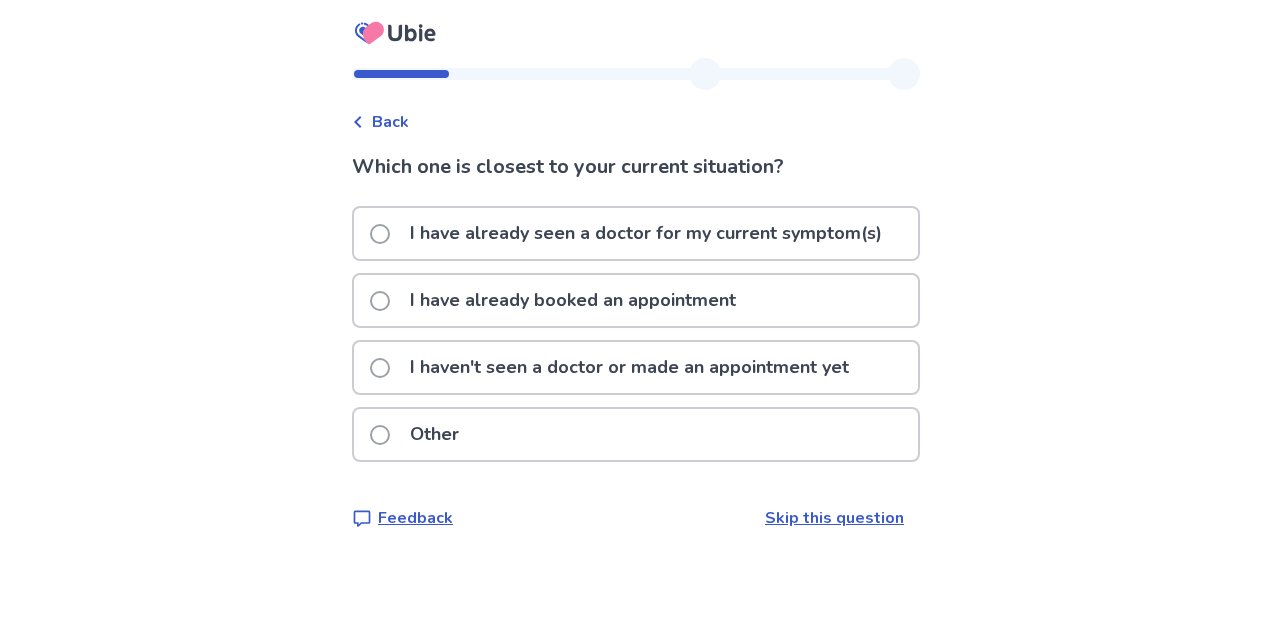 click on "I have already seen a doctor for my current symptom(s)" at bounding box center [646, 233] 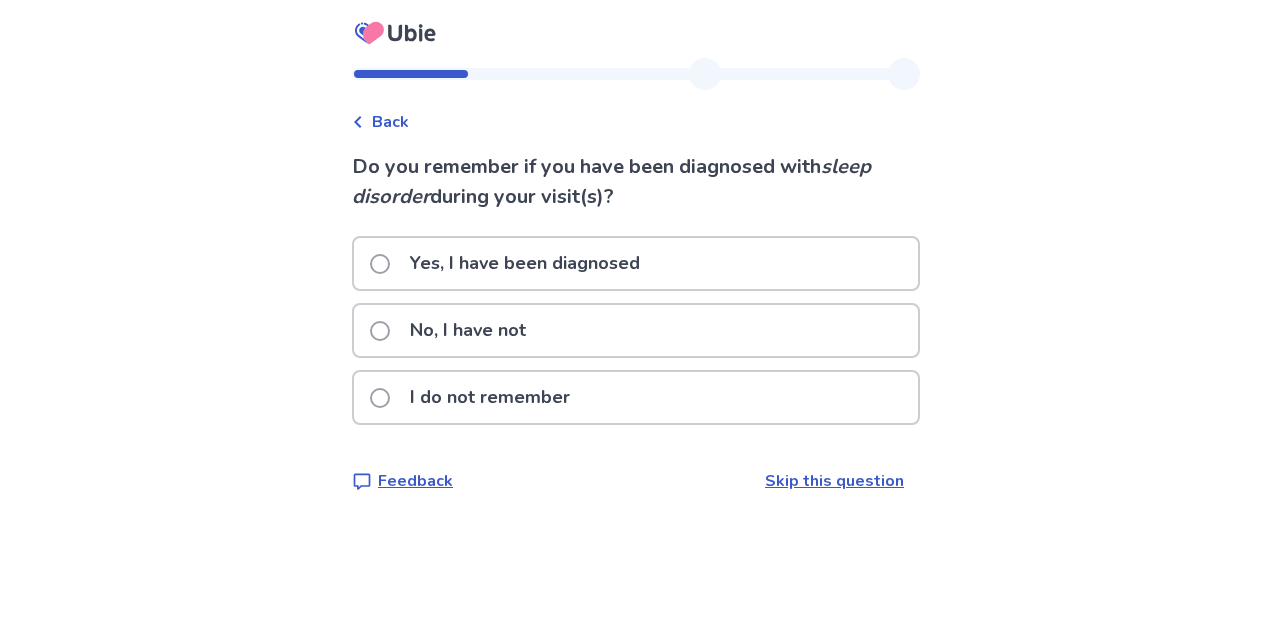 click on "No, I have not" at bounding box center [636, 330] 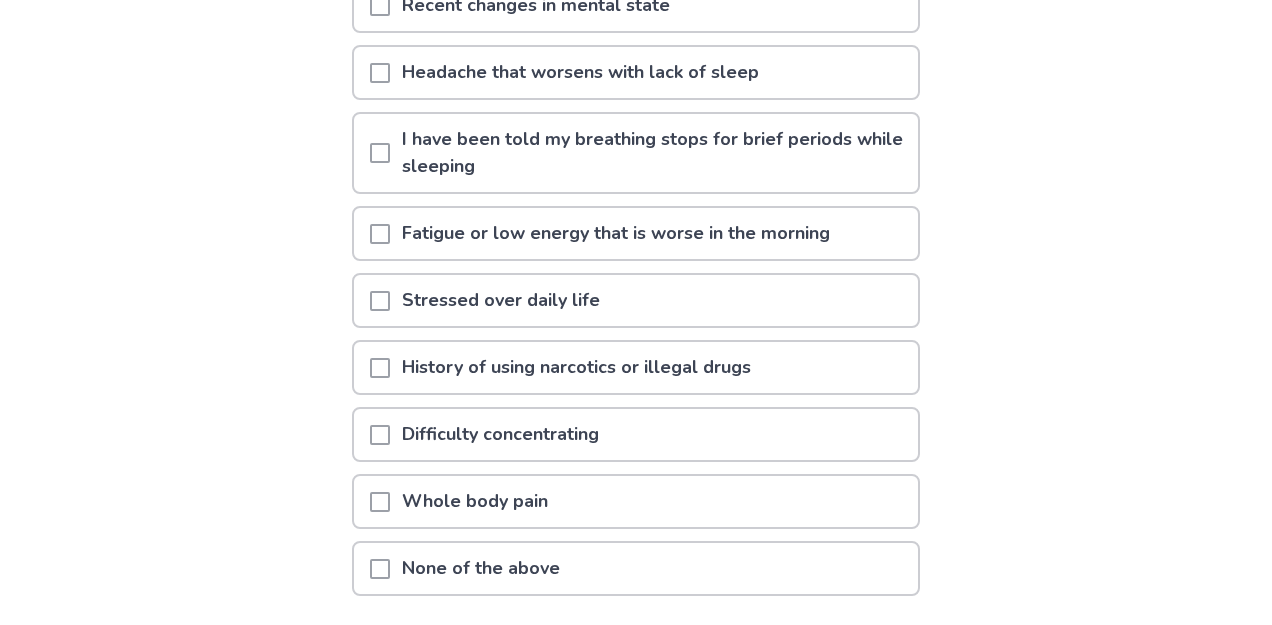 scroll, scrollTop: 294, scrollLeft: 0, axis: vertical 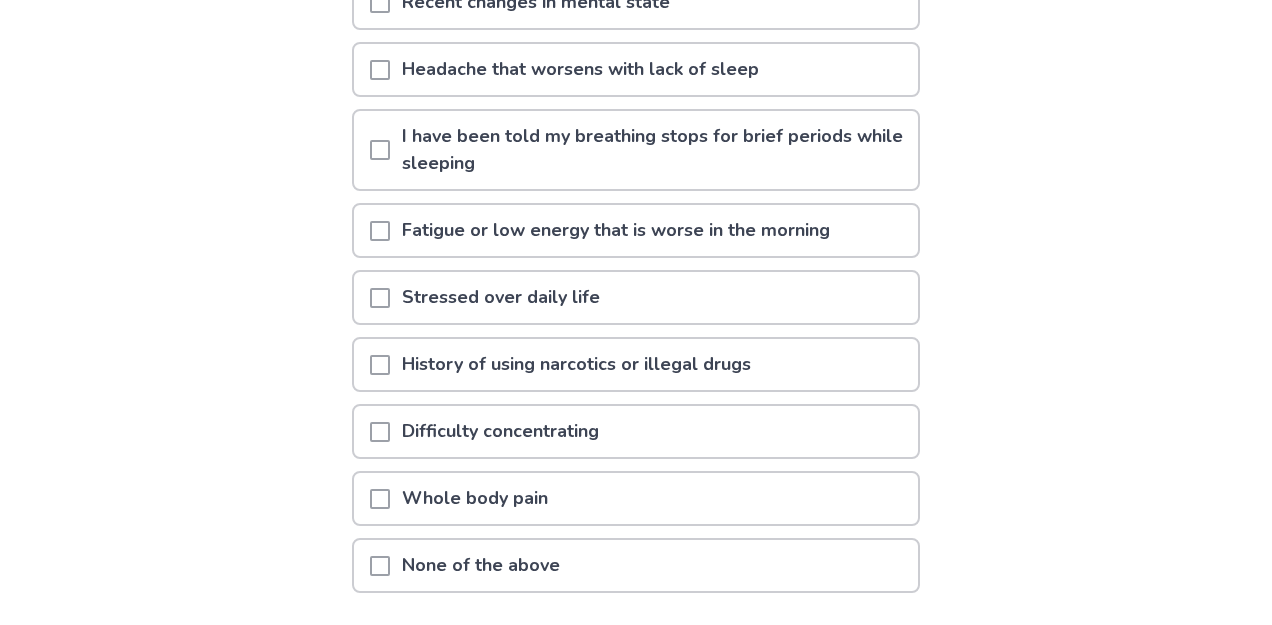 click on "Fatigue or low energy that is worse in the morning" at bounding box center [636, 230] 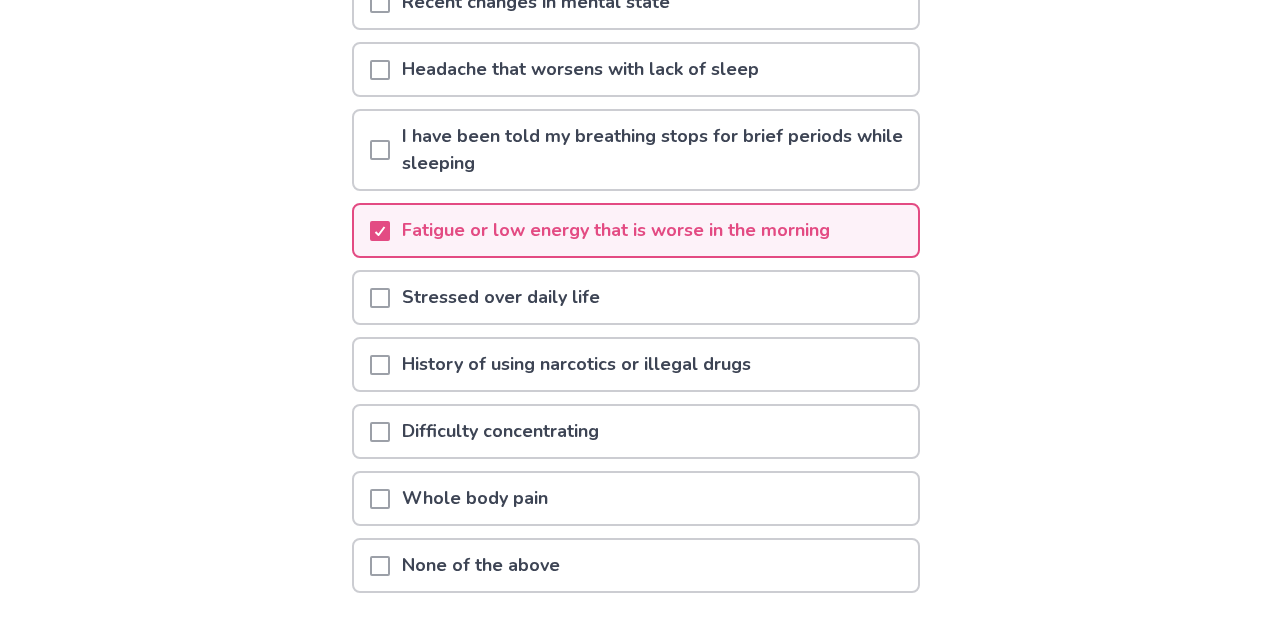 click at bounding box center [380, 298] 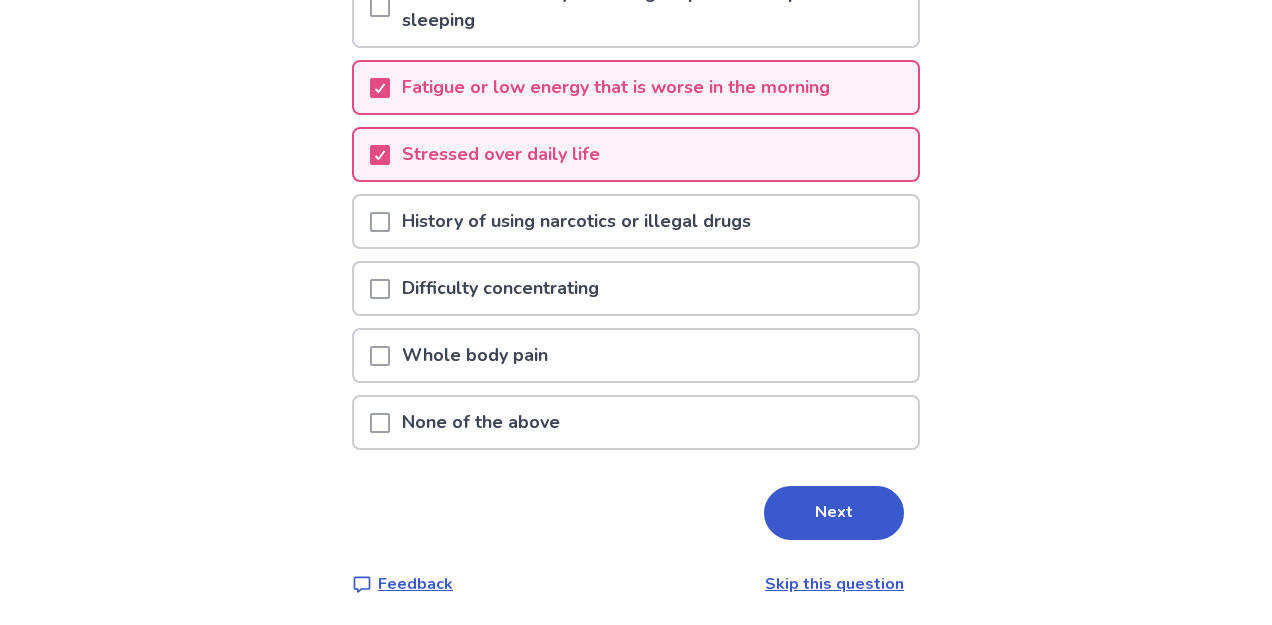 scroll, scrollTop: 438, scrollLeft: 0, axis: vertical 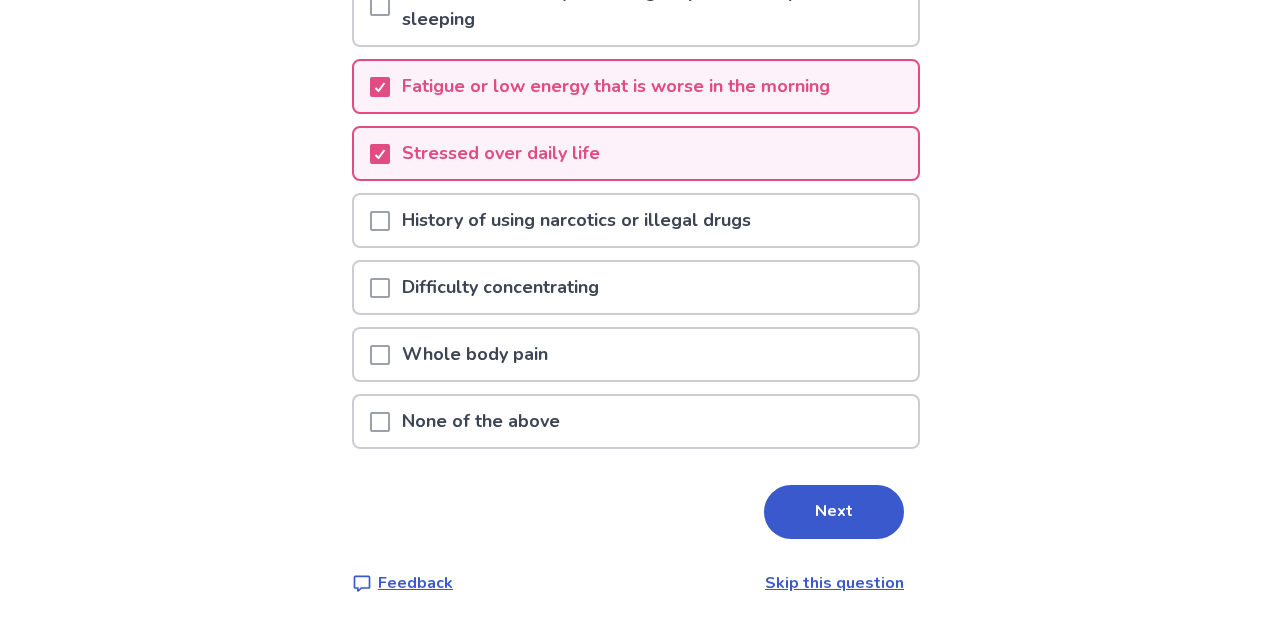 click at bounding box center [380, 288] 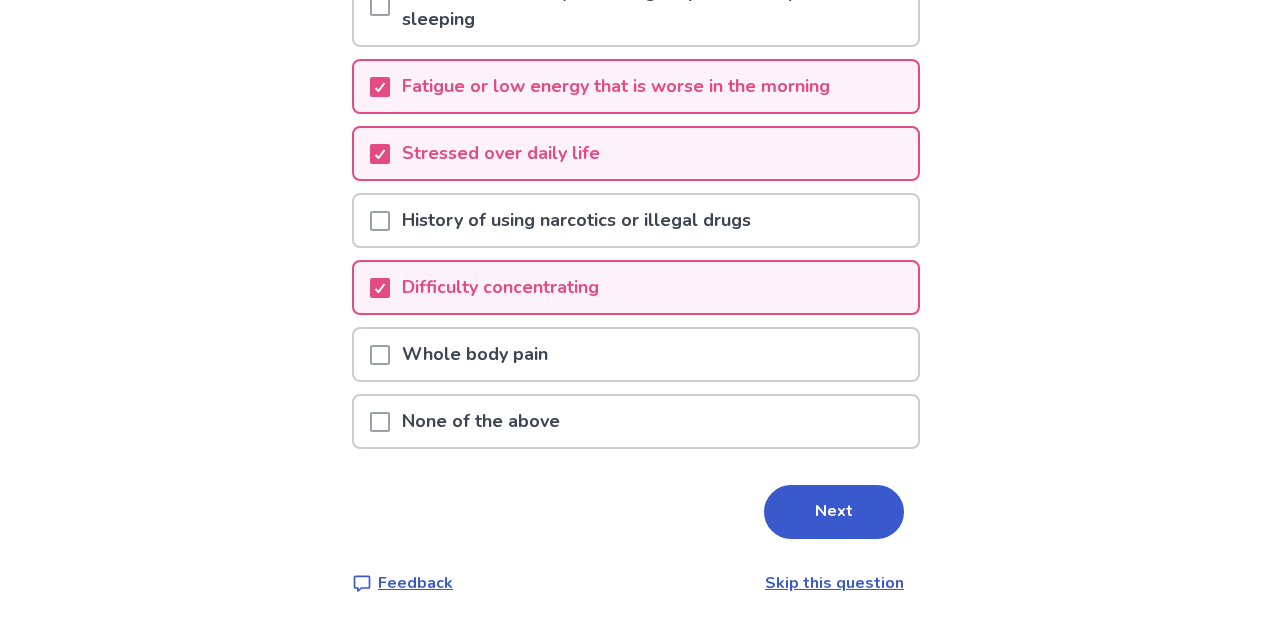 click at bounding box center (380, 355) 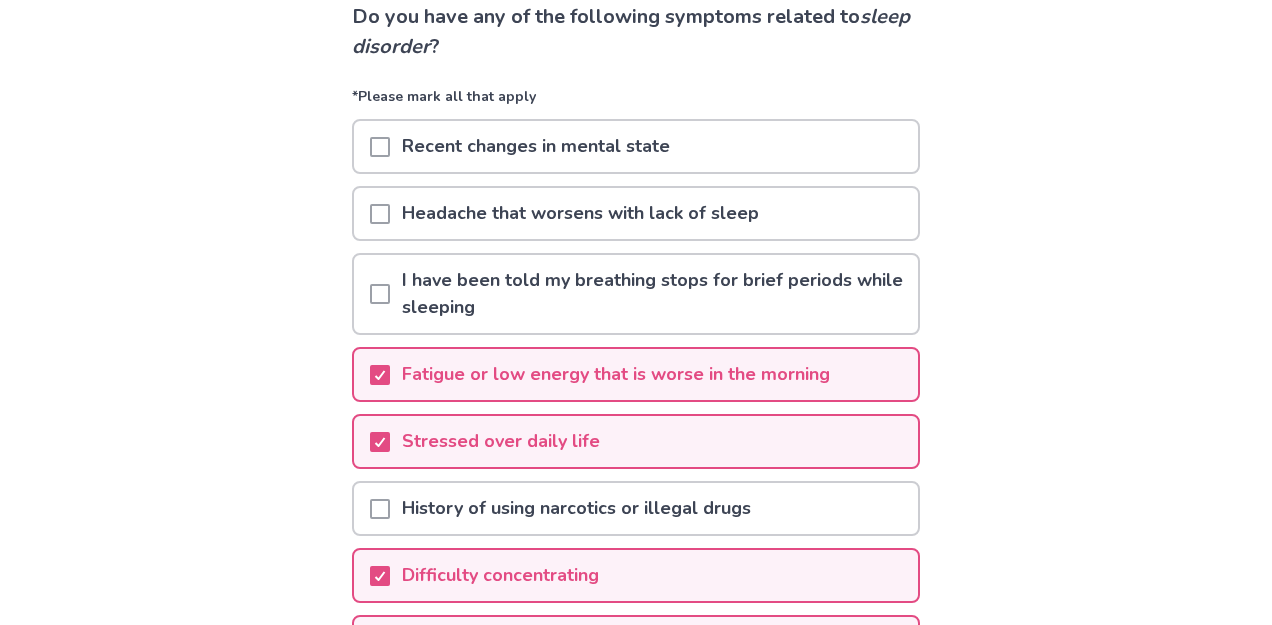 scroll, scrollTop: 142, scrollLeft: 0, axis: vertical 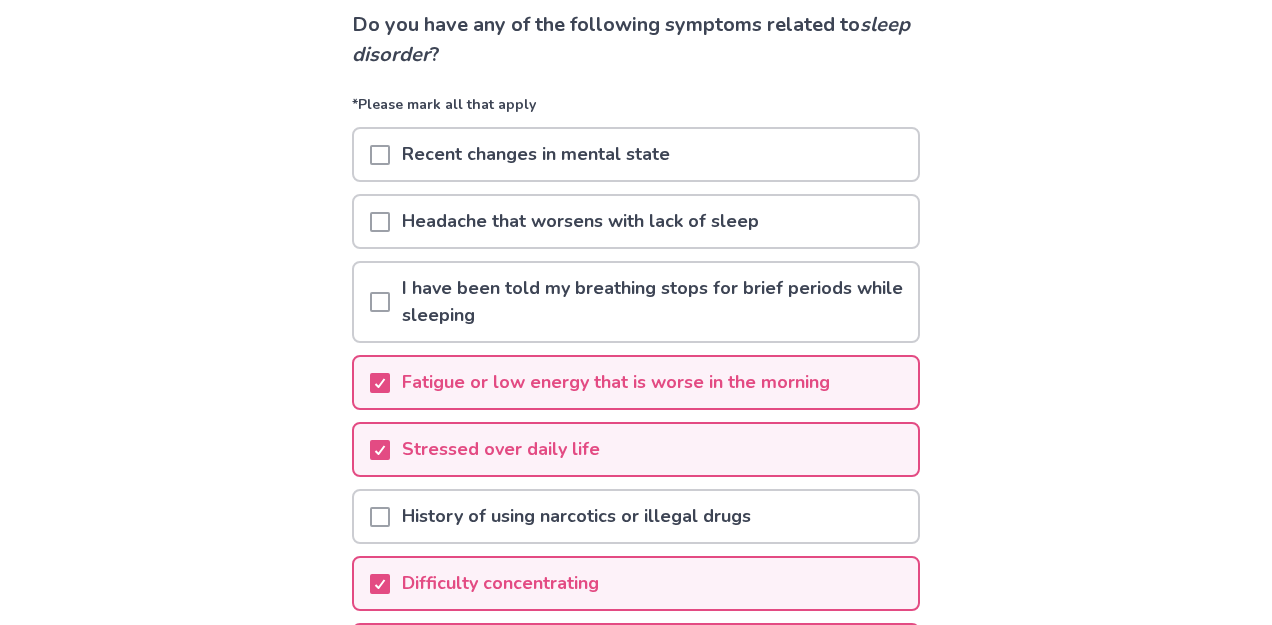 click at bounding box center [380, 222] 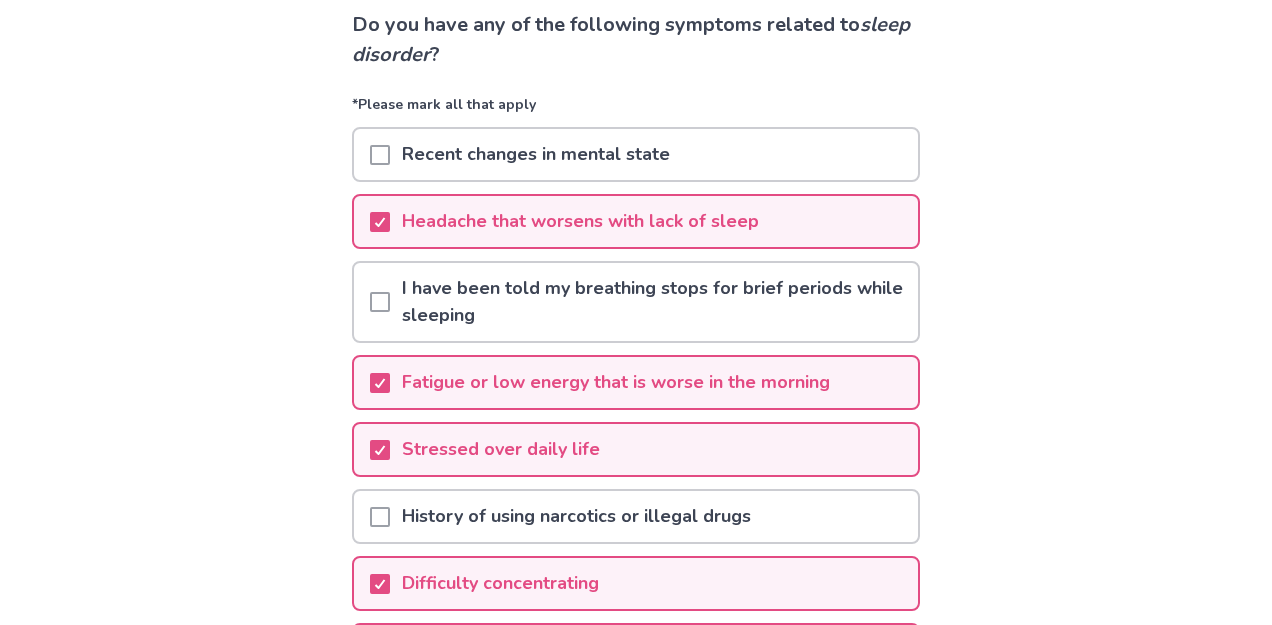 click at bounding box center (380, 154) 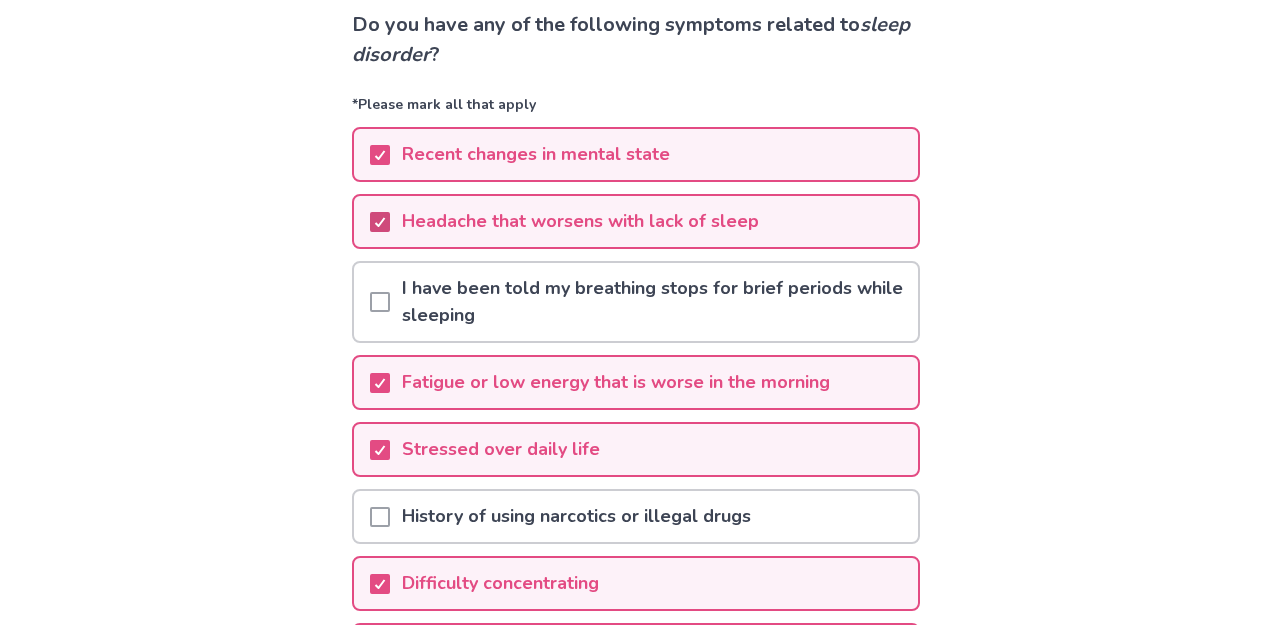 click at bounding box center (380, 221) 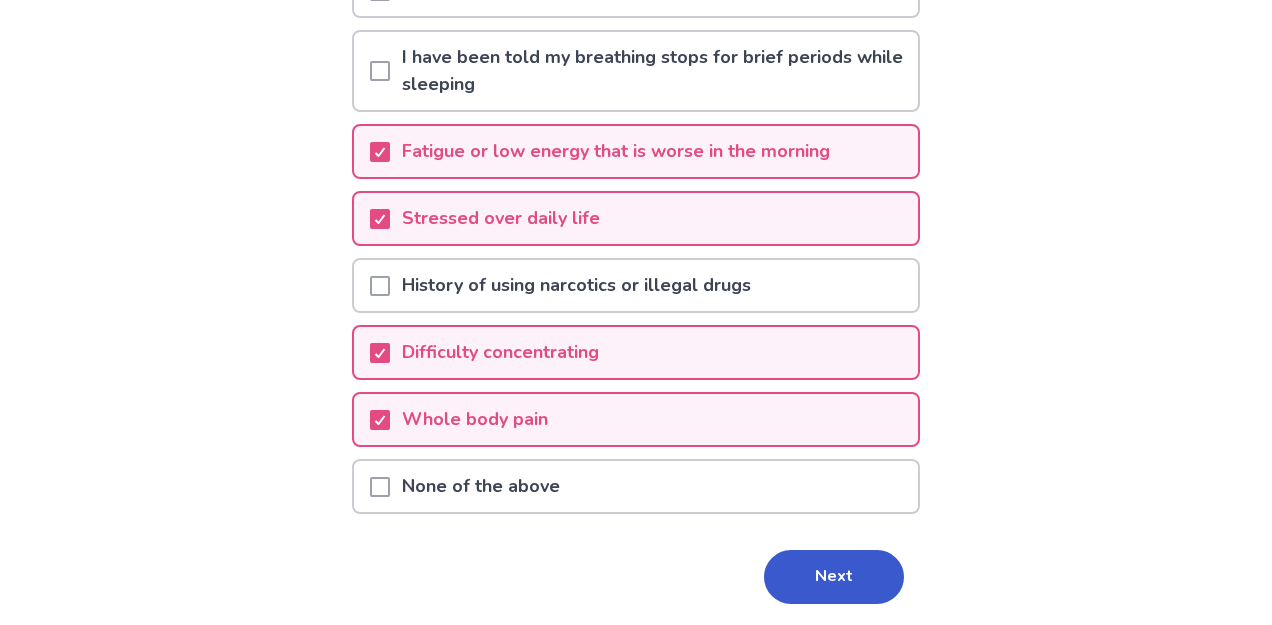 scroll, scrollTop: 440, scrollLeft: 0, axis: vertical 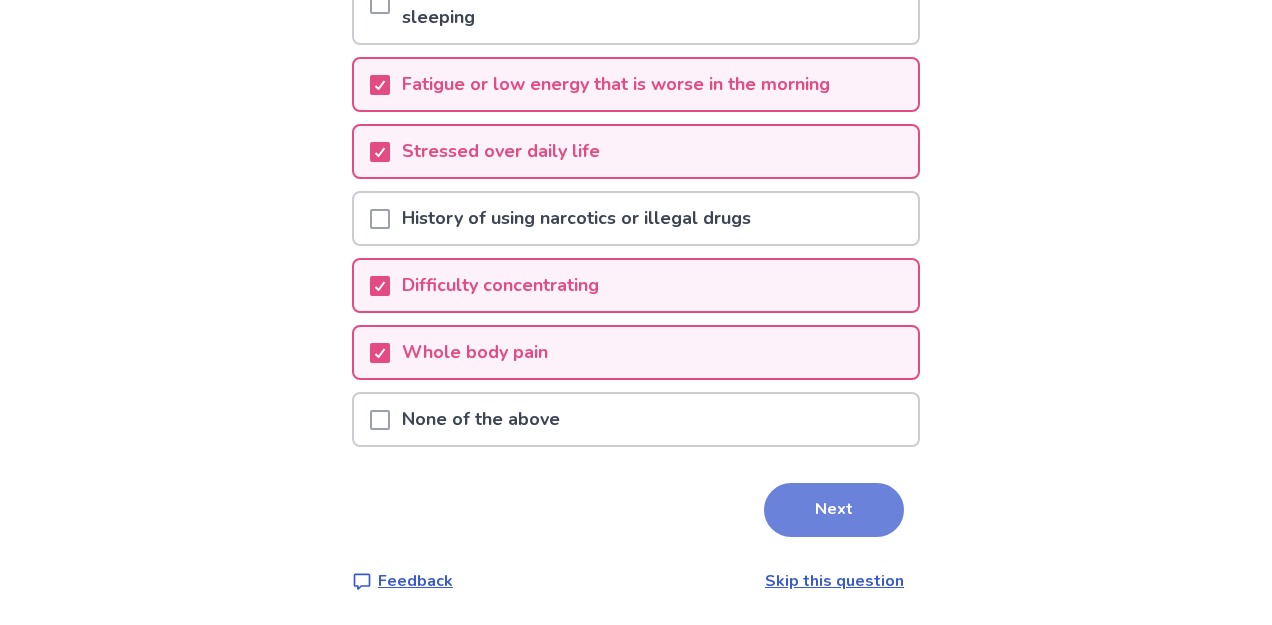 click on "Next" at bounding box center (834, 510) 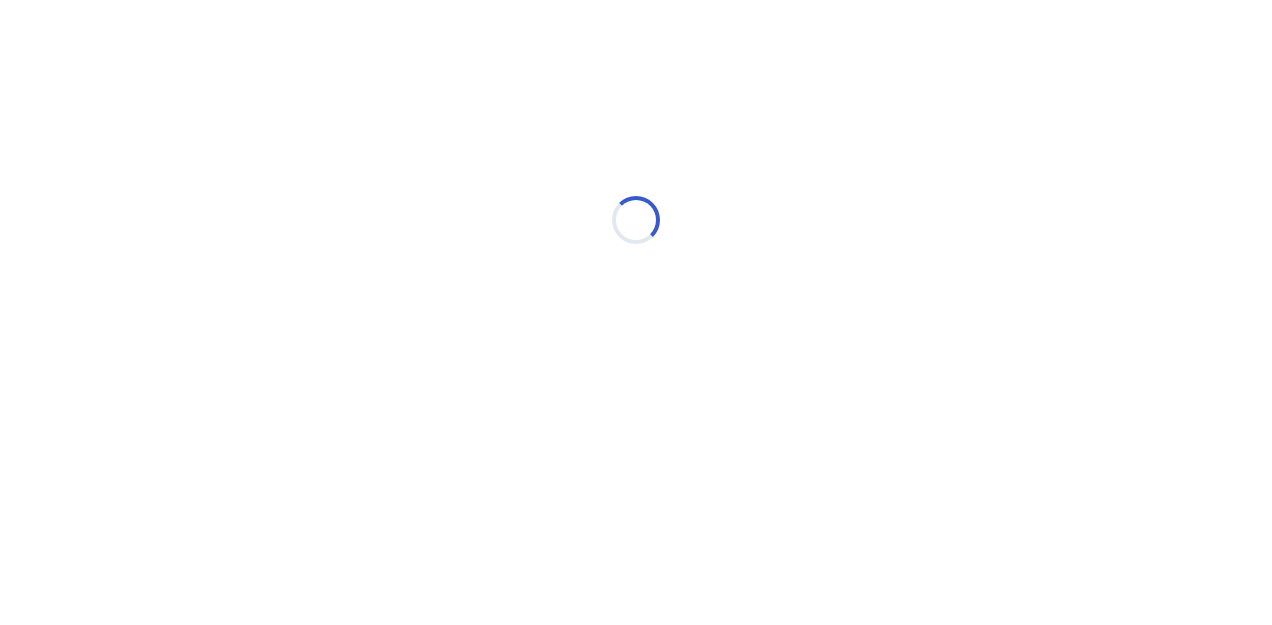 scroll, scrollTop: 0, scrollLeft: 0, axis: both 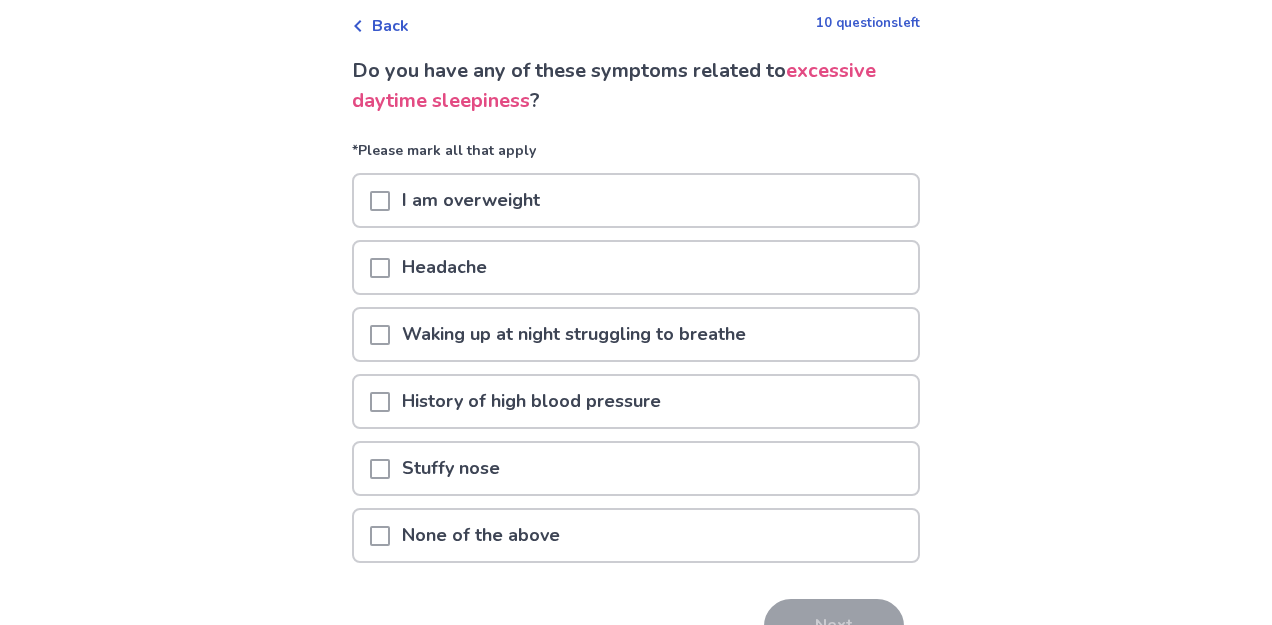 click on "Stuffy nose" at bounding box center (636, 468) 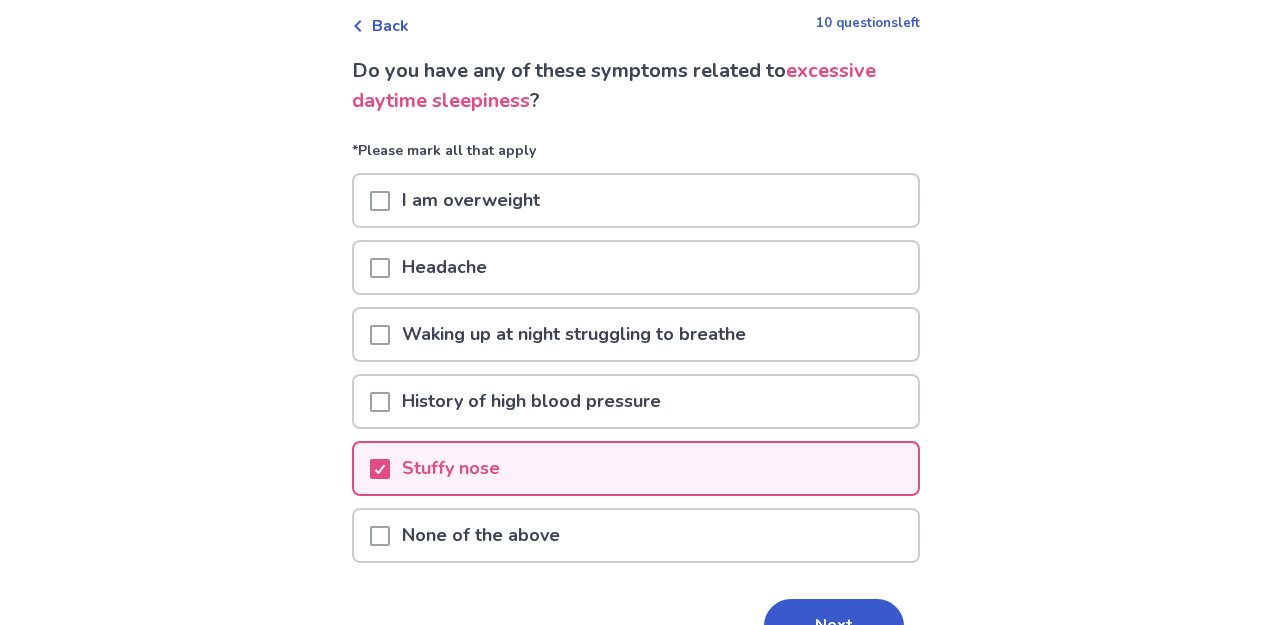 click on "Headache" at bounding box center (636, 267) 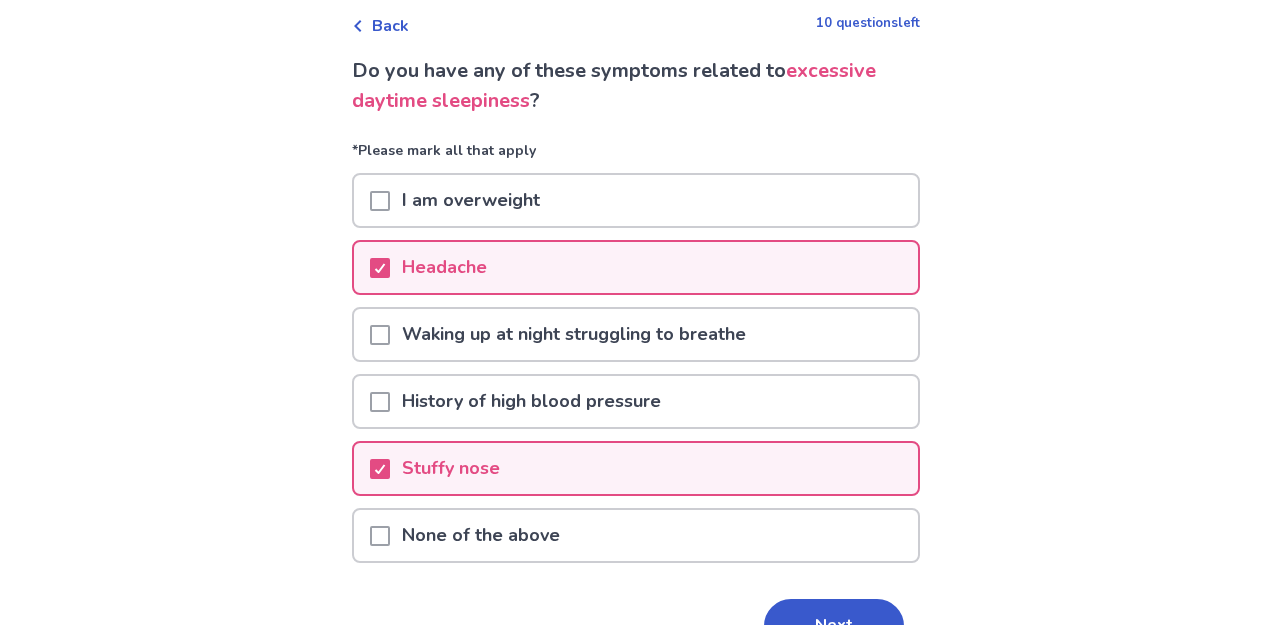 click on "I am overweight" at bounding box center [636, 200] 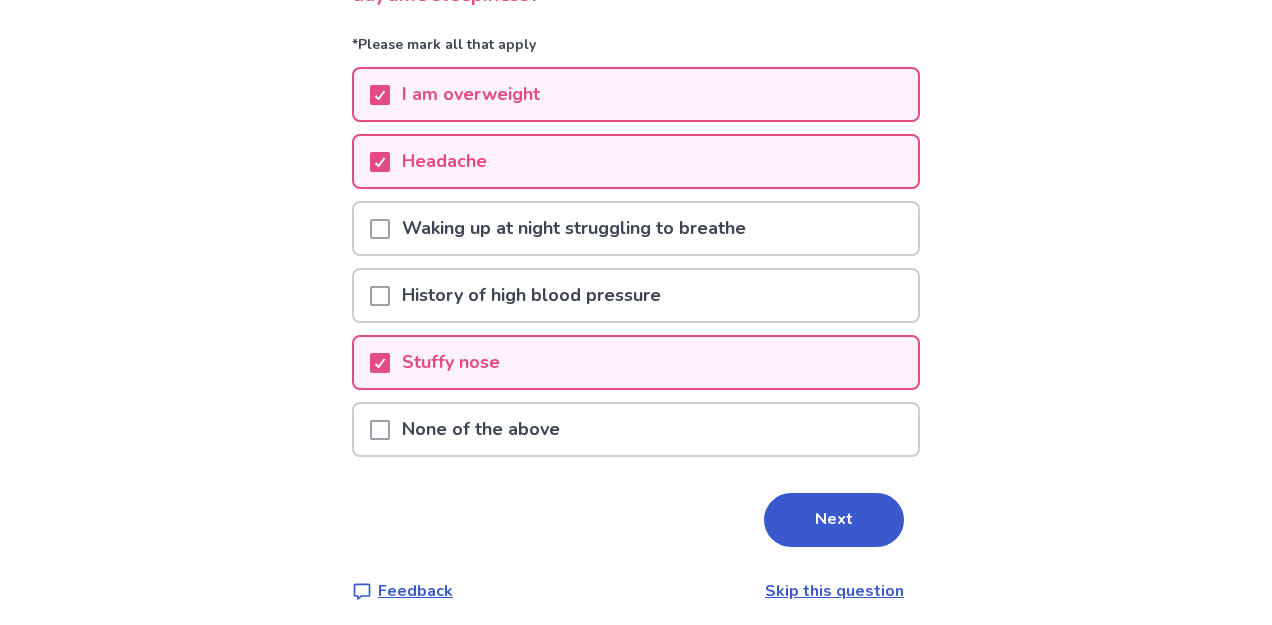 scroll, scrollTop: 212, scrollLeft: 0, axis: vertical 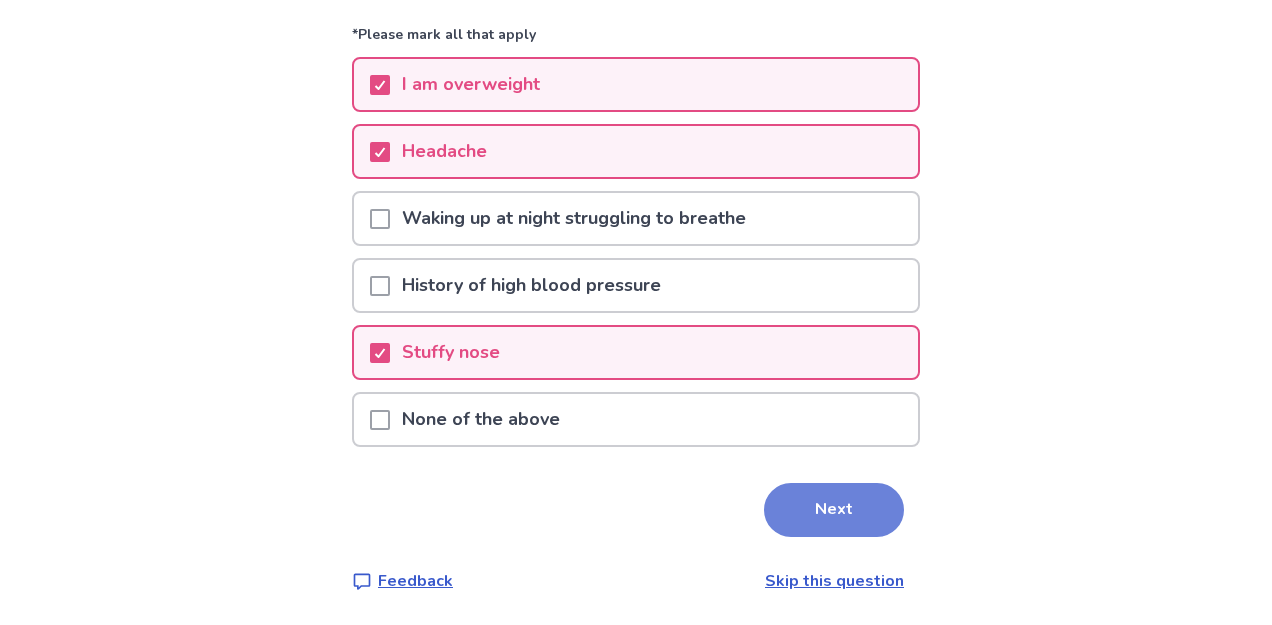 click on "Next" at bounding box center [834, 510] 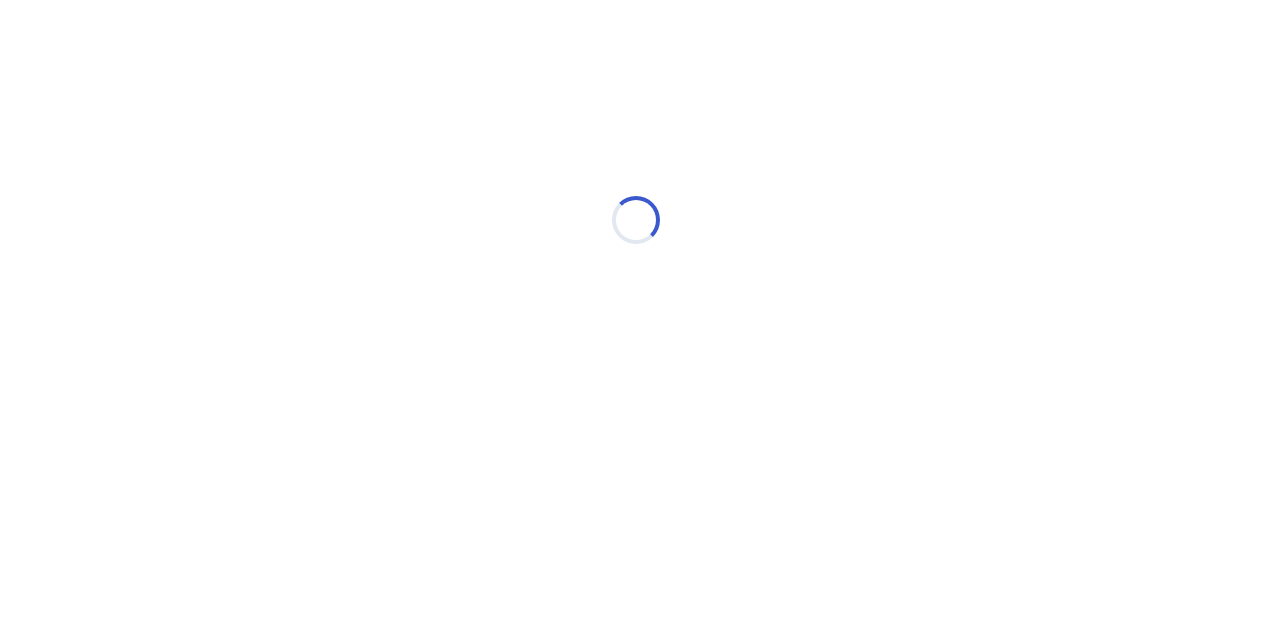 scroll, scrollTop: 0, scrollLeft: 0, axis: both 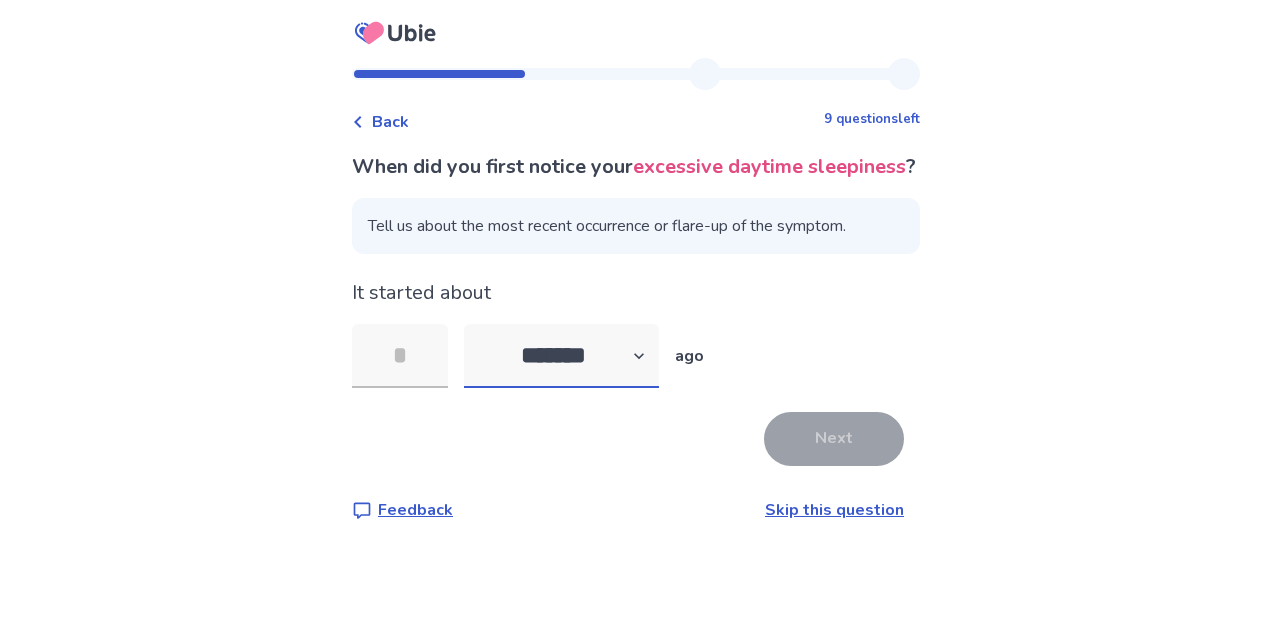 click on "******* ****** ******* ******** *******" at bounding box center [561, 356] 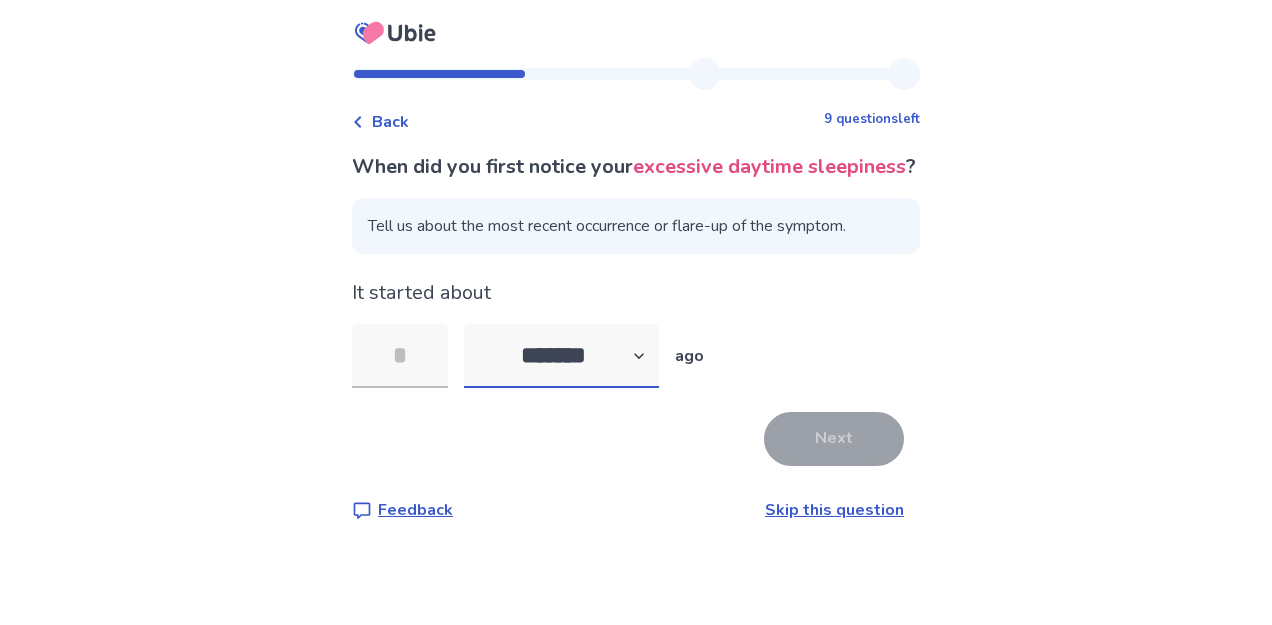 select on "*" 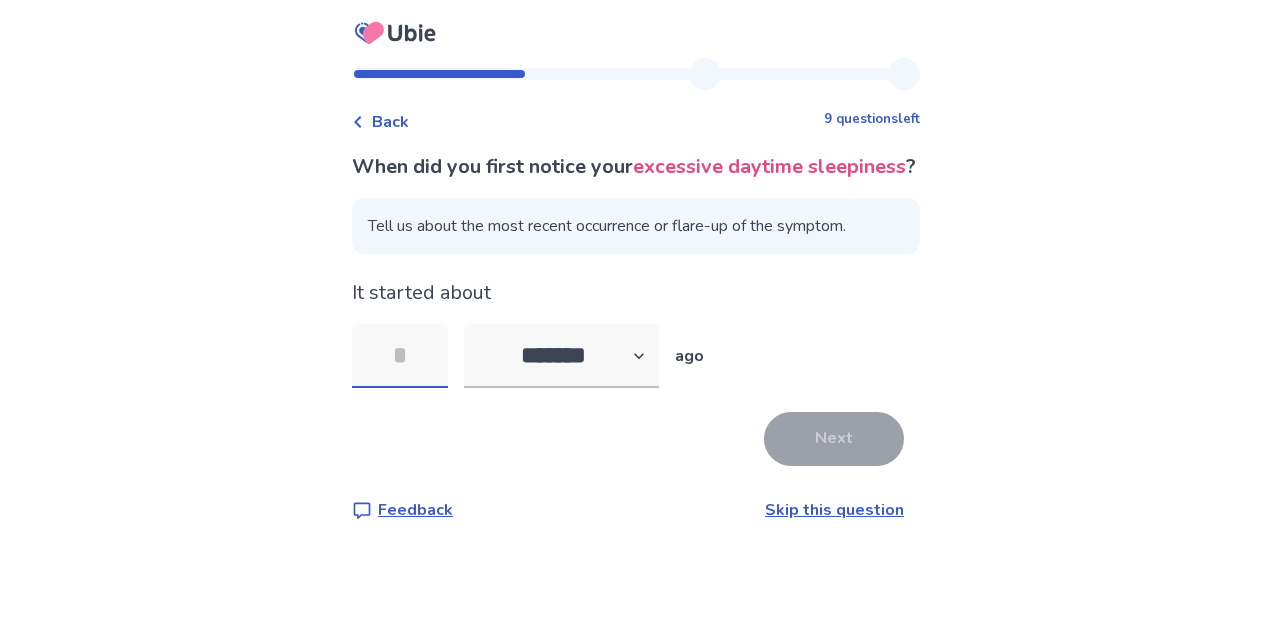 click at bounding box center [400, 356] 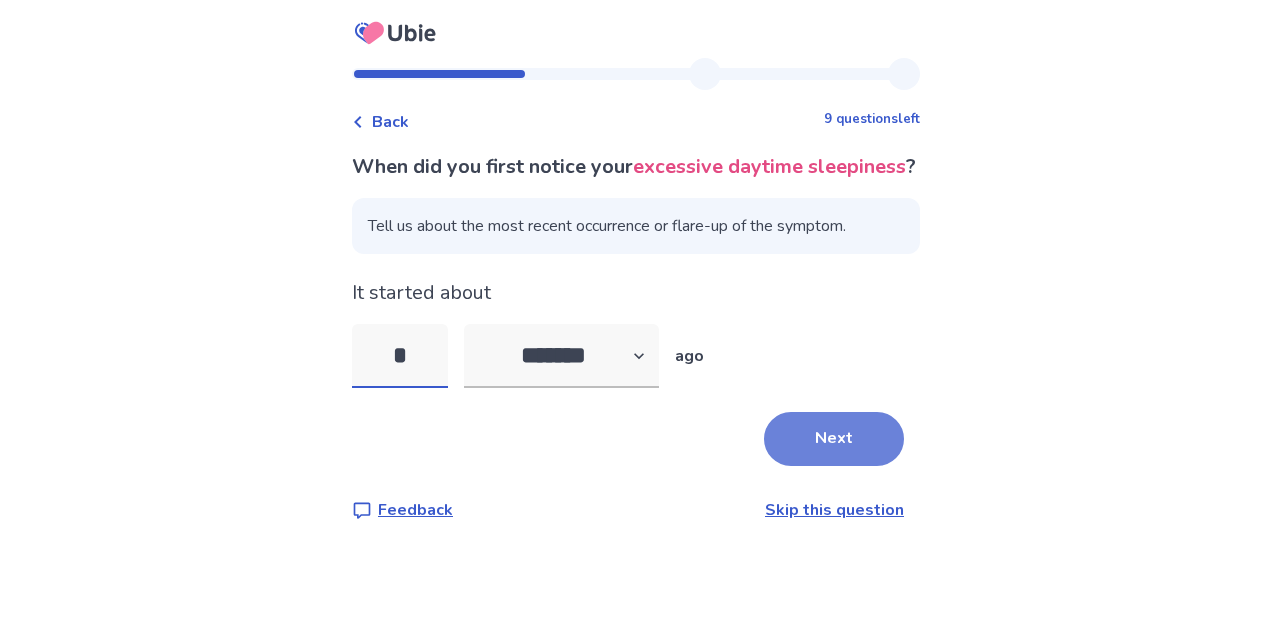 type on "*" 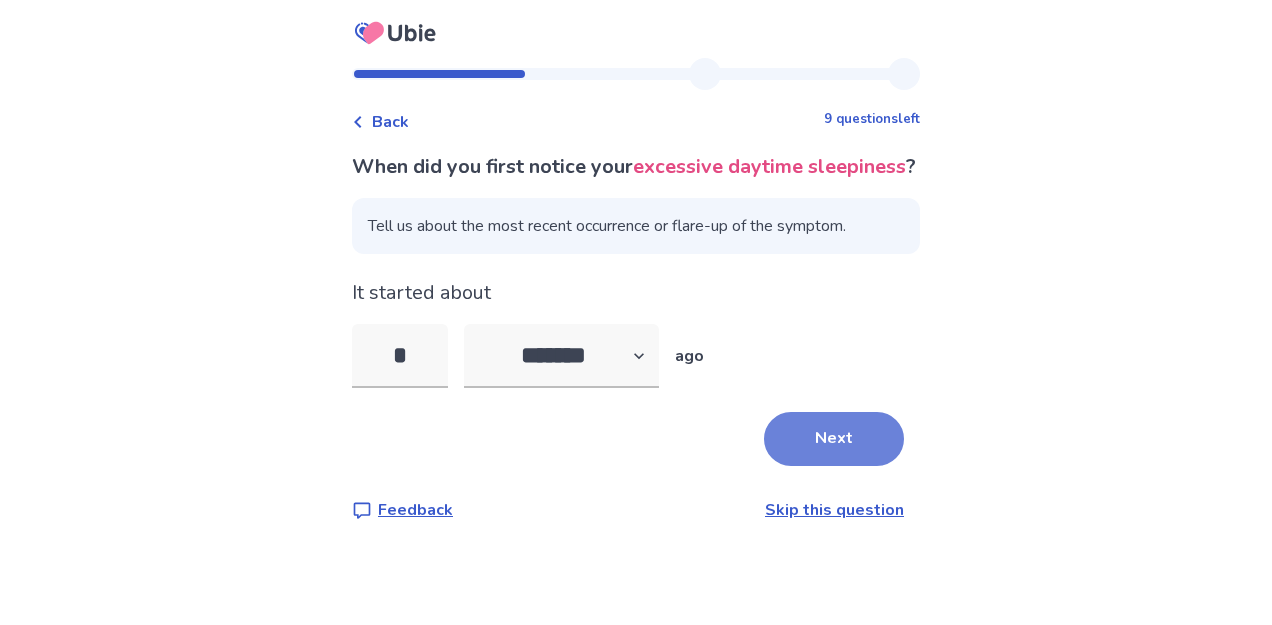 click on "Next" at bounding box center (834, 439) 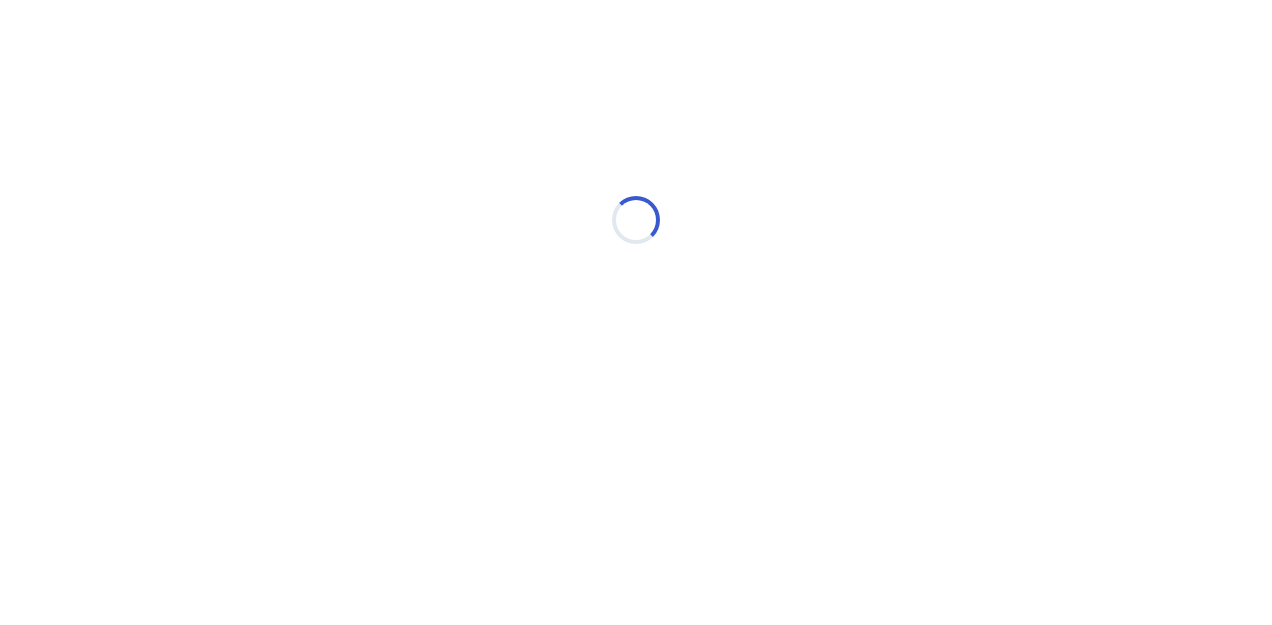 select on "*" 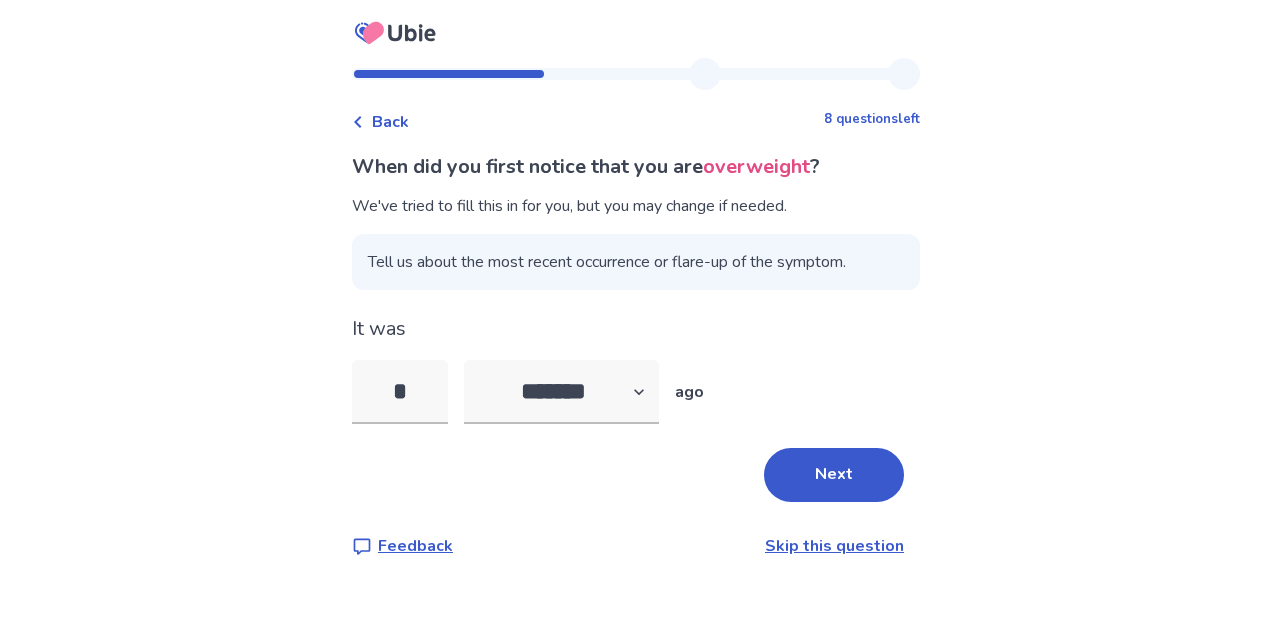 click on "Back" at bounding box center [390, 122] 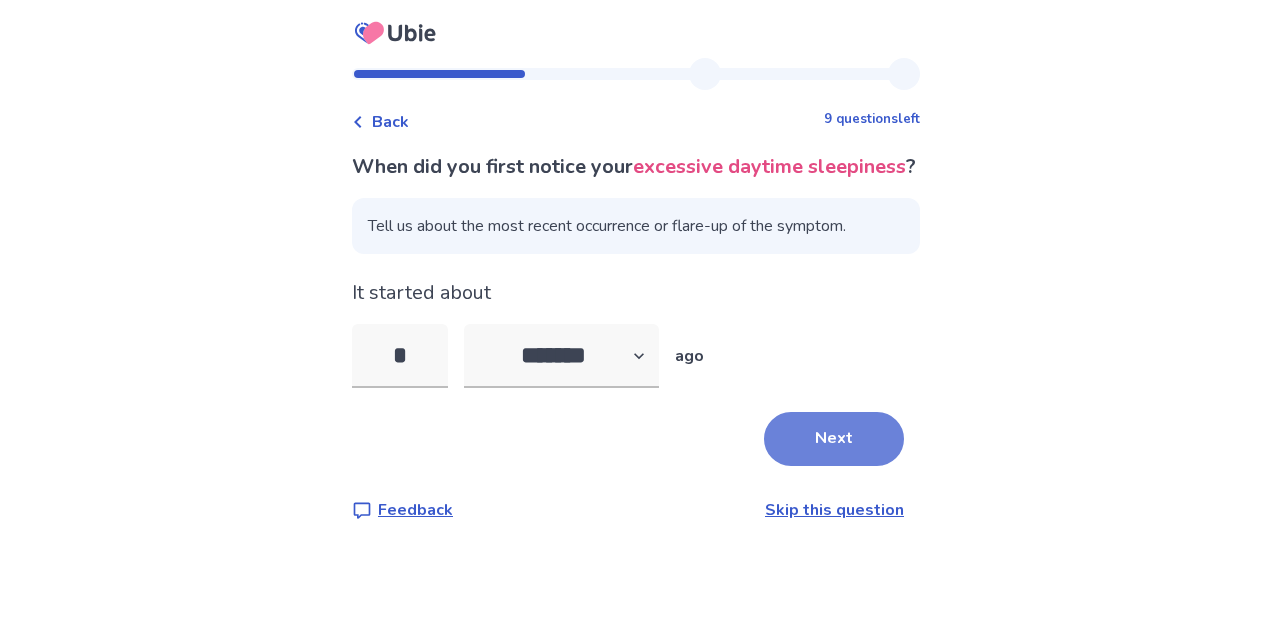 click on "Next" at bounding box center (834, 439) 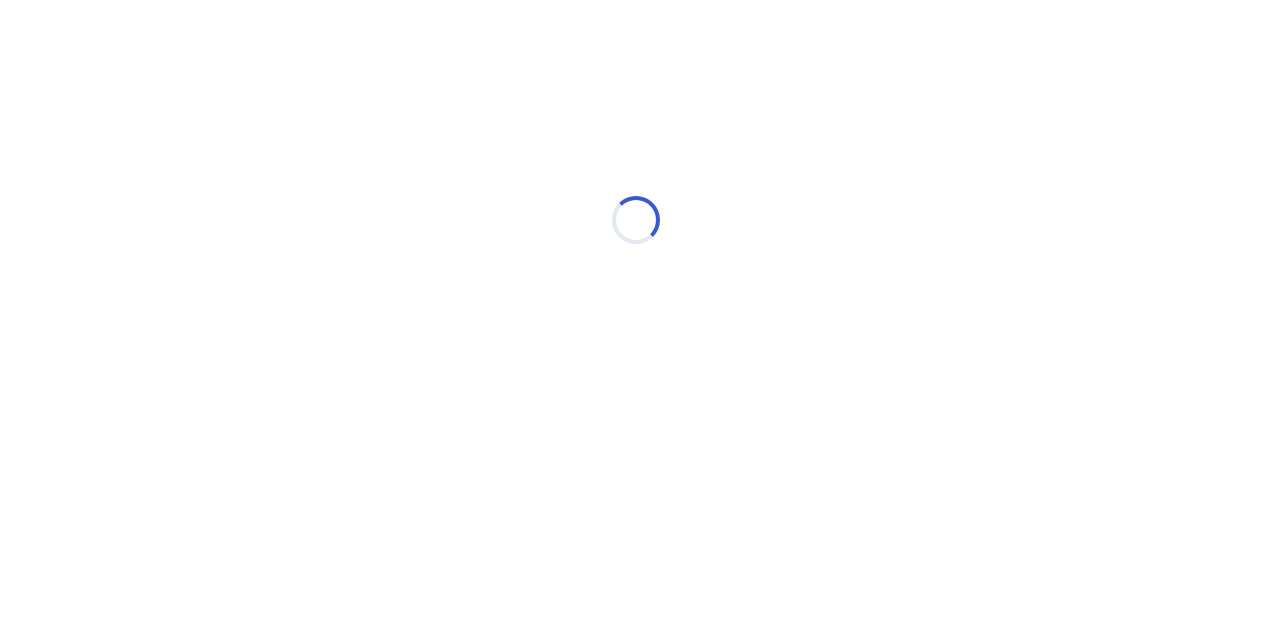 select on "*" 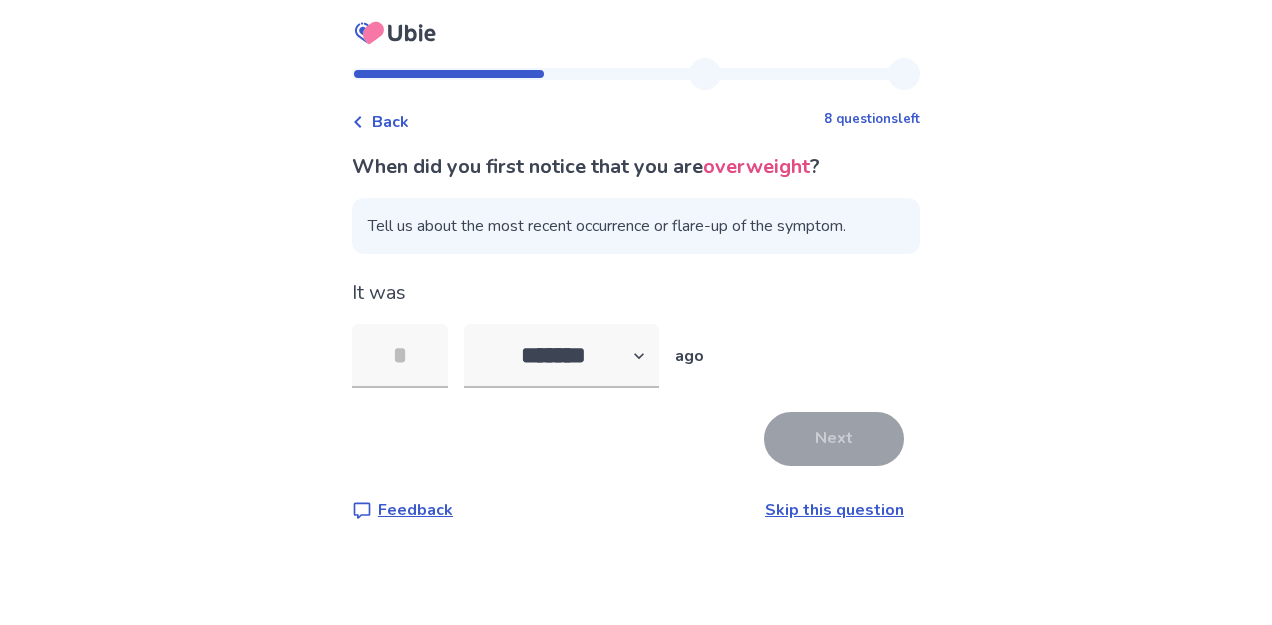 type on "*" 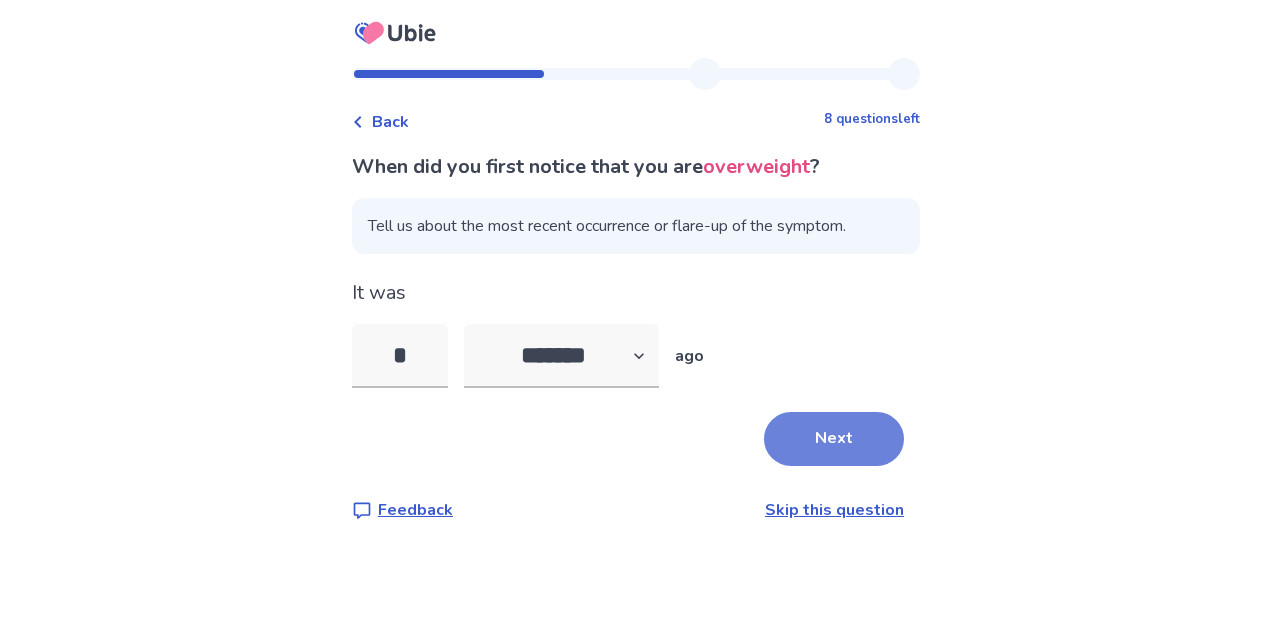 type on "*" 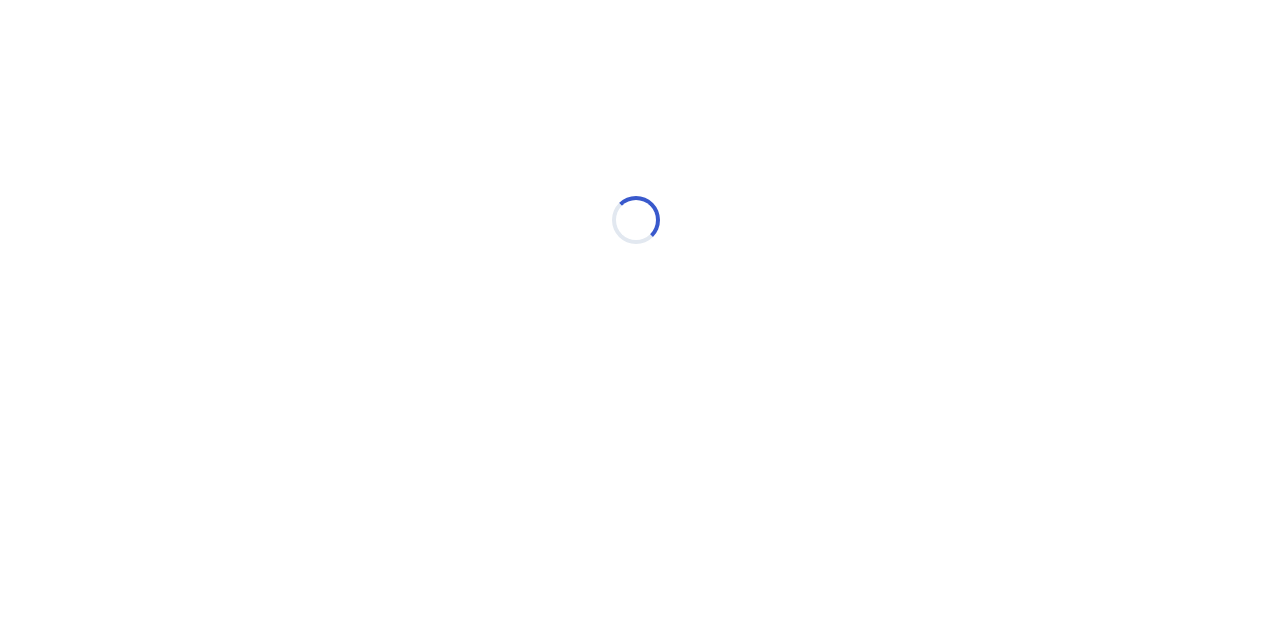 select on "*" 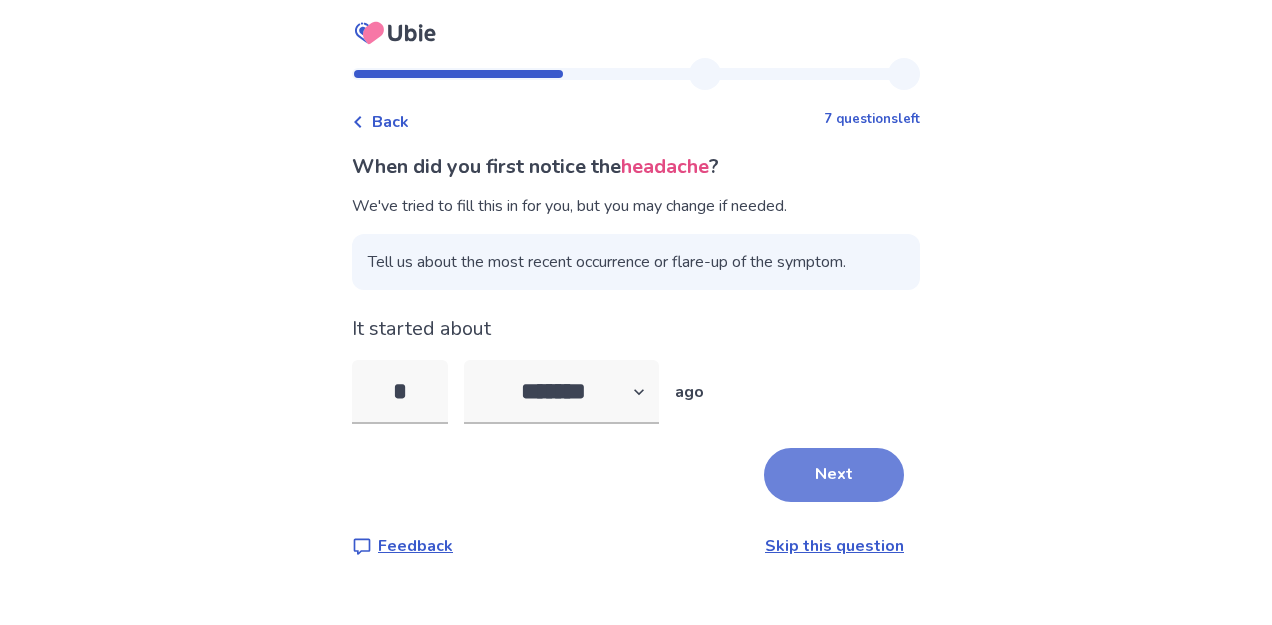 type on "*" 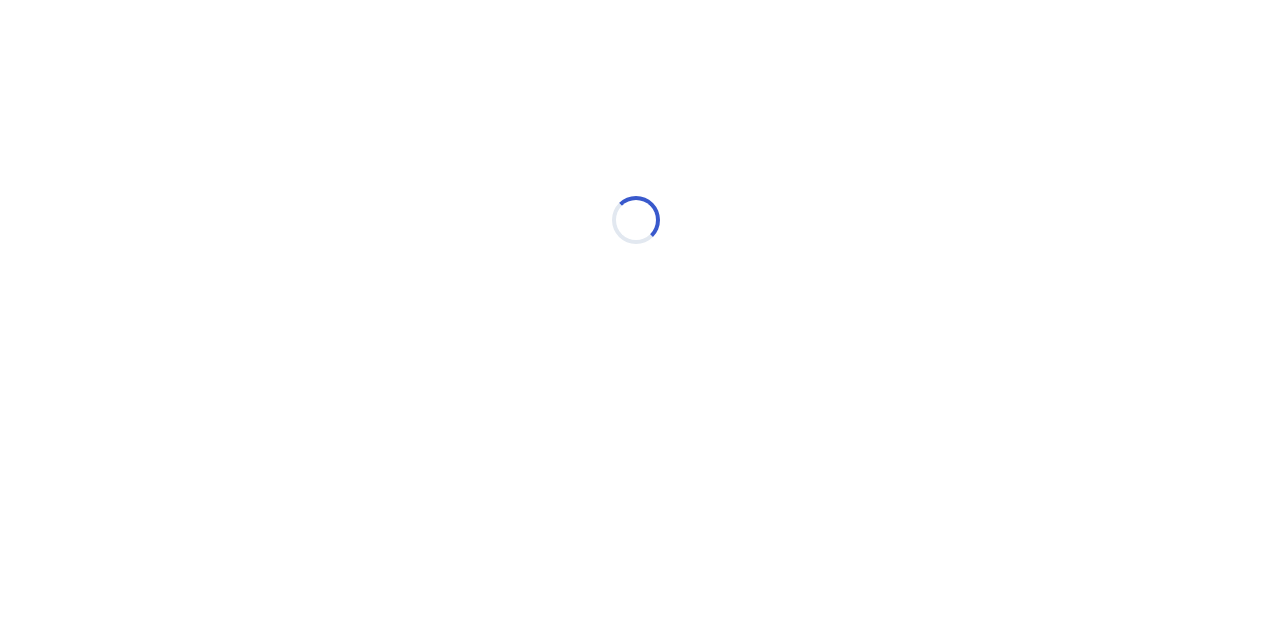 select on "*" 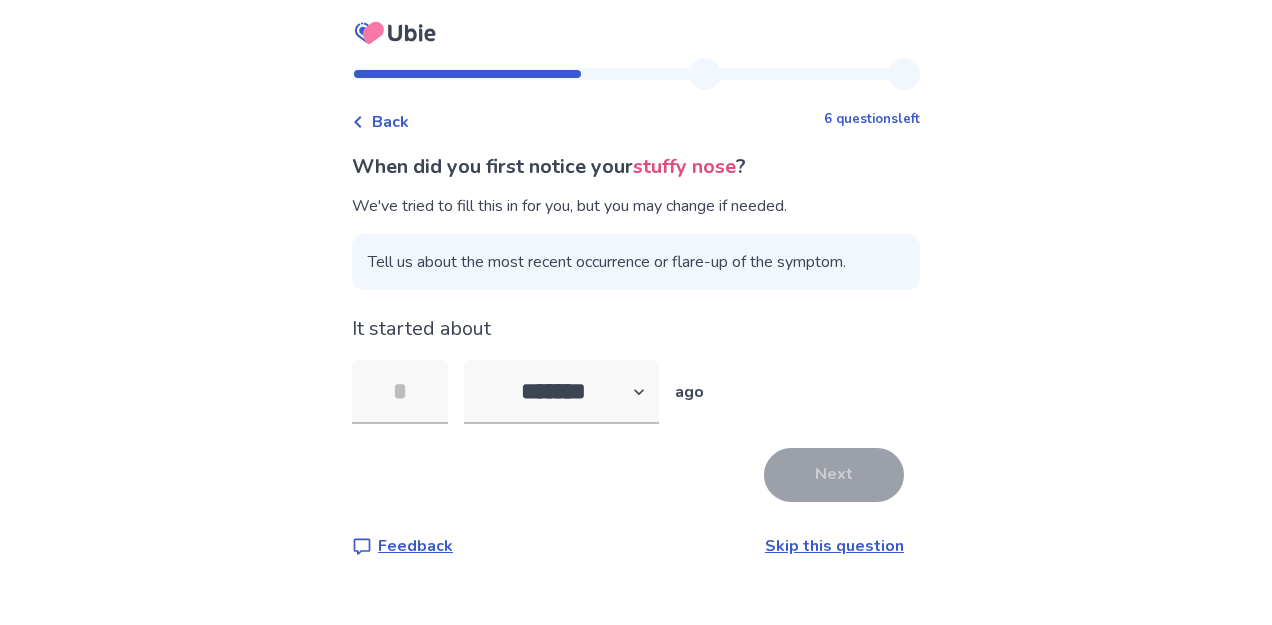 type on "*" 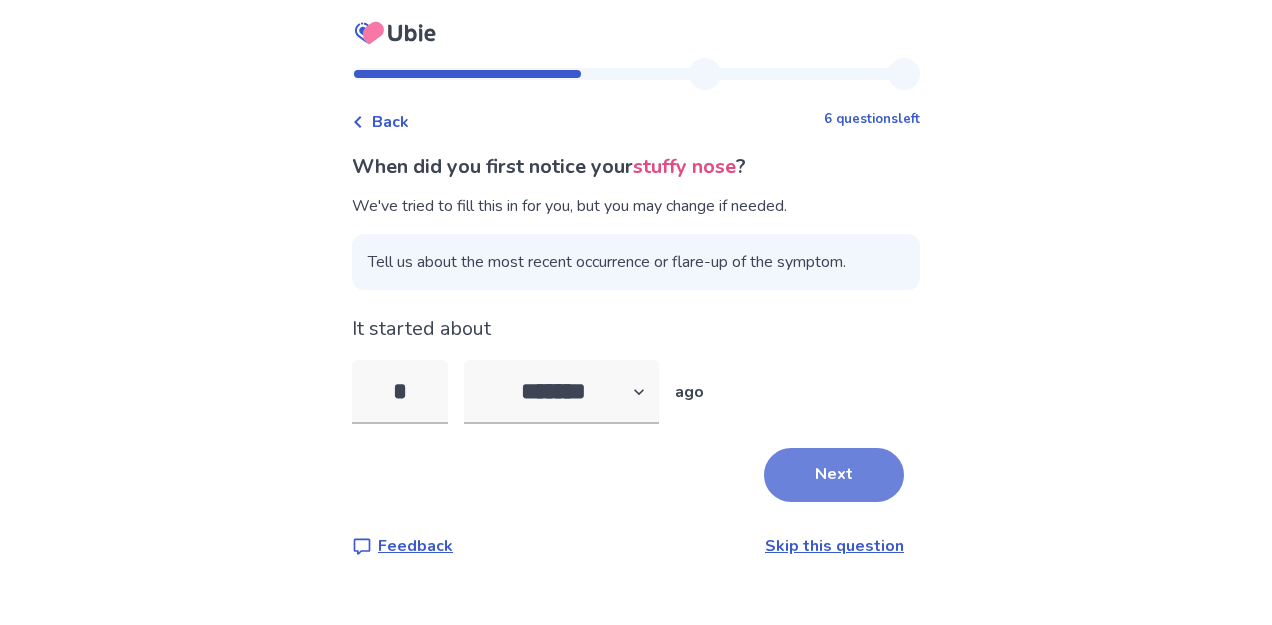 type on "*" 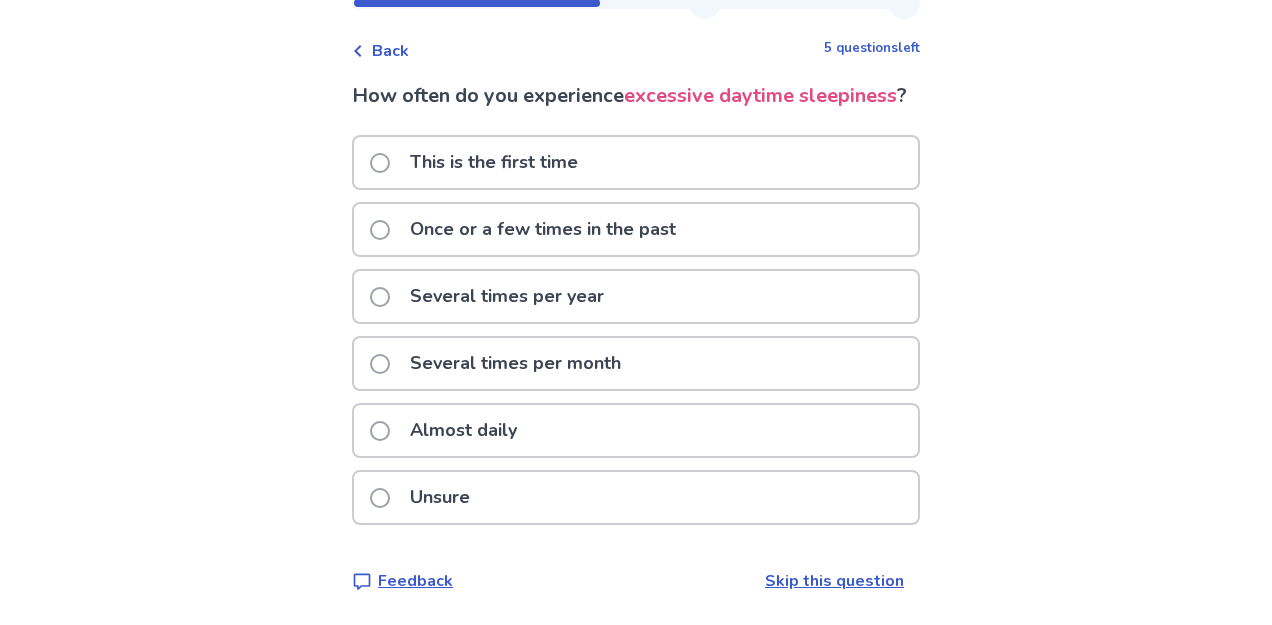 scroll, scrollTop: 101, scrollLeft: 0, axis: vertical 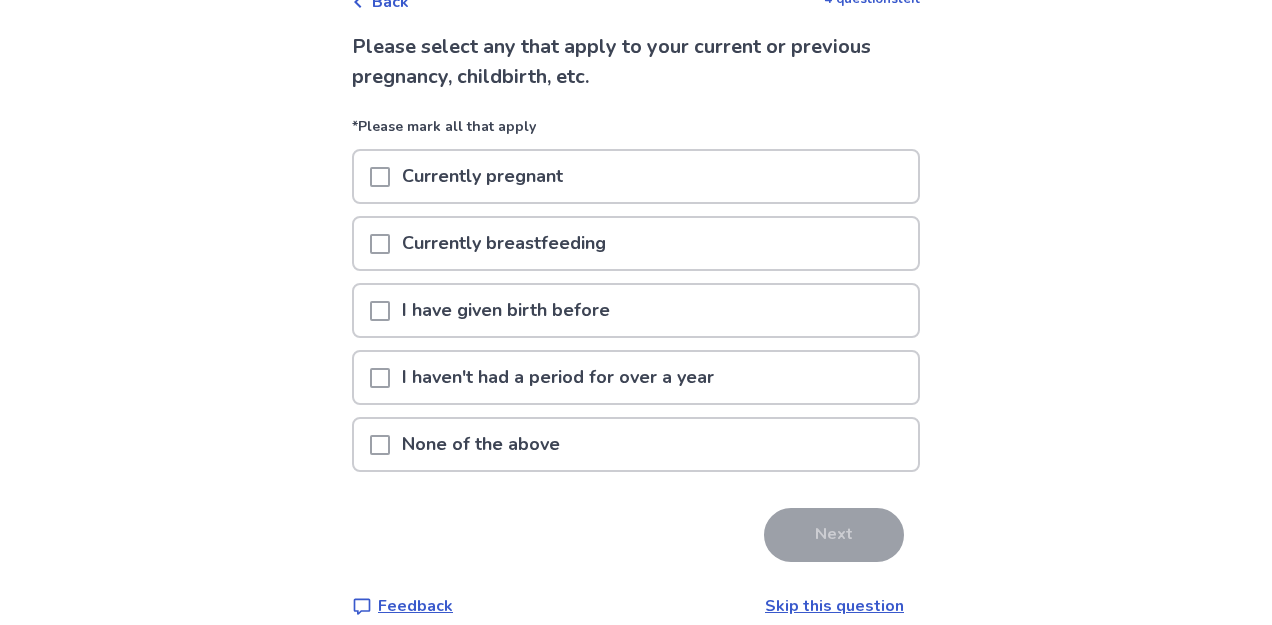 click on "None of the above" at bounding box center [481, 444] 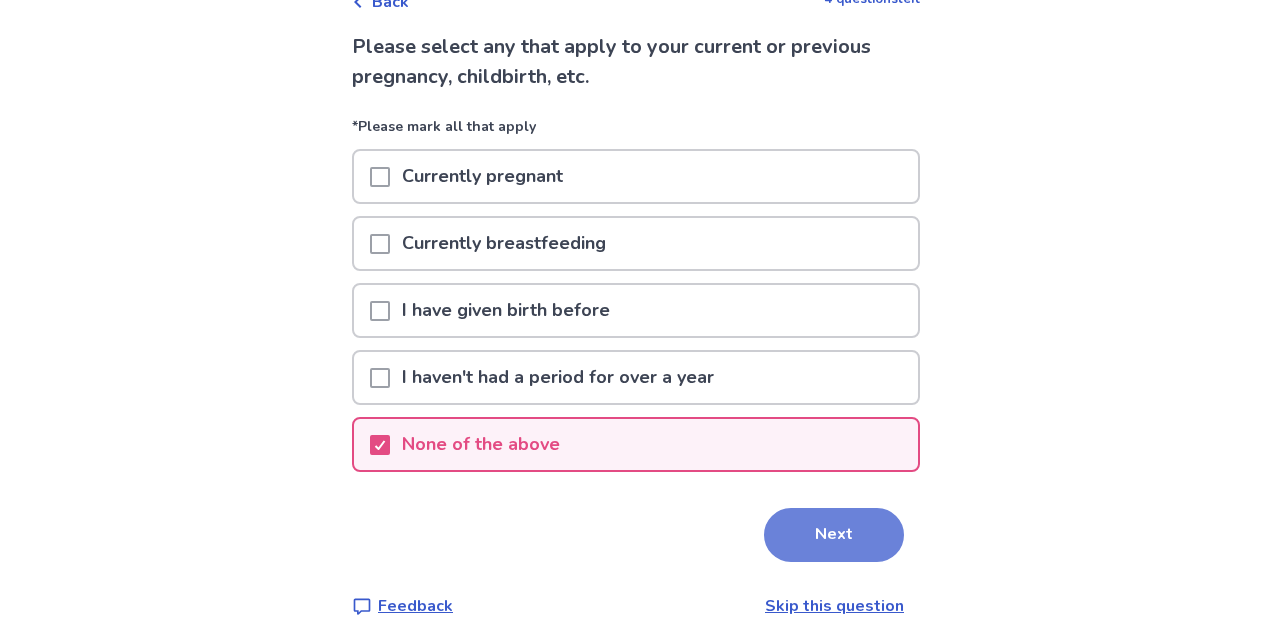 click on "Next" at bounding box center [834, 535] 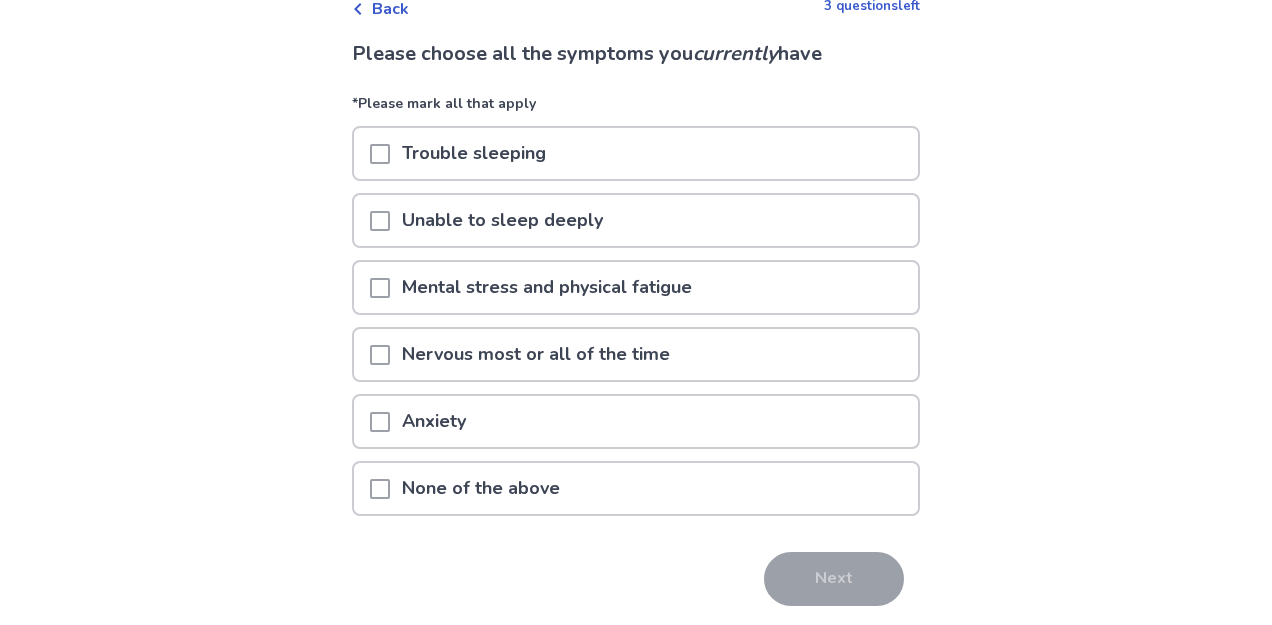 scroll, scrollTop: 119, scrollLeft: 0, axis: vertical 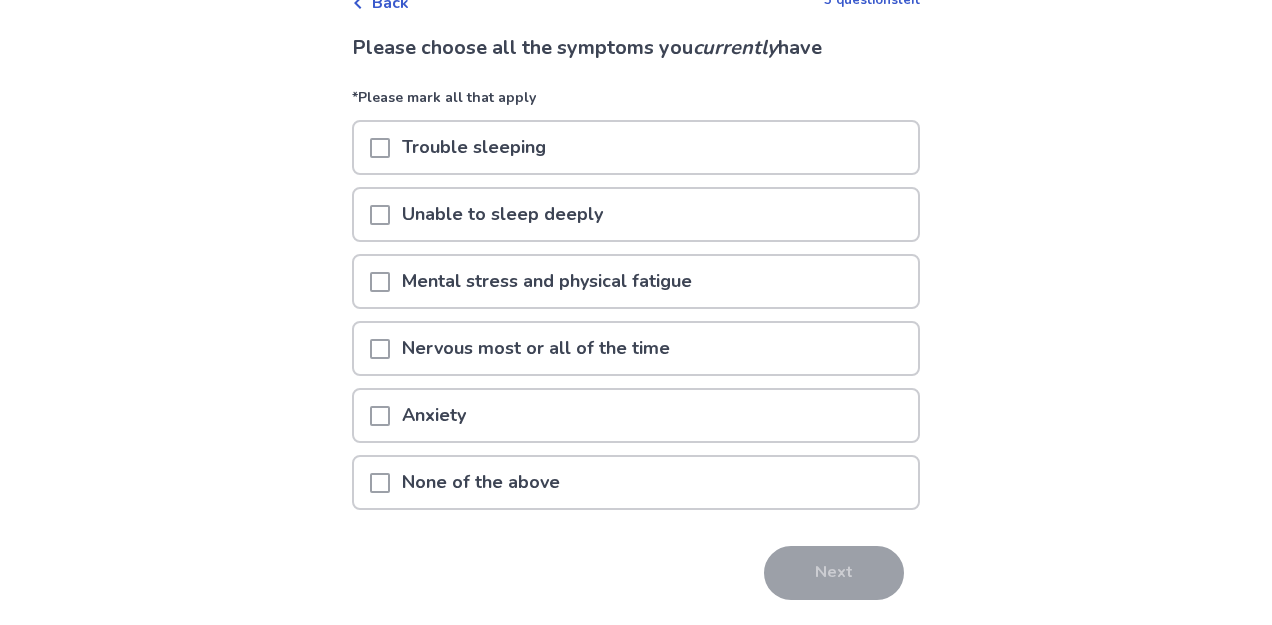 click on "Mental stress and physical fatigue" at bounding box center [636, 281] 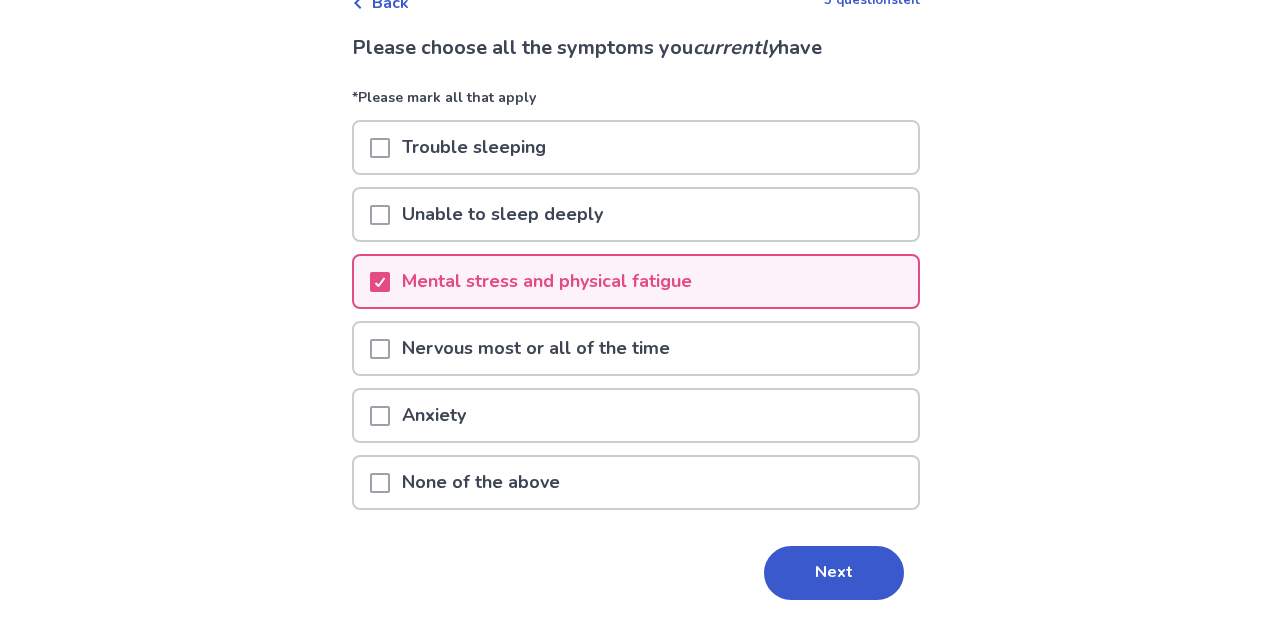 click on "Nervous most or all of the time" at bounding box center (636, 348) 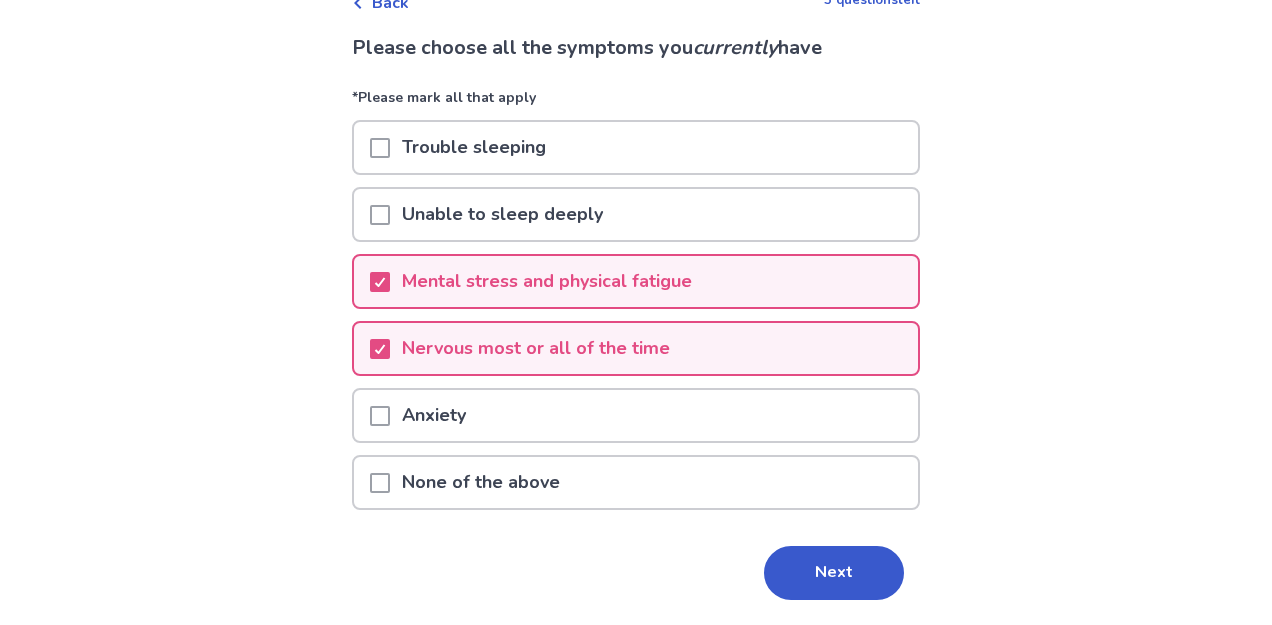 click on "Anxiety" at bounding box center (636, 415) 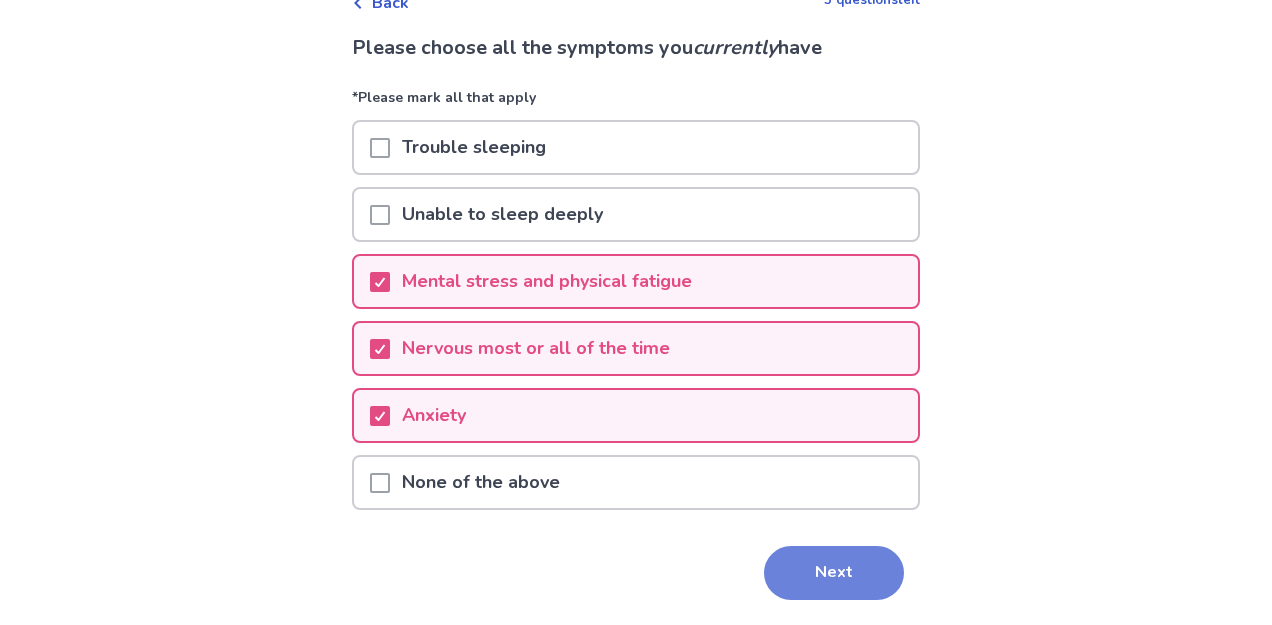 click on "Next" at bounding box center [834, 573] 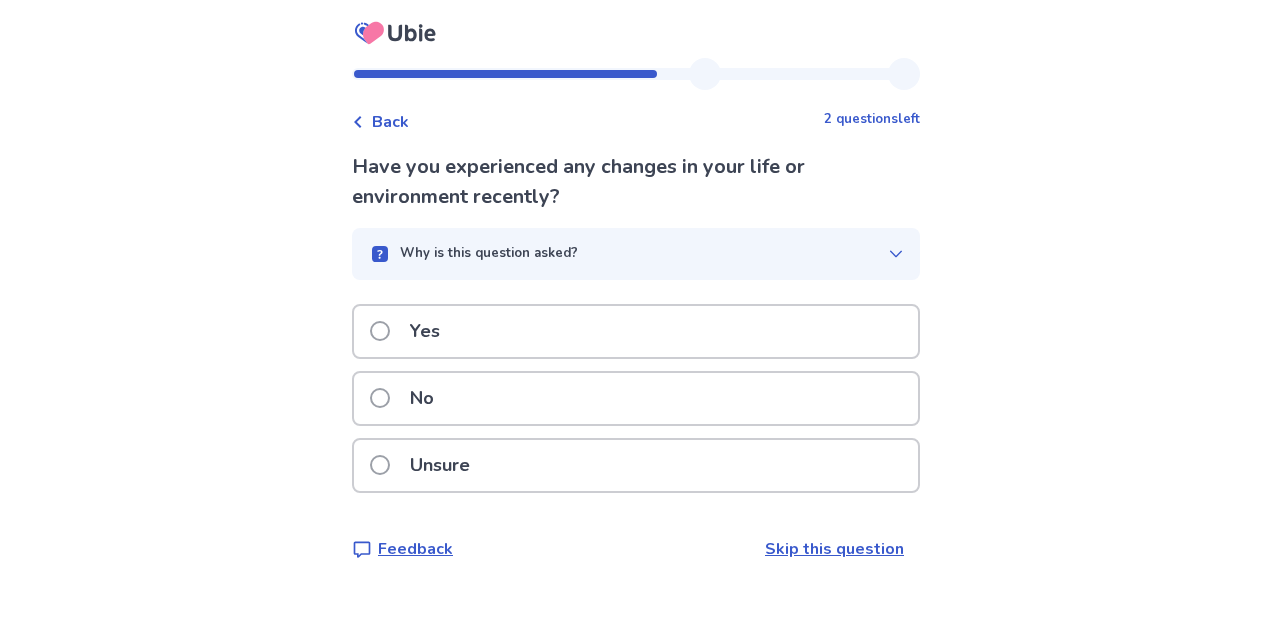 click on "No" at bounding box center (636, 398) 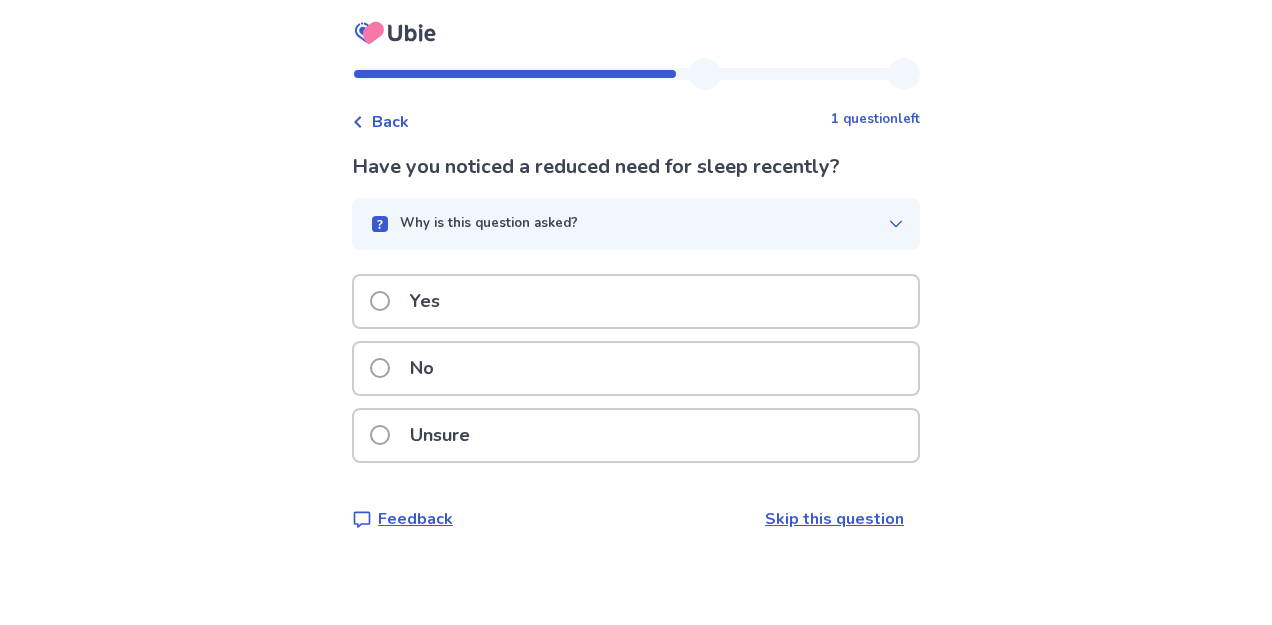 click on "Unsure" at bounding box center (636, 435) 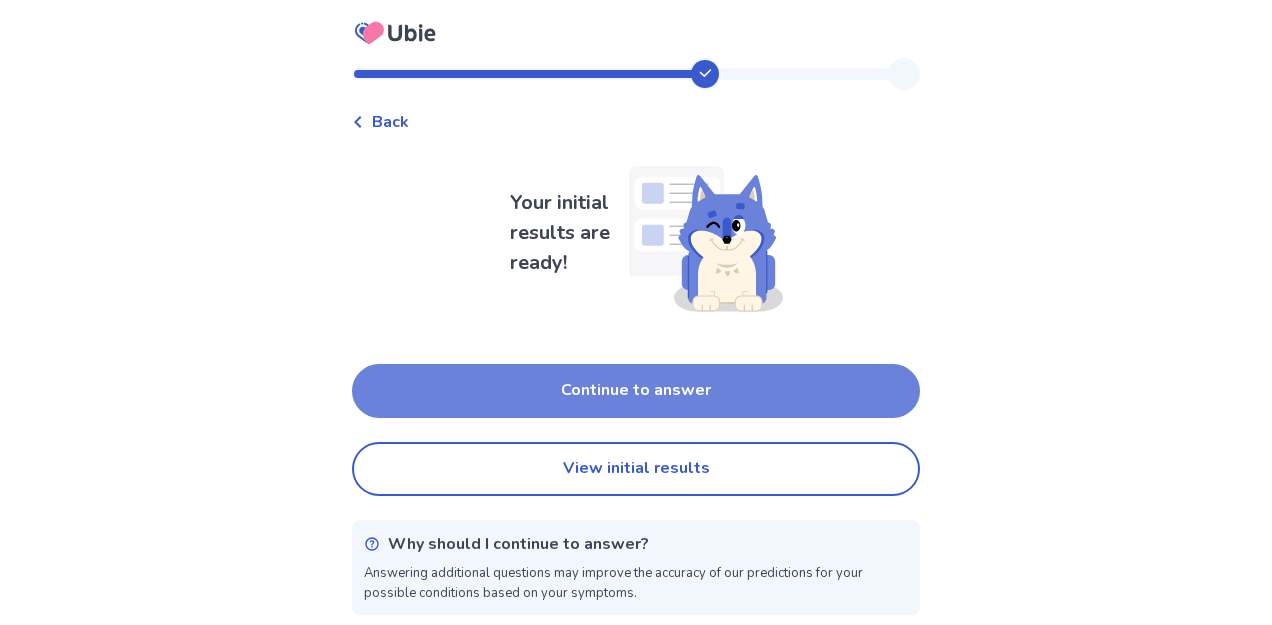 click on "Continue to answer" at bounding box center [636, 391] 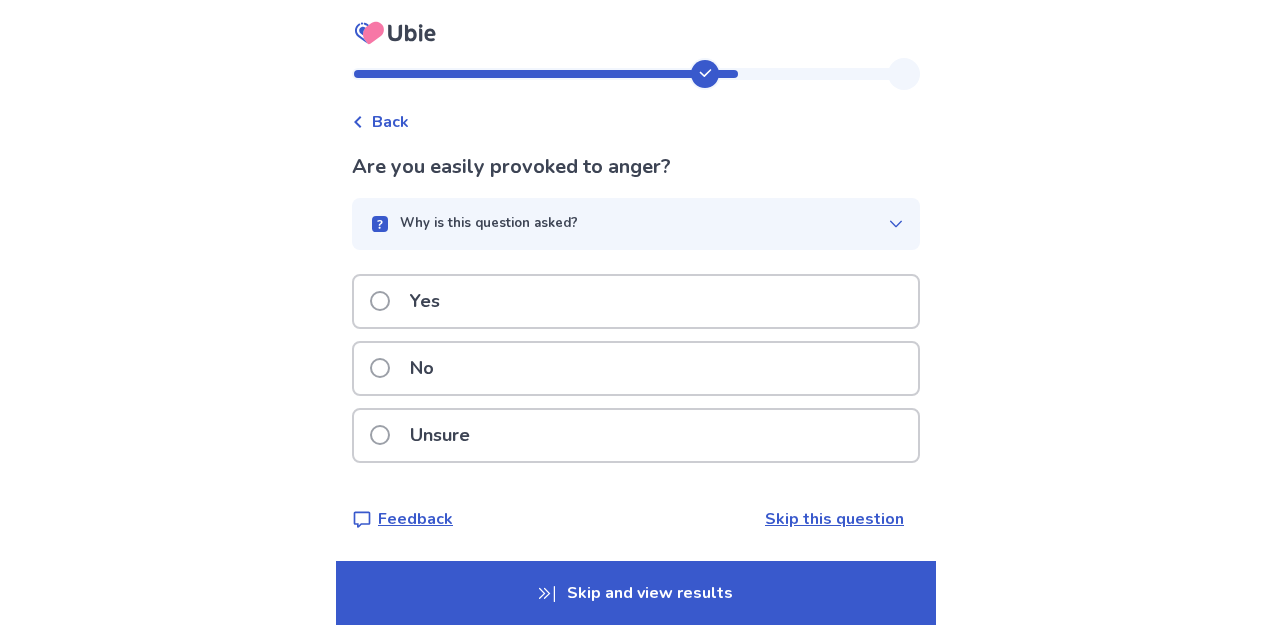 scroll, scrollTop: 1, scrollLeft: 0, axis: vertical 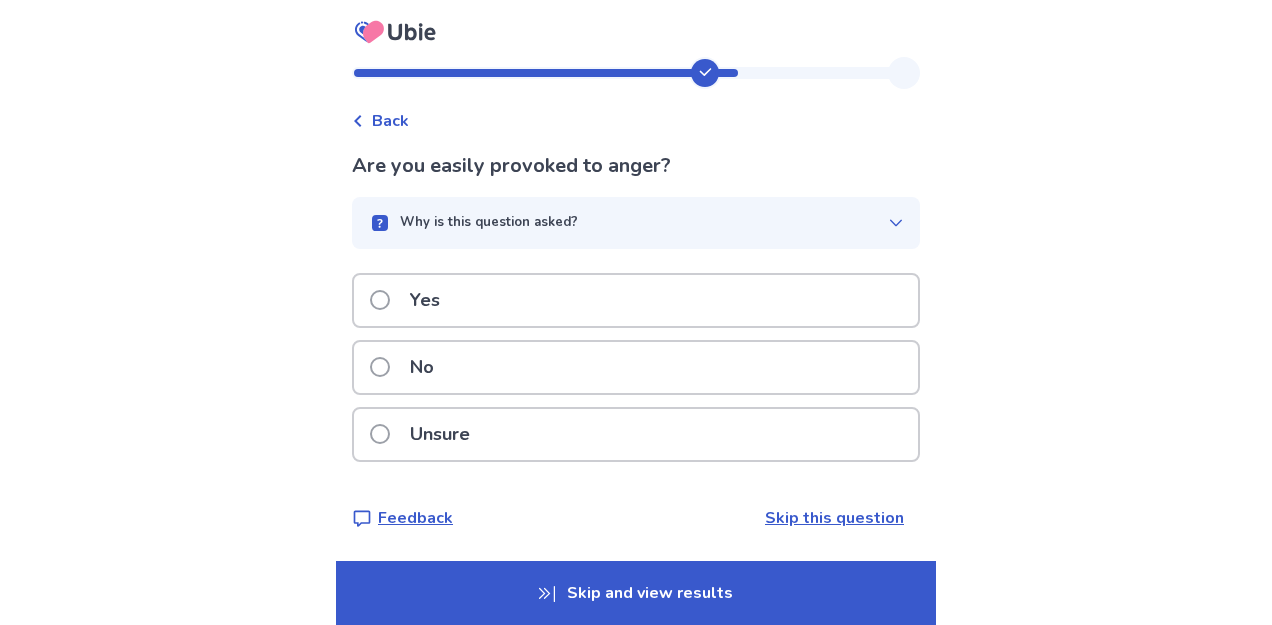 click on "Unsure" at bounding box center [636, 434] 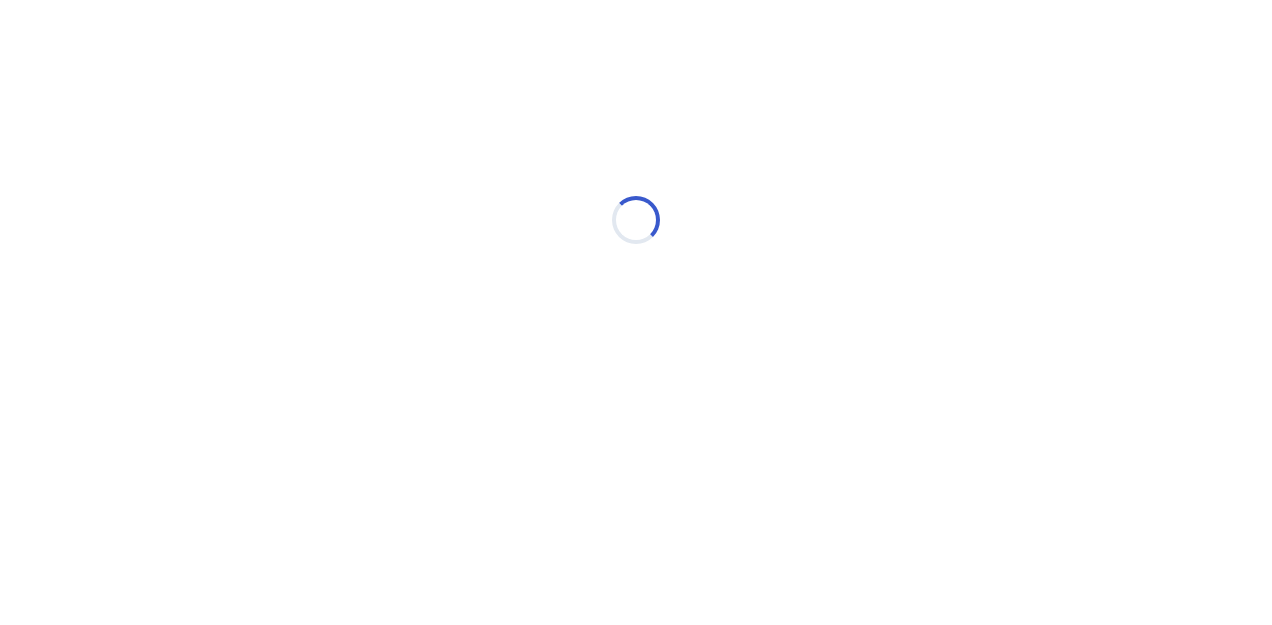 scroll, scrollTop: 0, scrollLeft: 0, axis: both 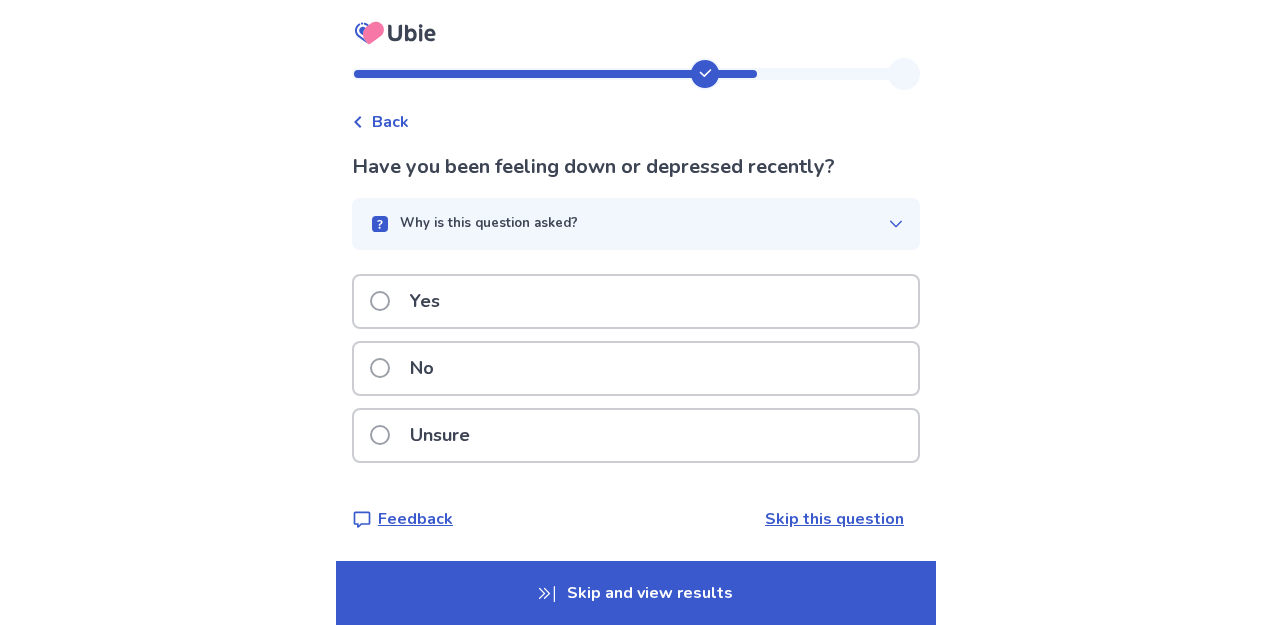 click on "Yes" at bounding box center (636, 301) 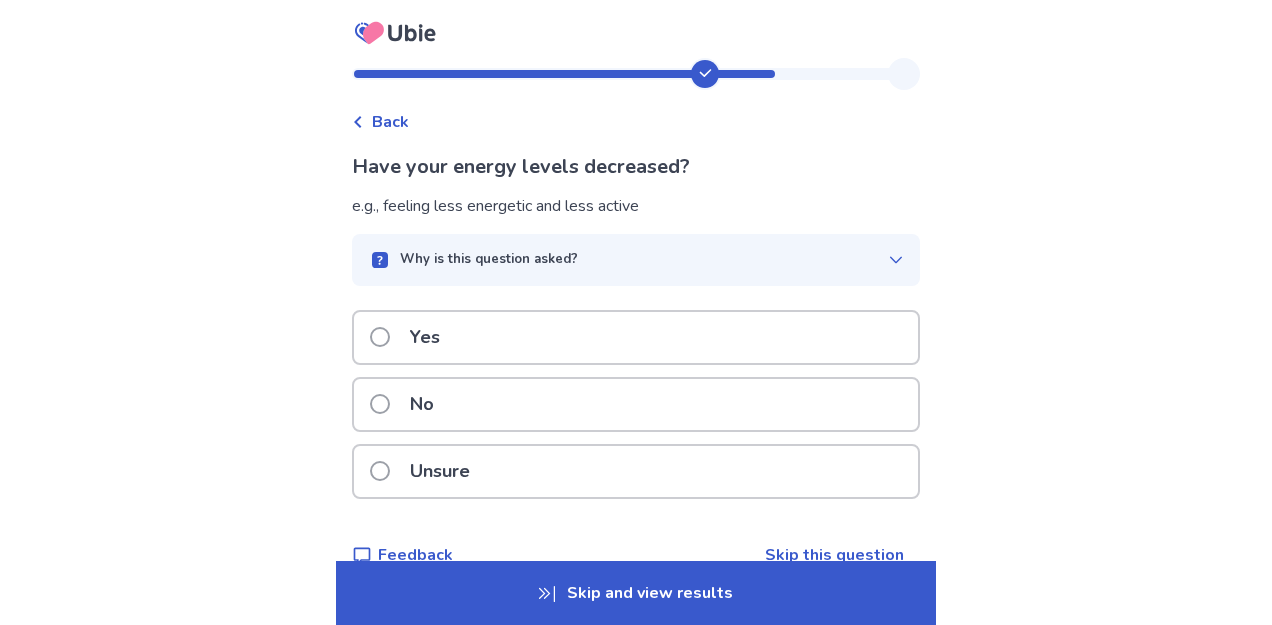 click on "Yes" at bounding box center (636, 337) 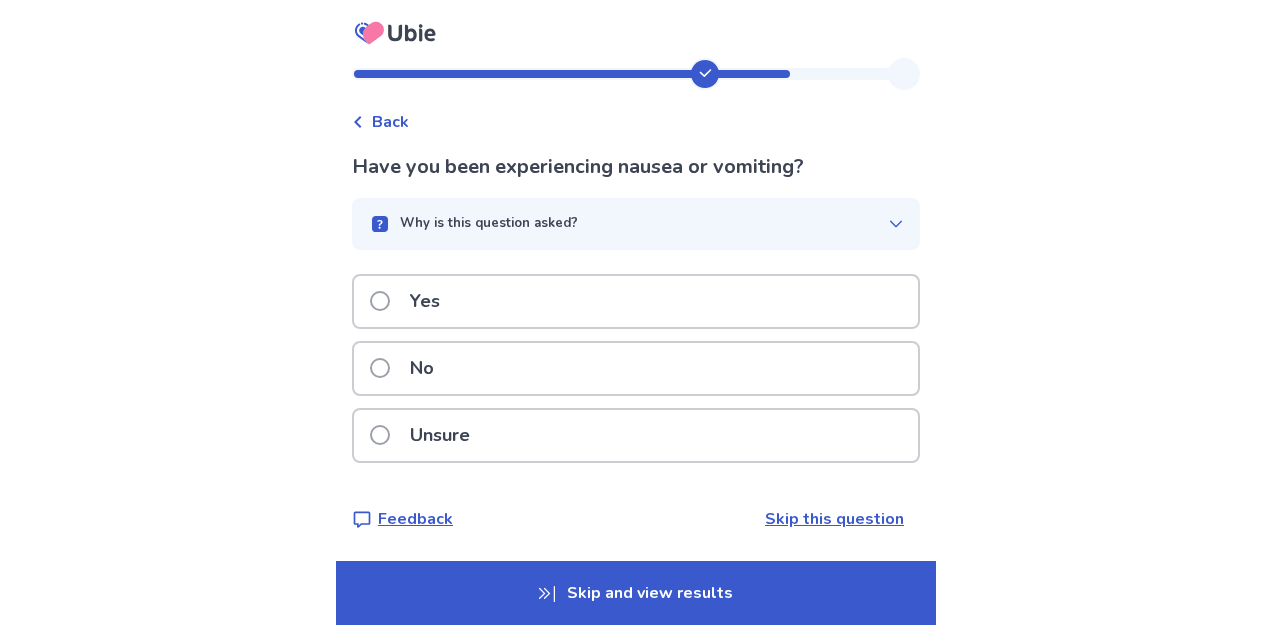 click on "Yes" at bounding box center (636, 301) 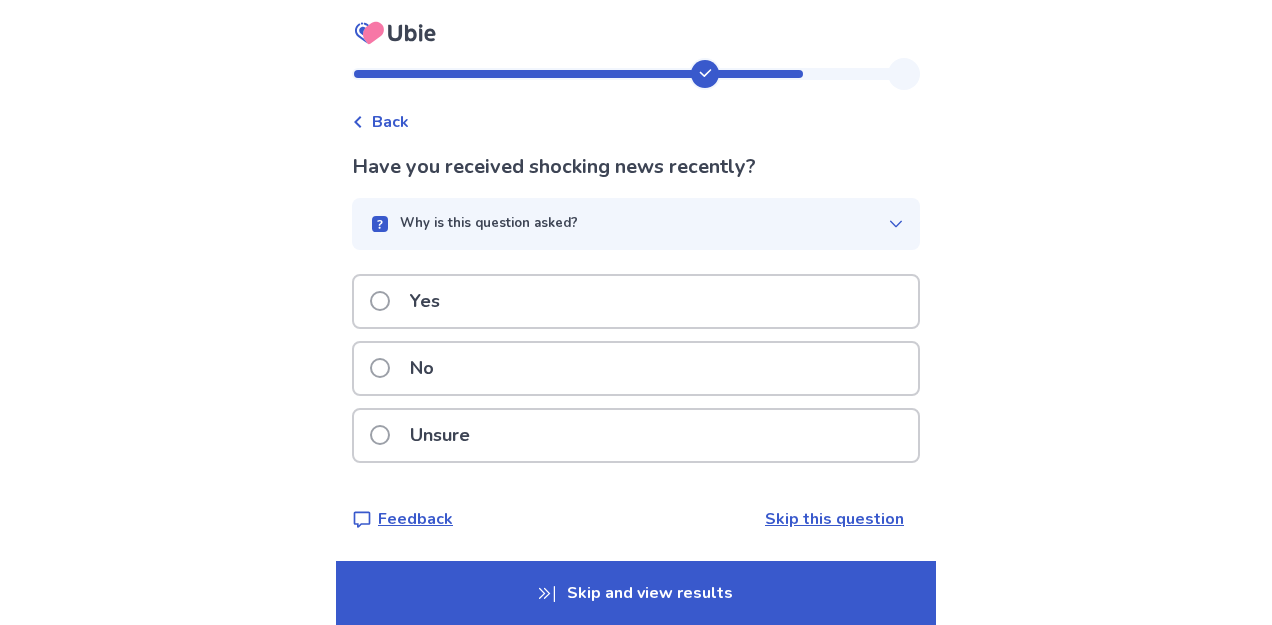 click on "Yes" at bounding box center [636, 301] 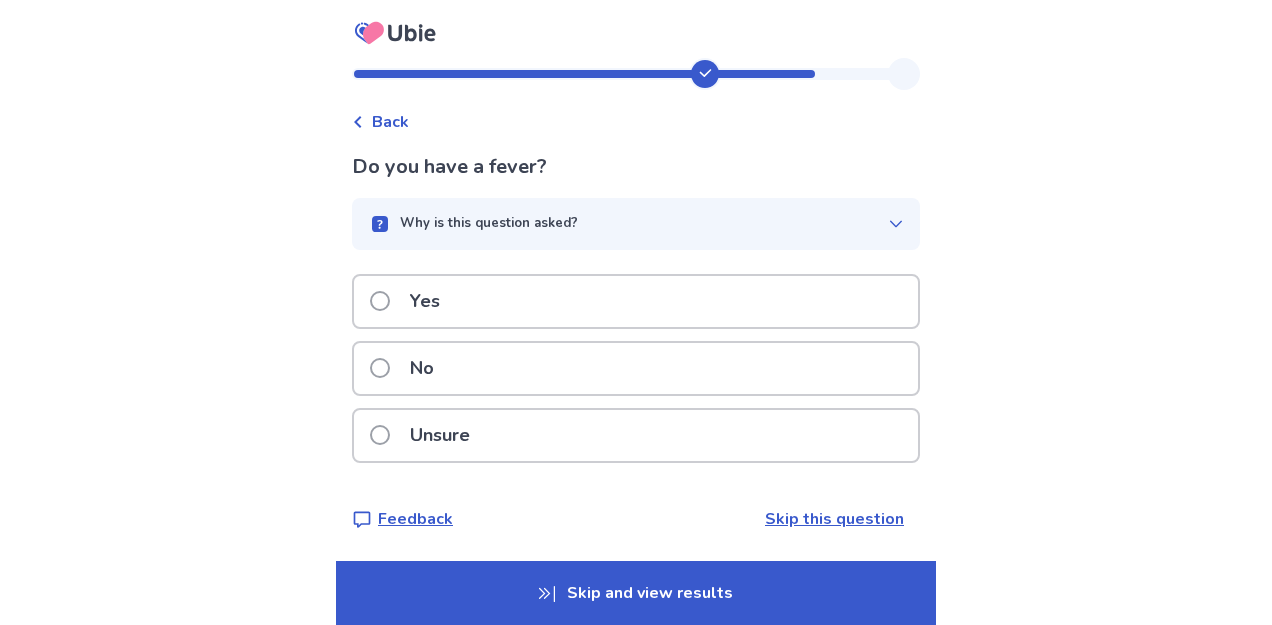 click on "No" at bounding box center [636, 368] 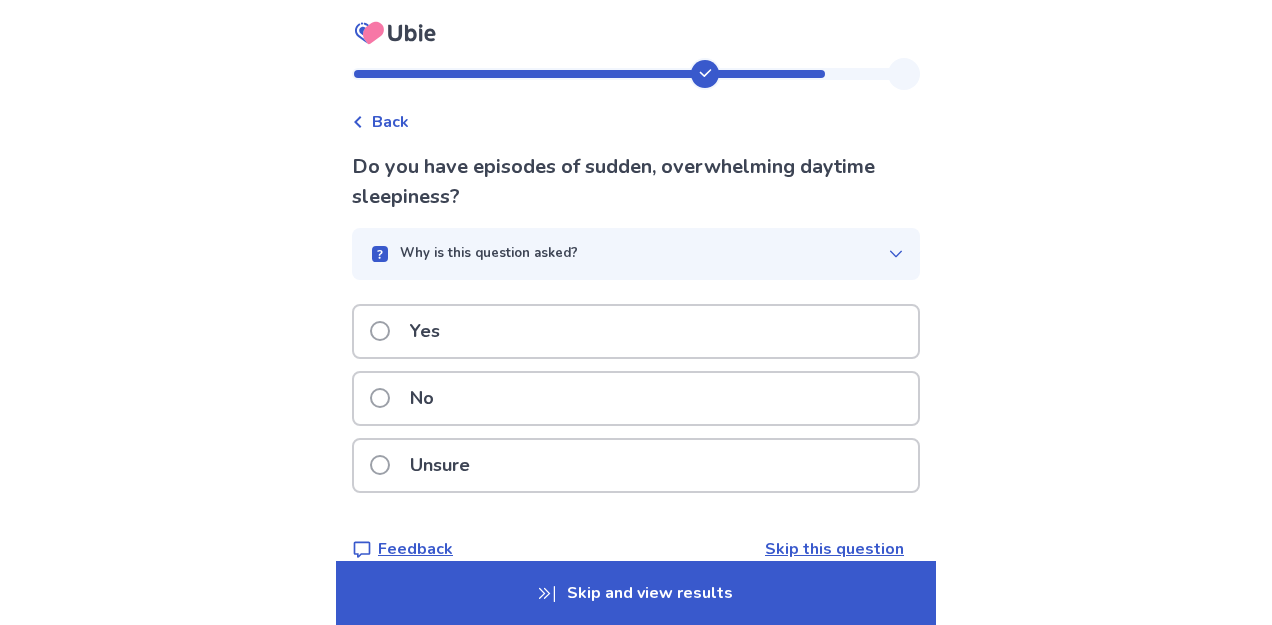 click on "Yes" at bounding box center [636, 331] 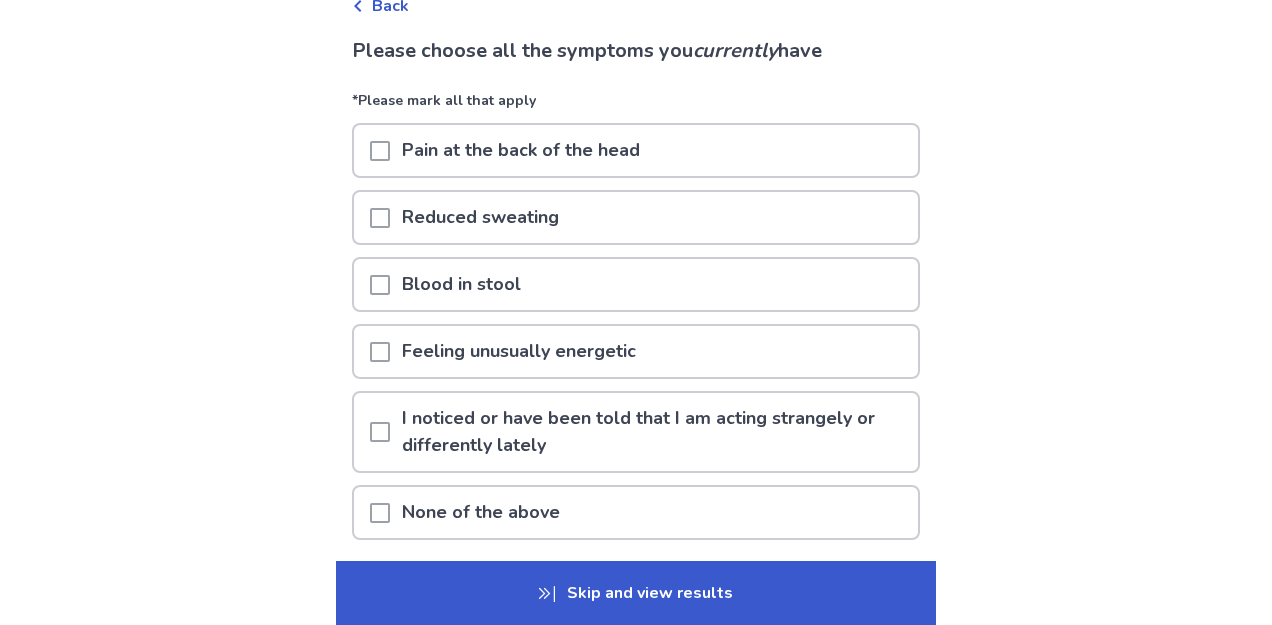 scroll, scrollTop: 122, scrollLeft: 0, axis: vertical 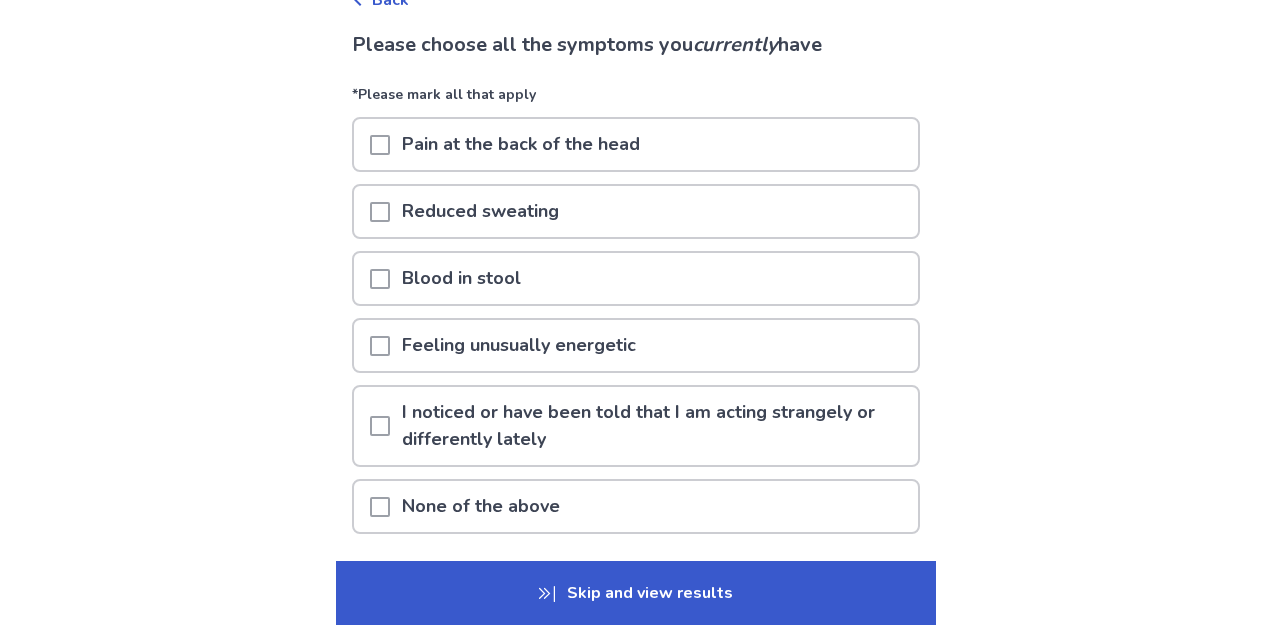 click on "Feeling unusually energetic" at bounding box center (636, 345) 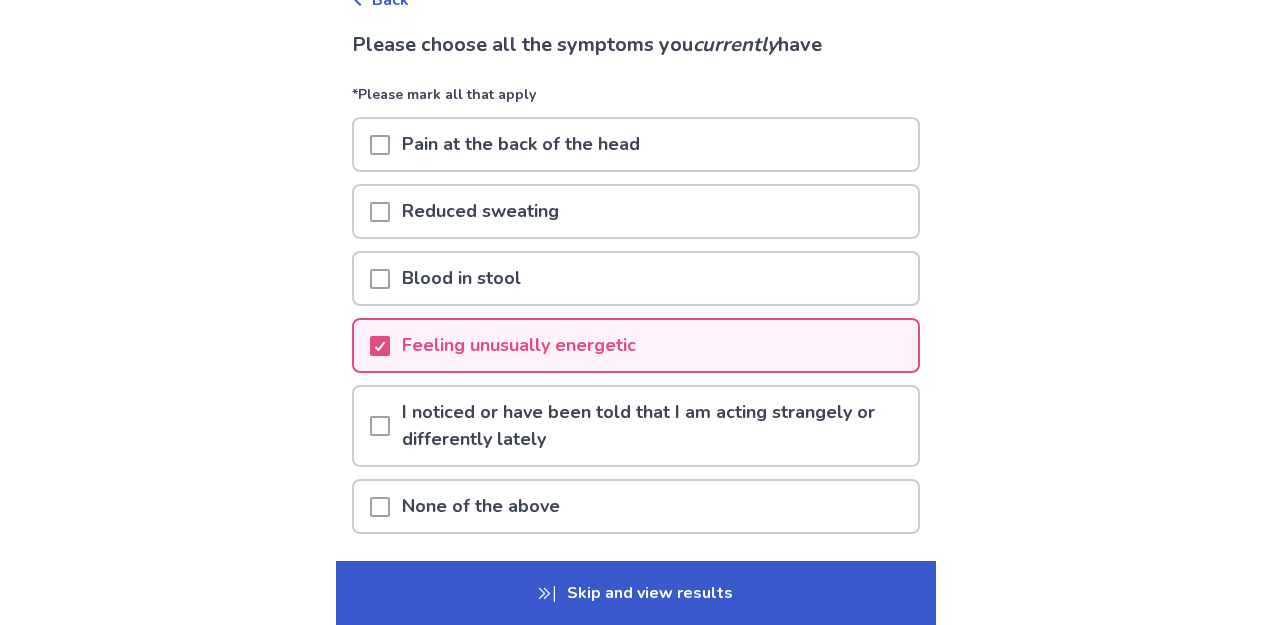 click on "Pain at the back of the head" at bounding box center (636, 144) 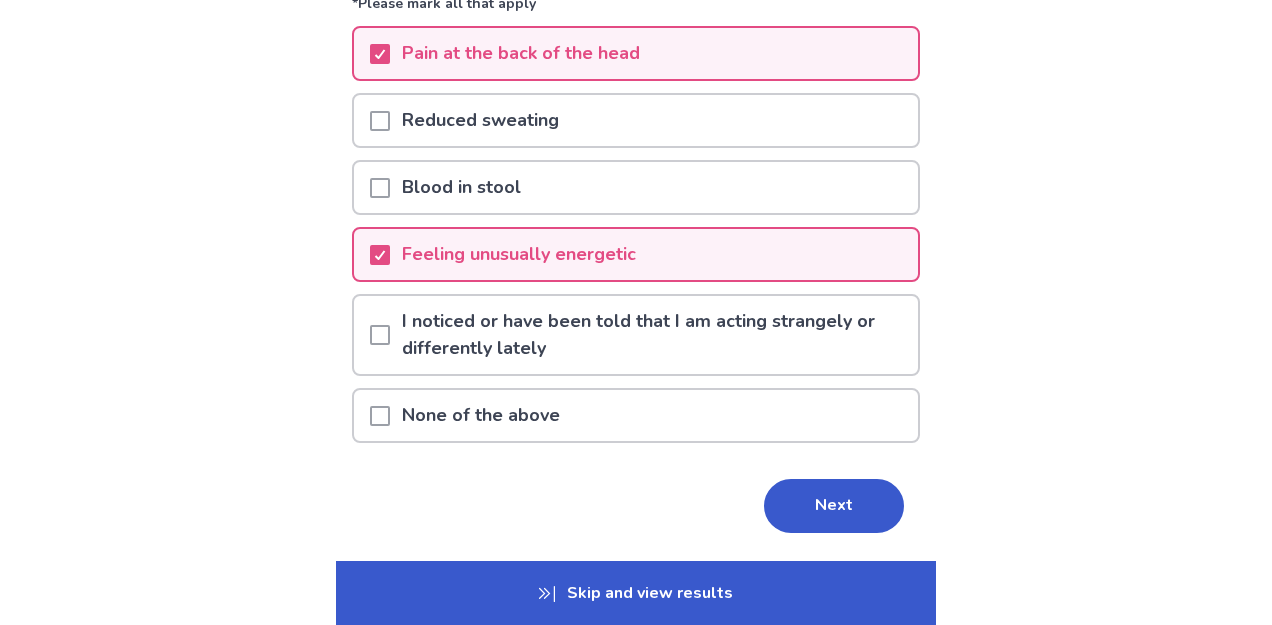 scroll, scrollTop: 219, scrollLeft: 0, axis: vertical 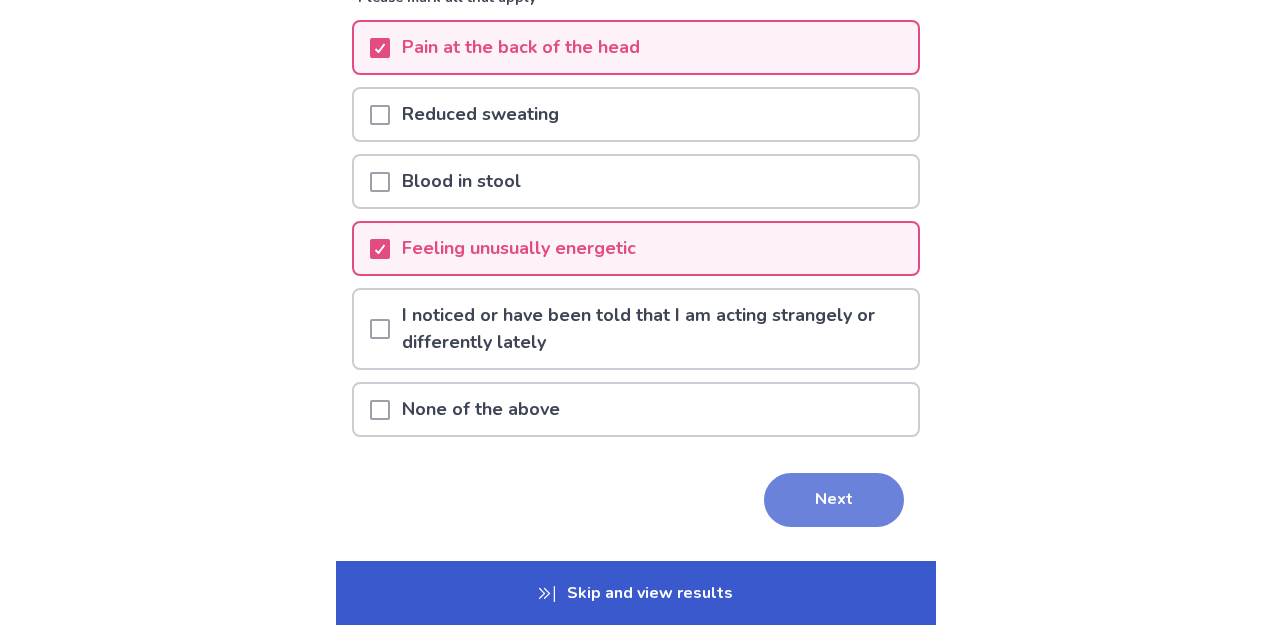click on "Next" at bounding box center [834, 500] 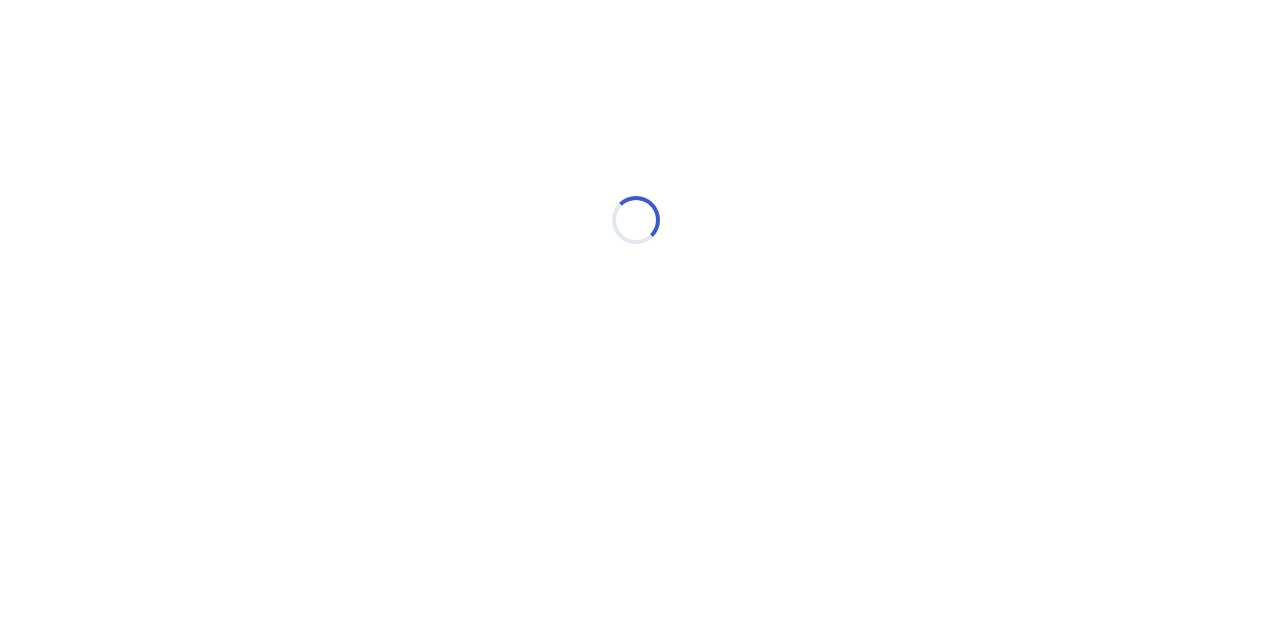 scroll, scrollTop: 0, scrollLeft: 0, axis: both 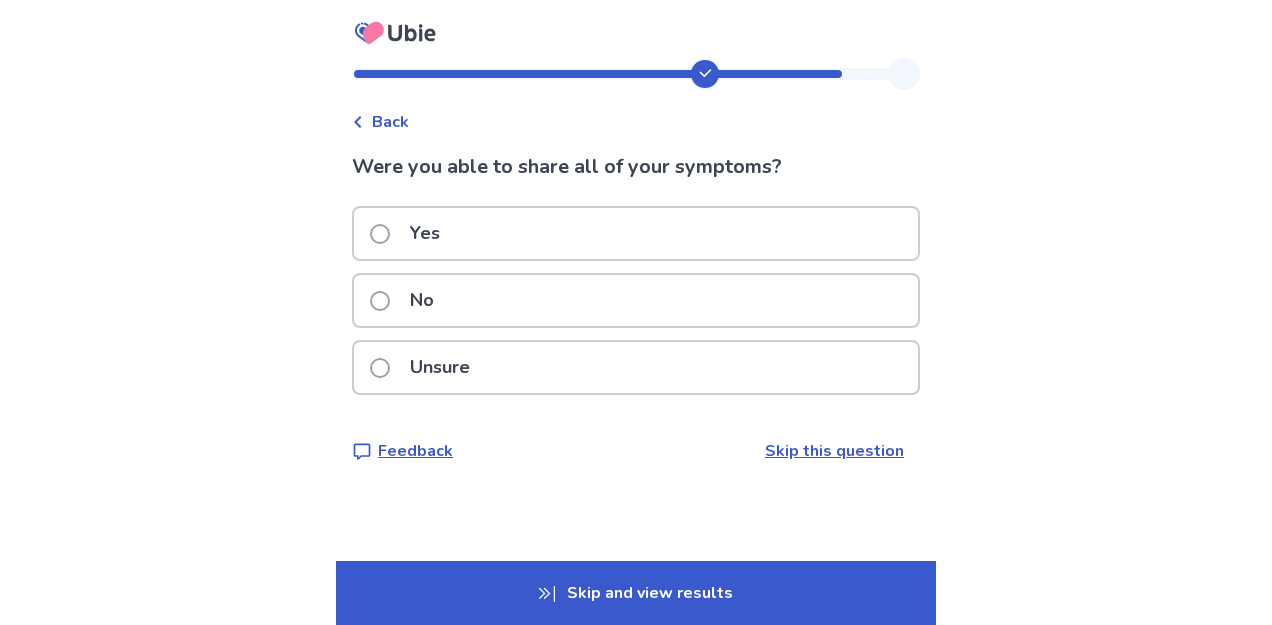 click on "Unsure" at bounding box center [636, 367] 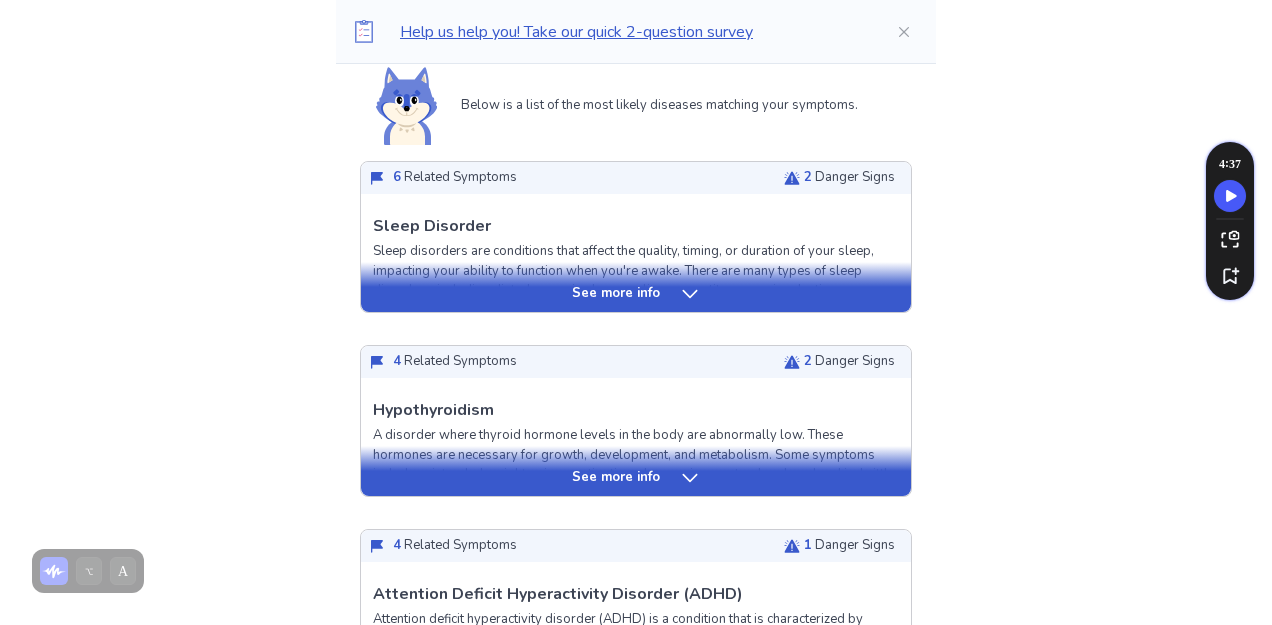 scroll, scrollTop: 470, scrollLeft: 0, axis: vertical 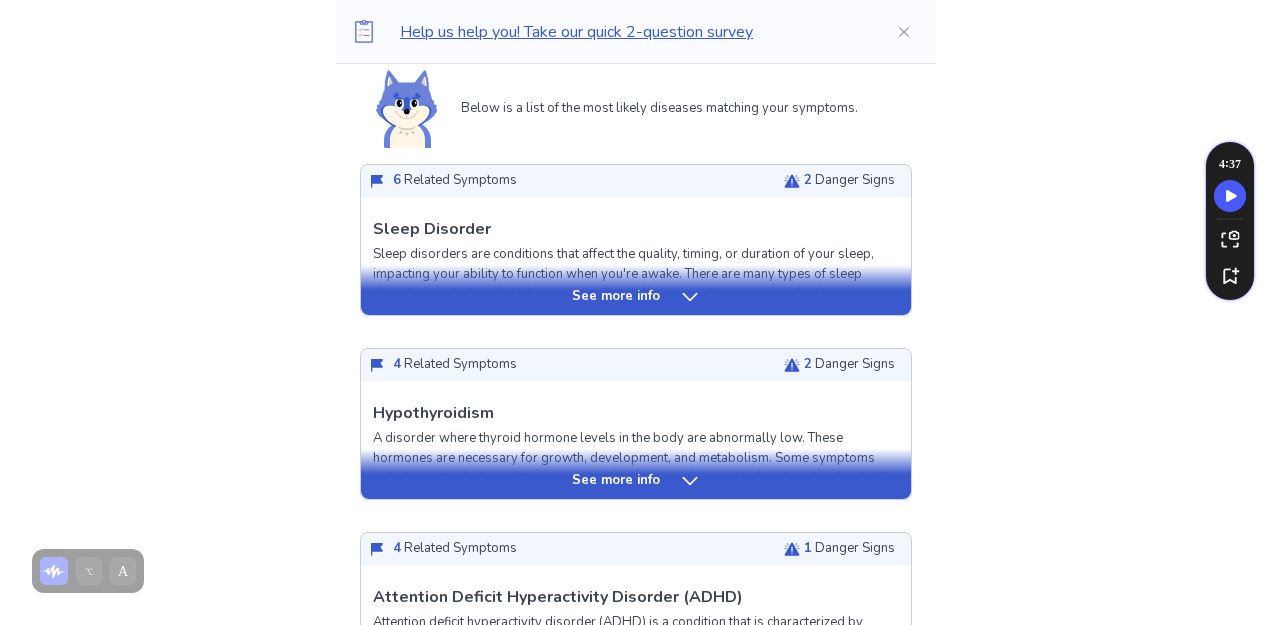 click on "See more info" at bounding box center [616, 297] 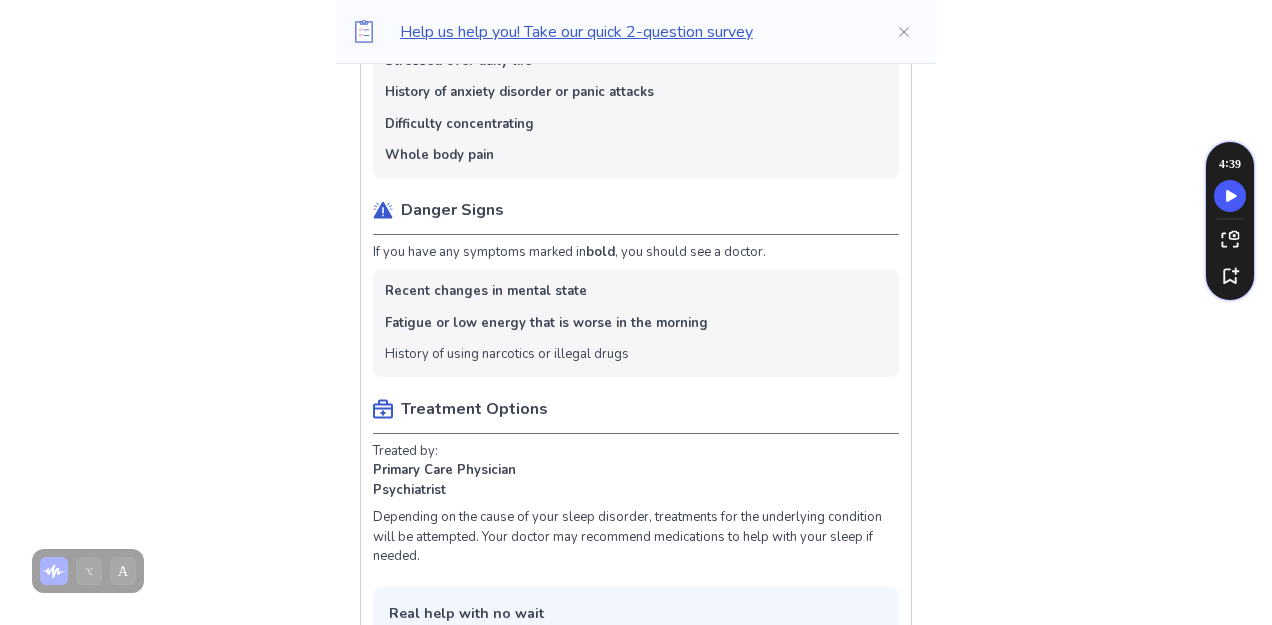 scroll, scrollTop: 925, scrollLeft: 0, axis: vertical 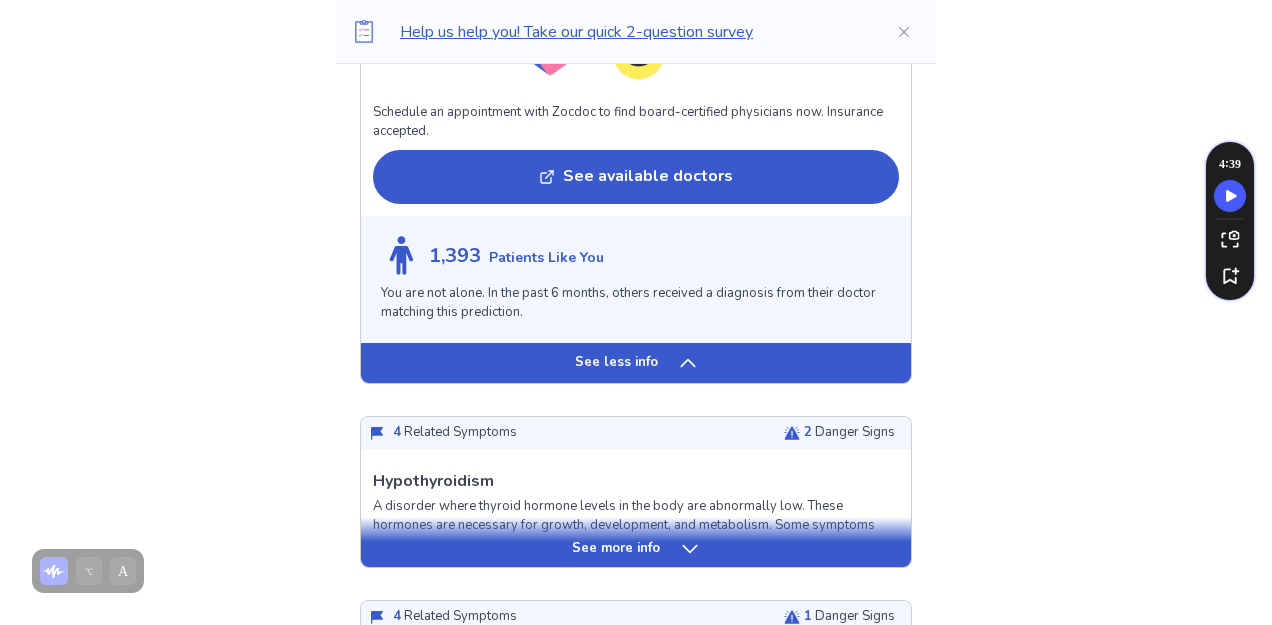 click on "See less info" at bounding box center (636, 363) 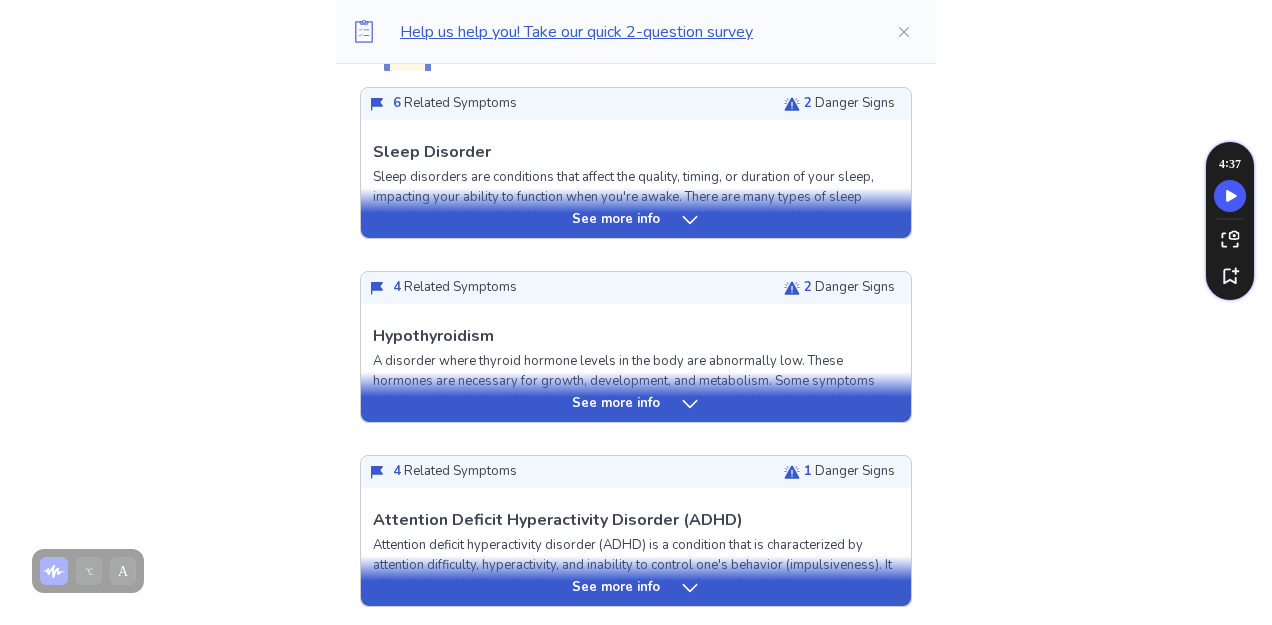 scroll, scrollTop: 420, scrollLeft: 0, axis: vertical 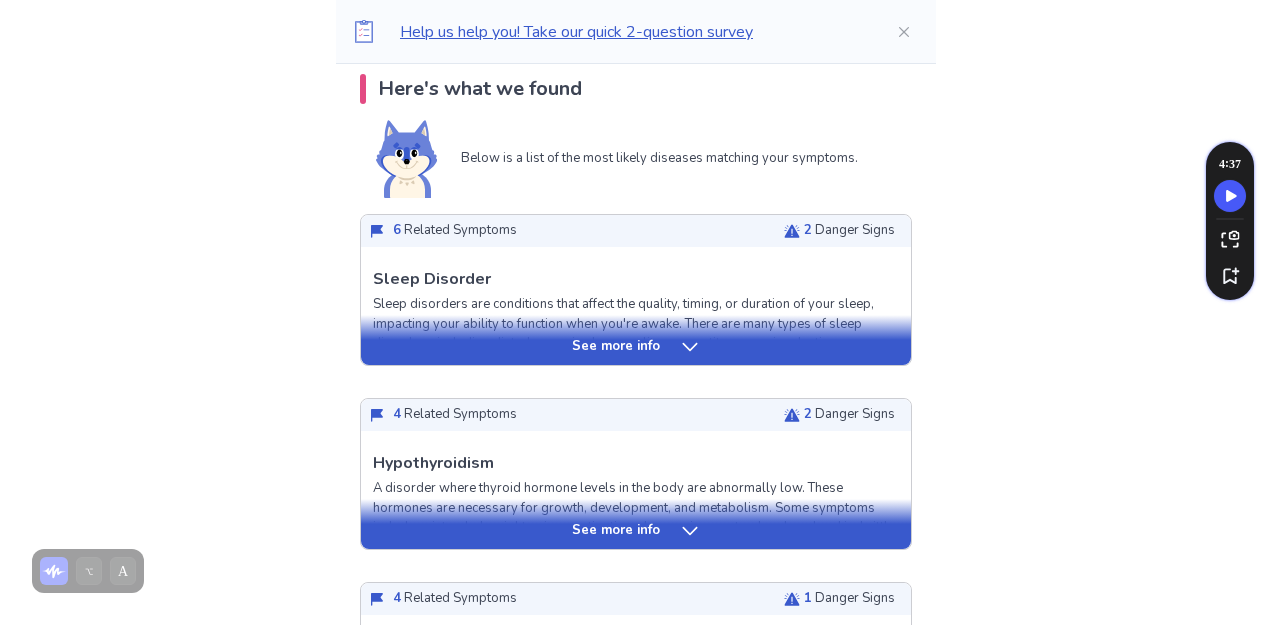 click 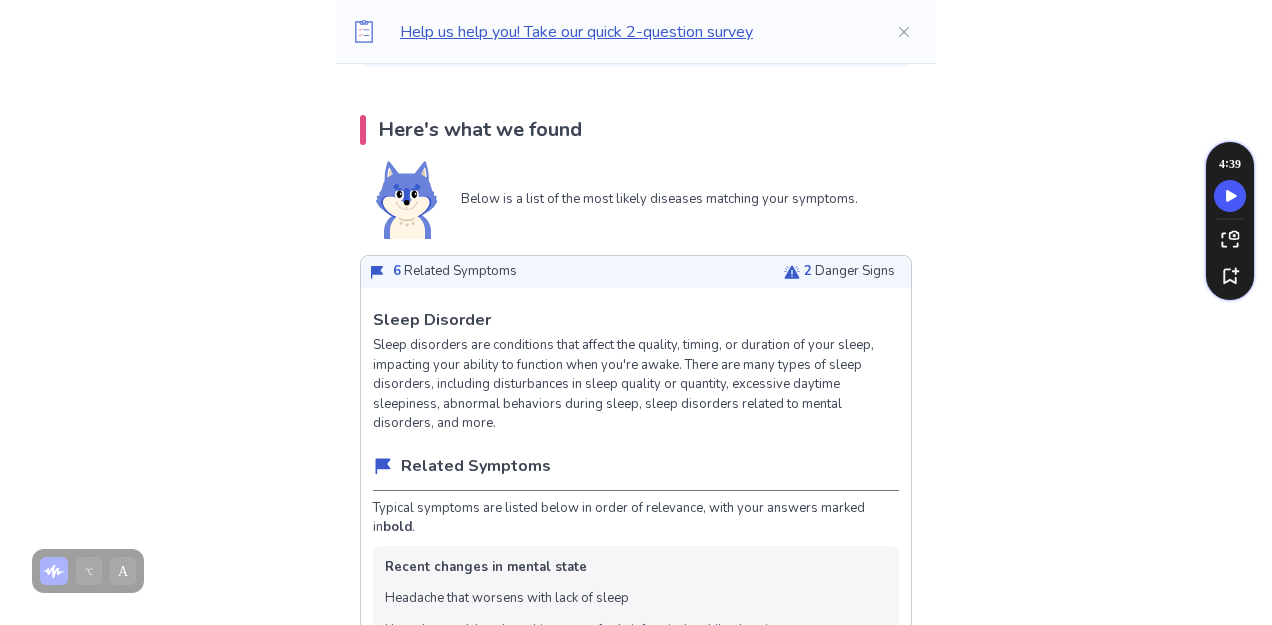 scroll, scrollTop: 382, scrollLeft: 0, axis: vertical 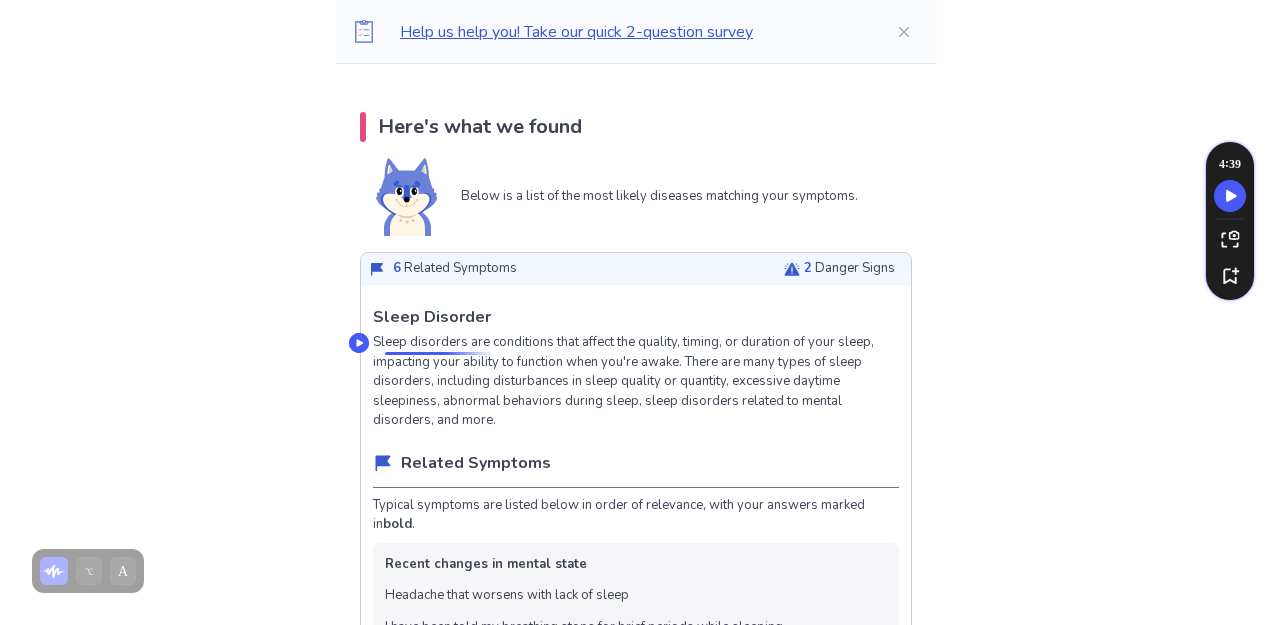 drag, startPoint x: 512, startPoint y: 422, endPoint x: 378, endPoint y: 344, distance: 155.04839 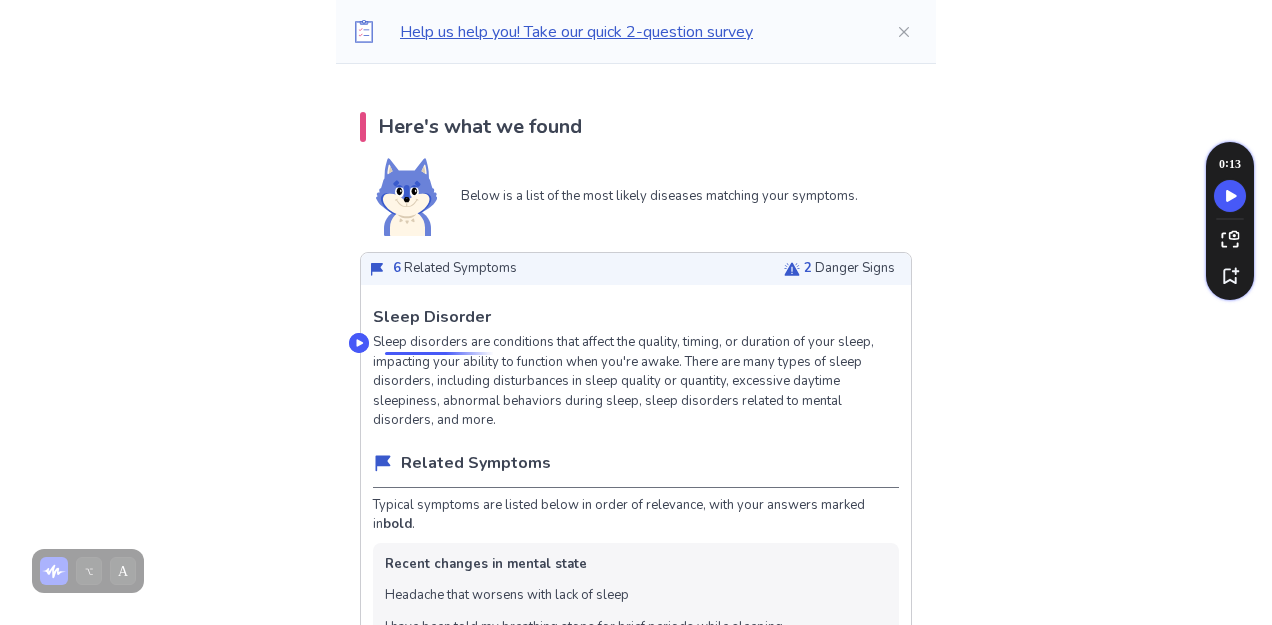 copy on "Sleep disorders are conditions that affect the quality, timing, or duration of your sleep, impacting your ability to function when you're awake. There are many types of sleep disorders, including disturbances in sleep quality or quantity, excessive daytime sleepiness, abnormal behaviors during sleep, sleep disorders related to mental disorders, and more." 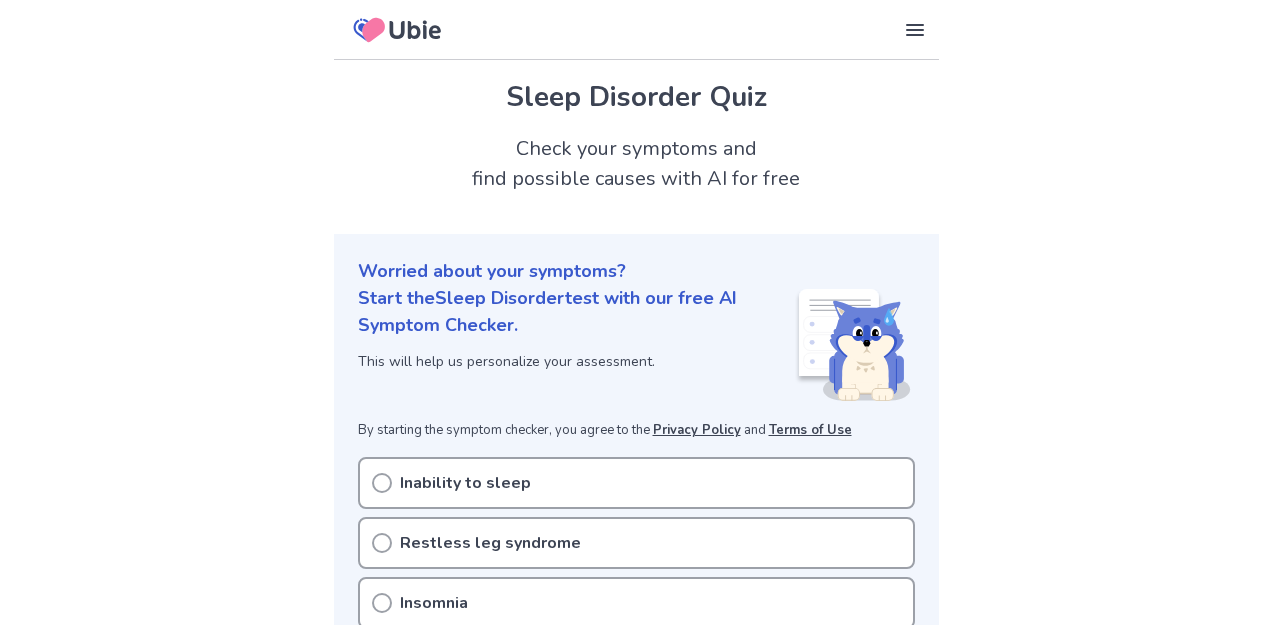 scroll, scrollTop: 96, scrollLeft: 0, axis: vertical 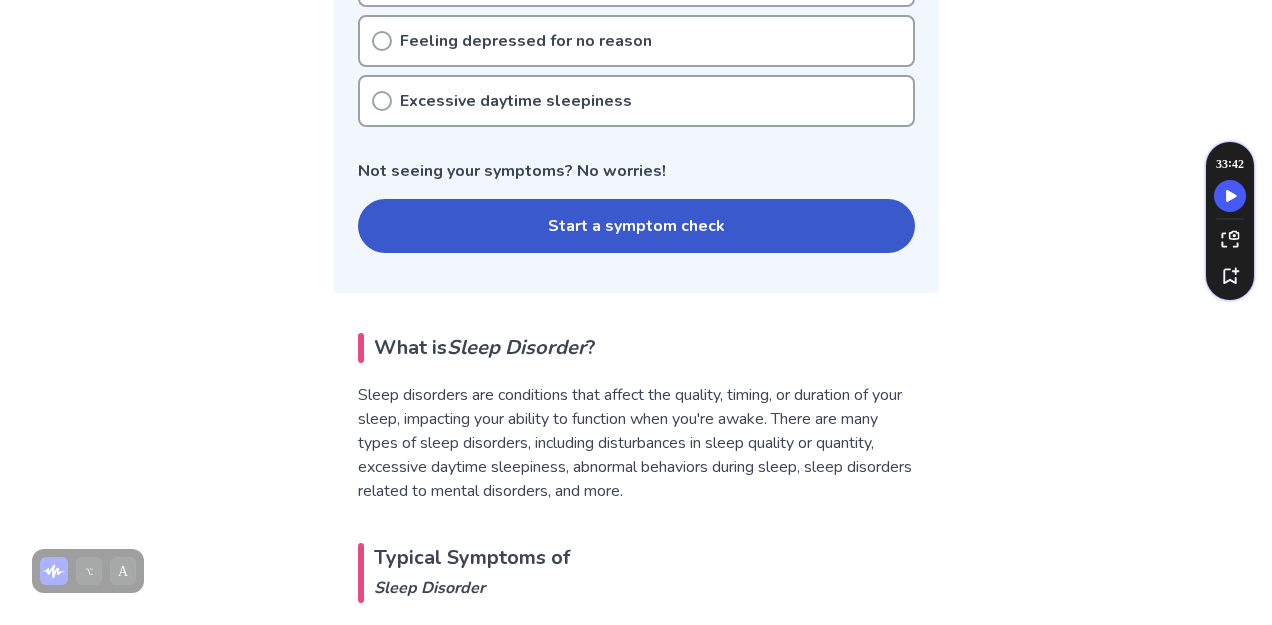 click on "Start a symptom check" at bounding box center [636, 226] 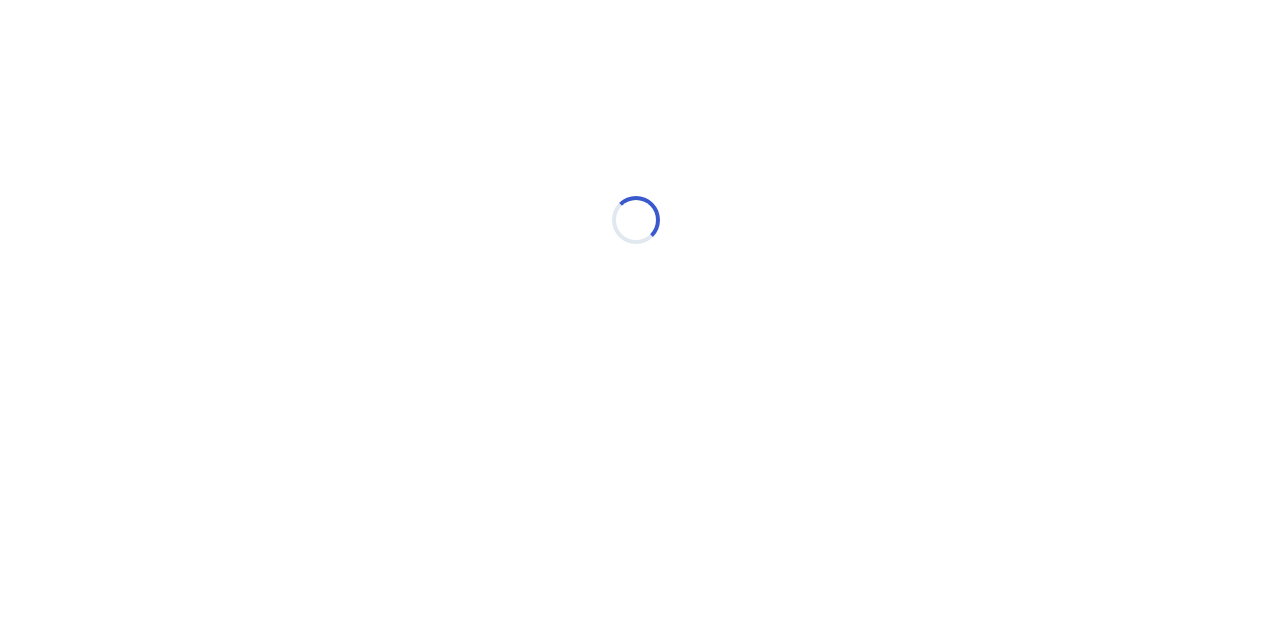 scroll, scrollTop: 0, scrollLeft: 0, axis: both 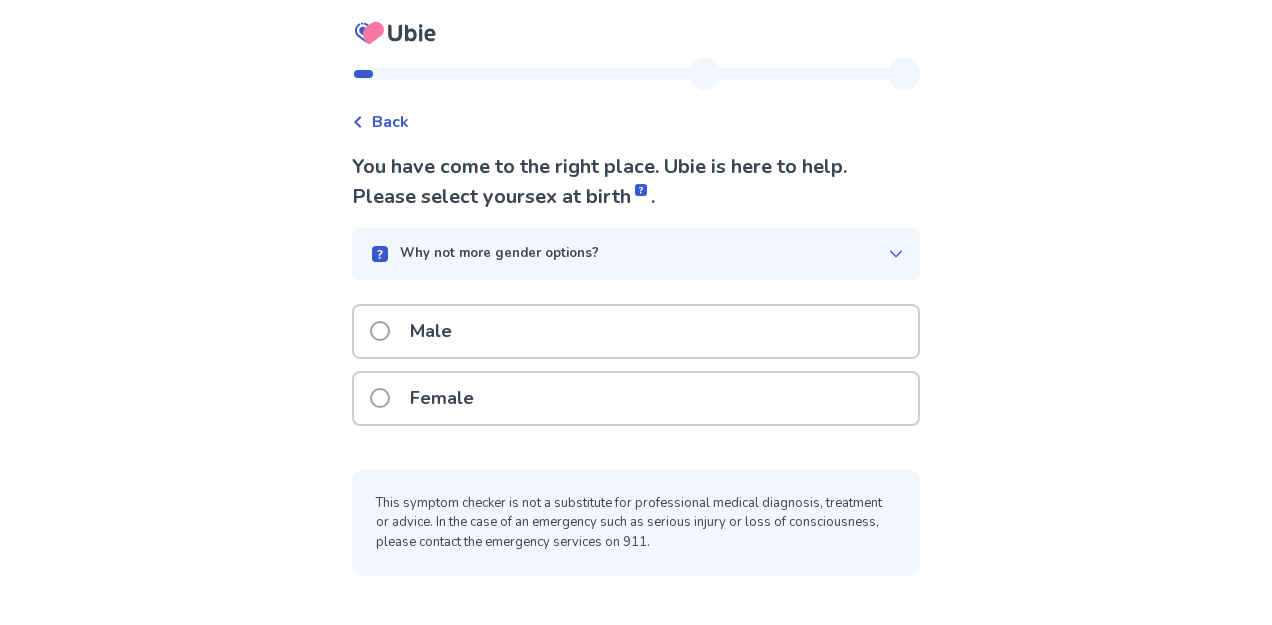 click on "Female" at bounding box center [636, 398] 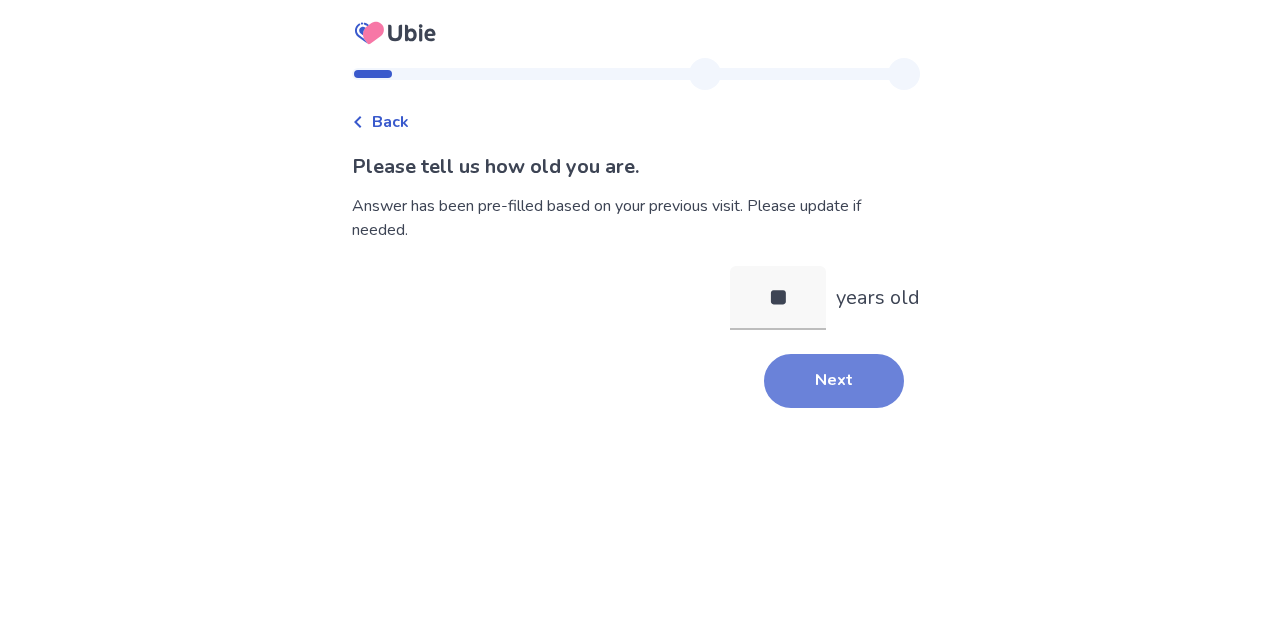 click on "Next" at bounding box center (834, 381) 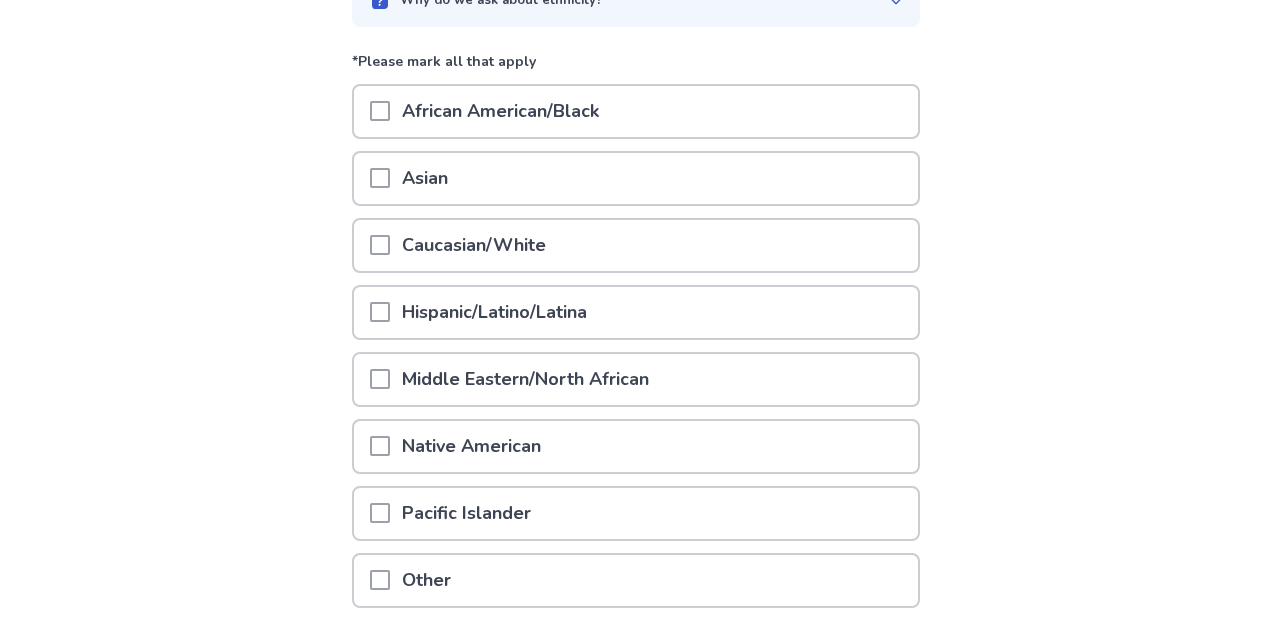 scroll, scrollTop: 222, scrollLeft: 0, axis: vertical 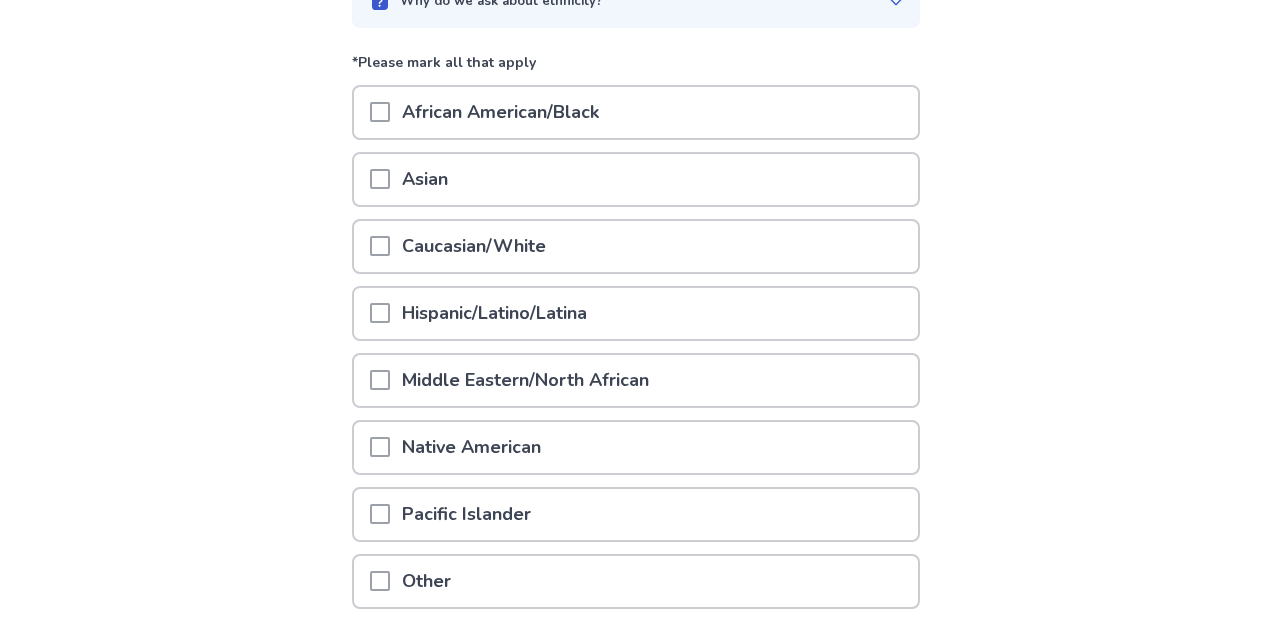 click on "Hispanic/Latino/Latina" at bounding box center (636, 313) 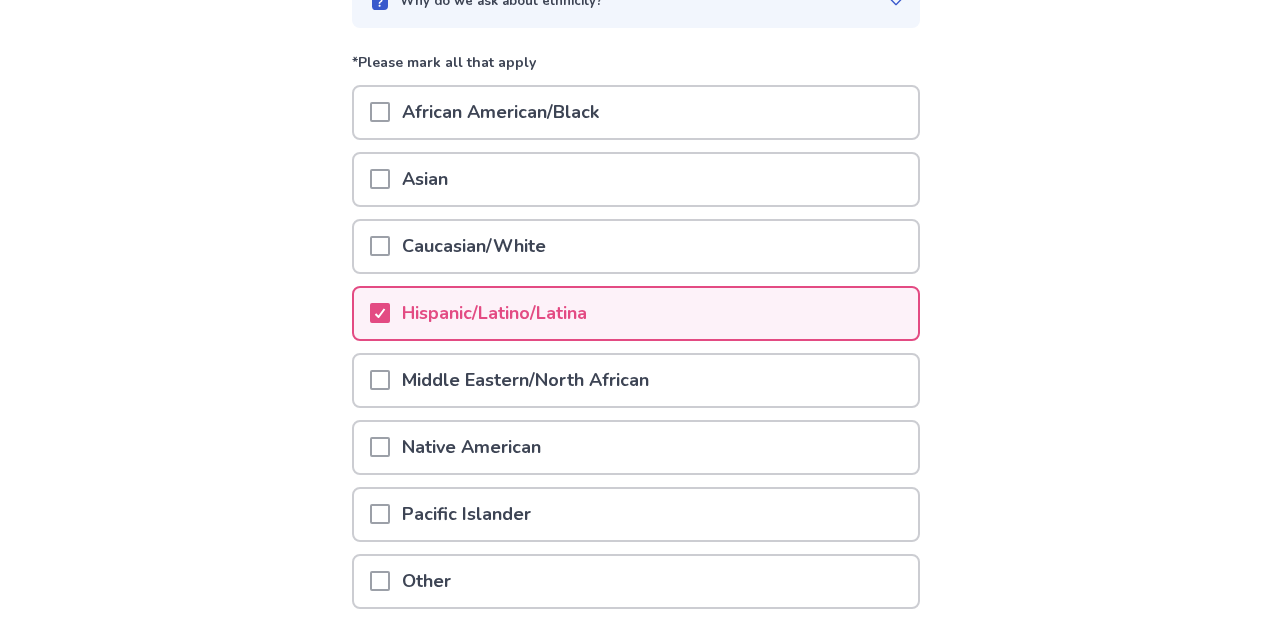 scroll, scrollTop: 383, scrollLeft: 0, axis: vertical 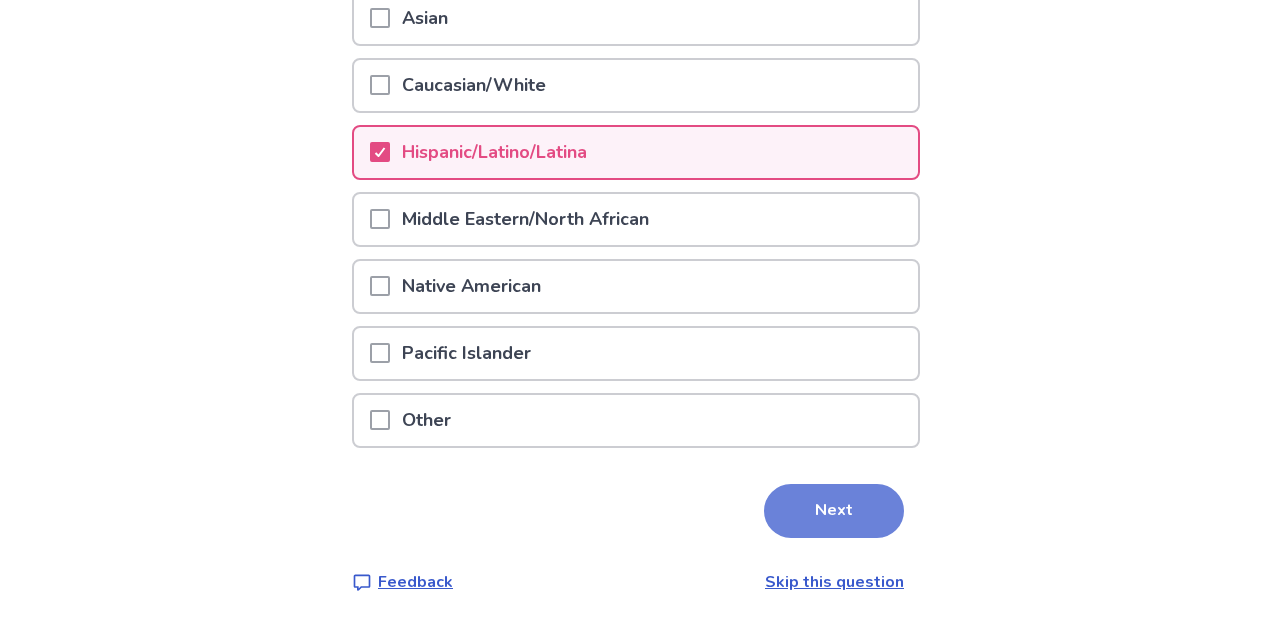 click on "Next" at bounding box center (834, 511) 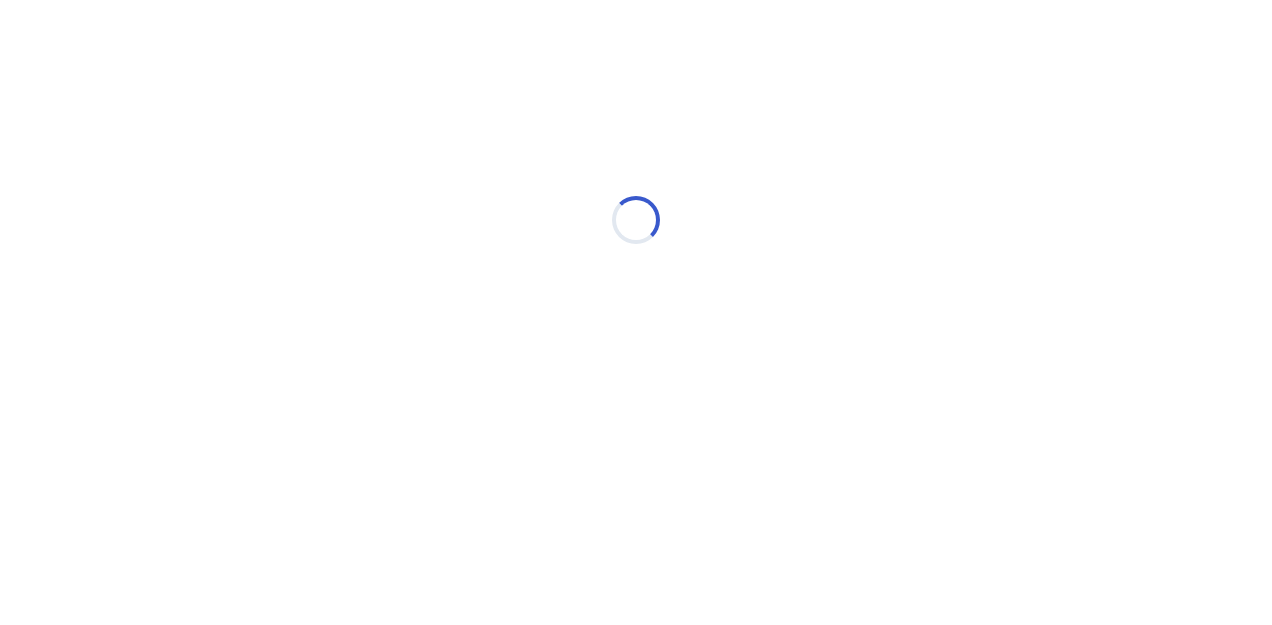 scroll, scrollTop: 0, scrollLeft: 0, axis: both 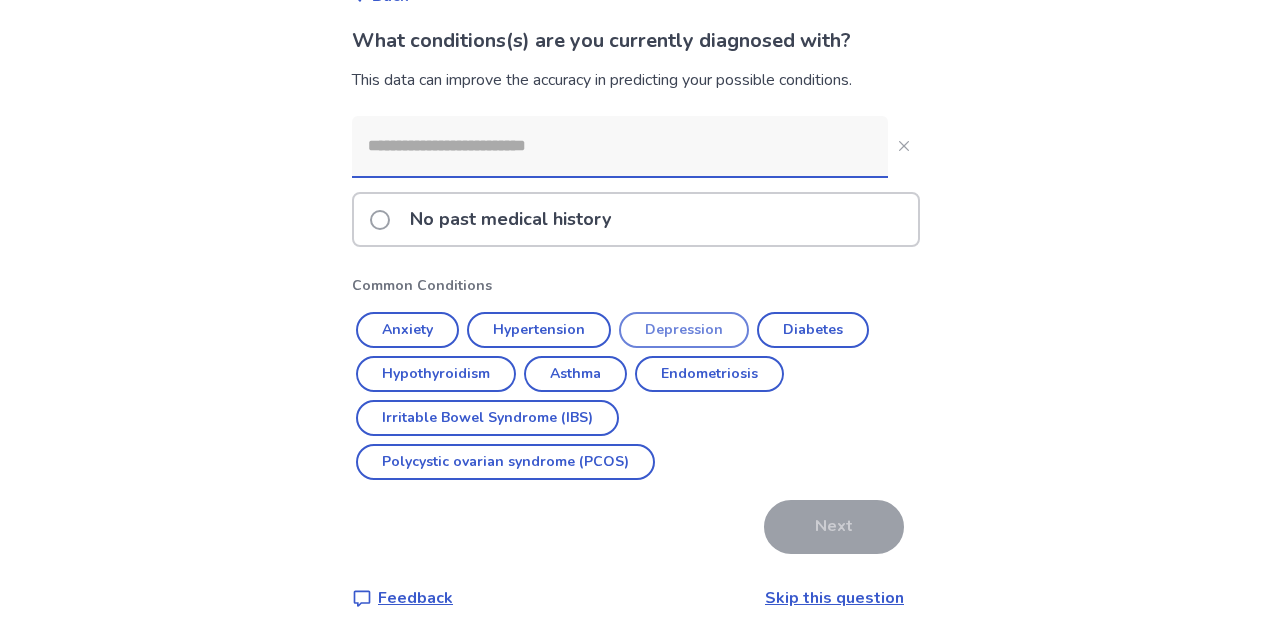 click on "Depression" at bounding box center [684, 330] 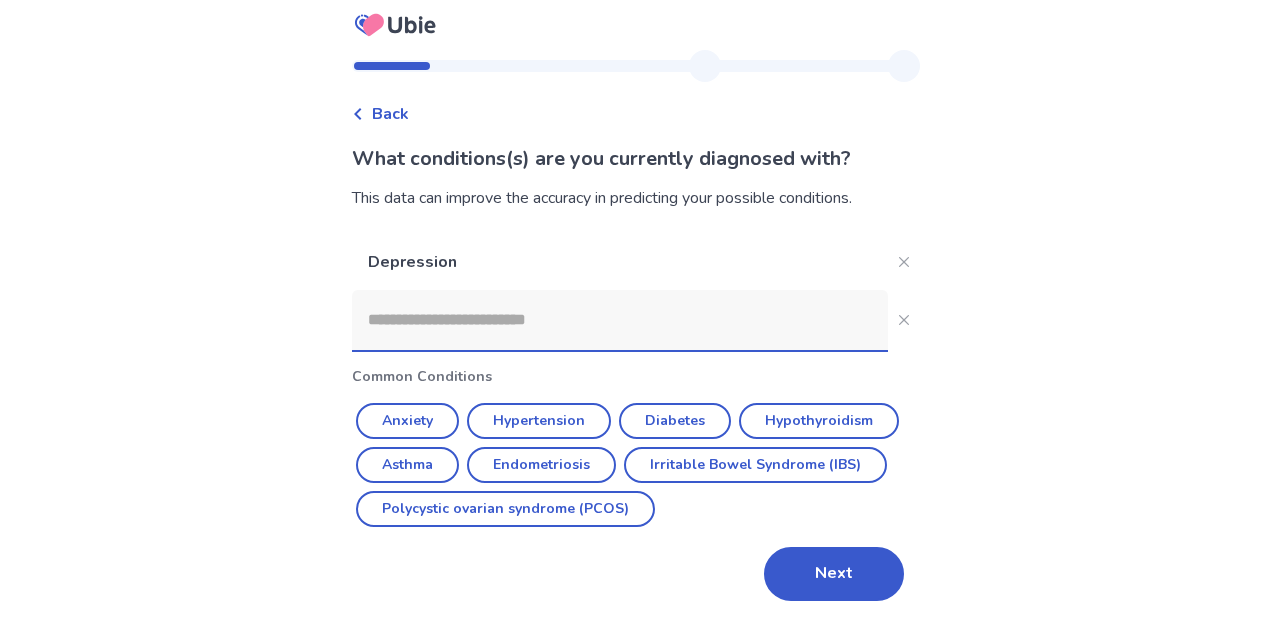 scroll, scrollTop: 8, scrollLeft: 0, axis: vertical 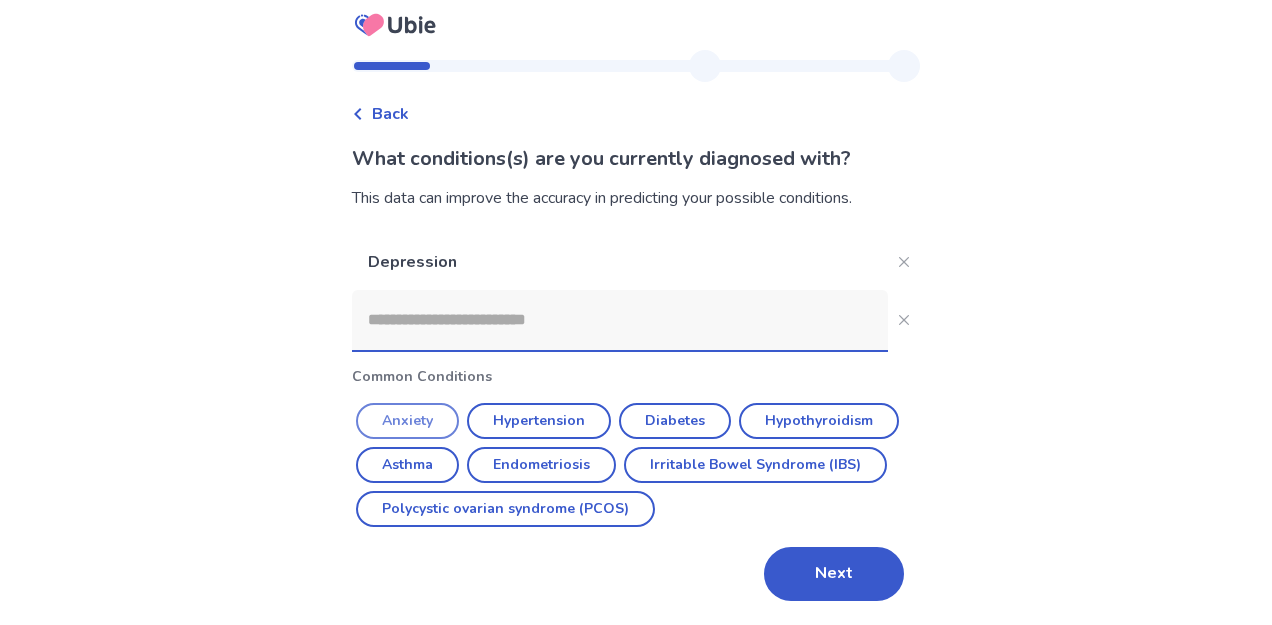 click on "Anxiety" at bounding box center (407, 421) 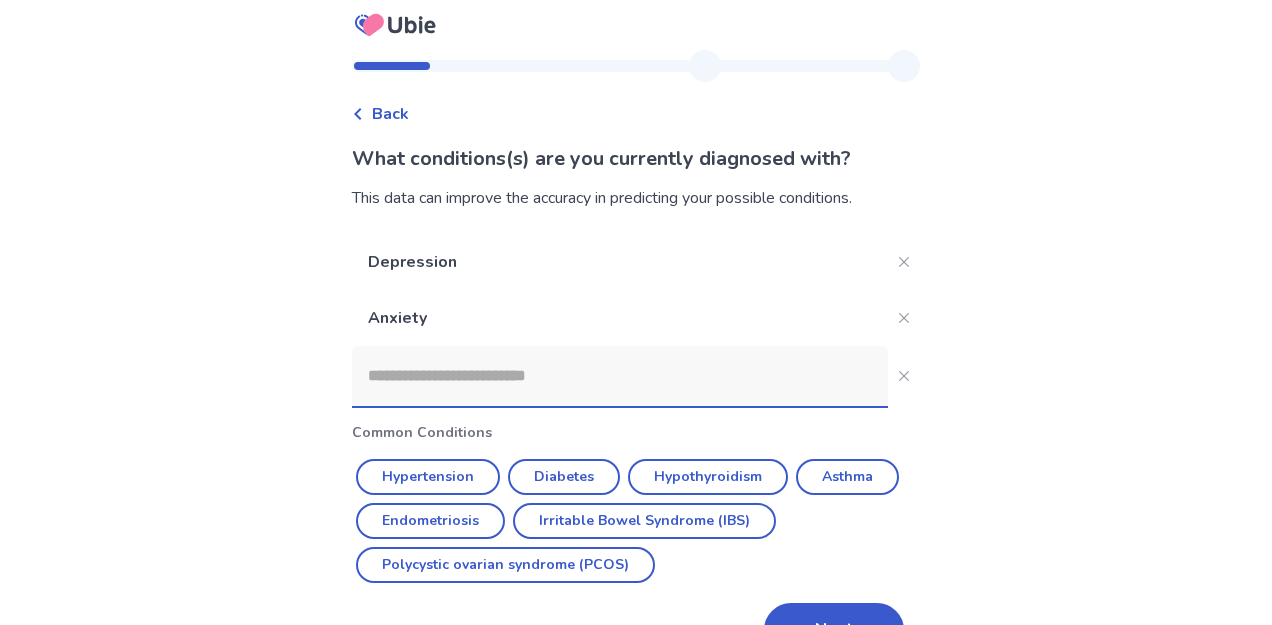 scroll, scrollTop: 64, scrollLeft: 0, axis: vertical 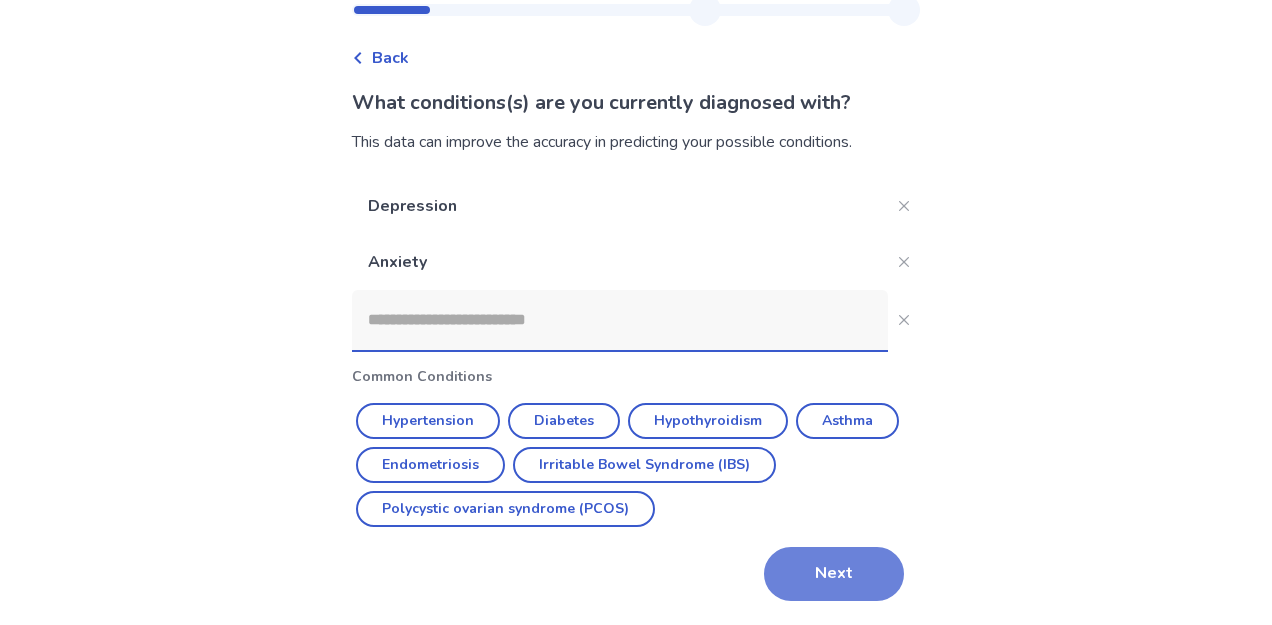 click on "Next" at bounding box center [834, 574] 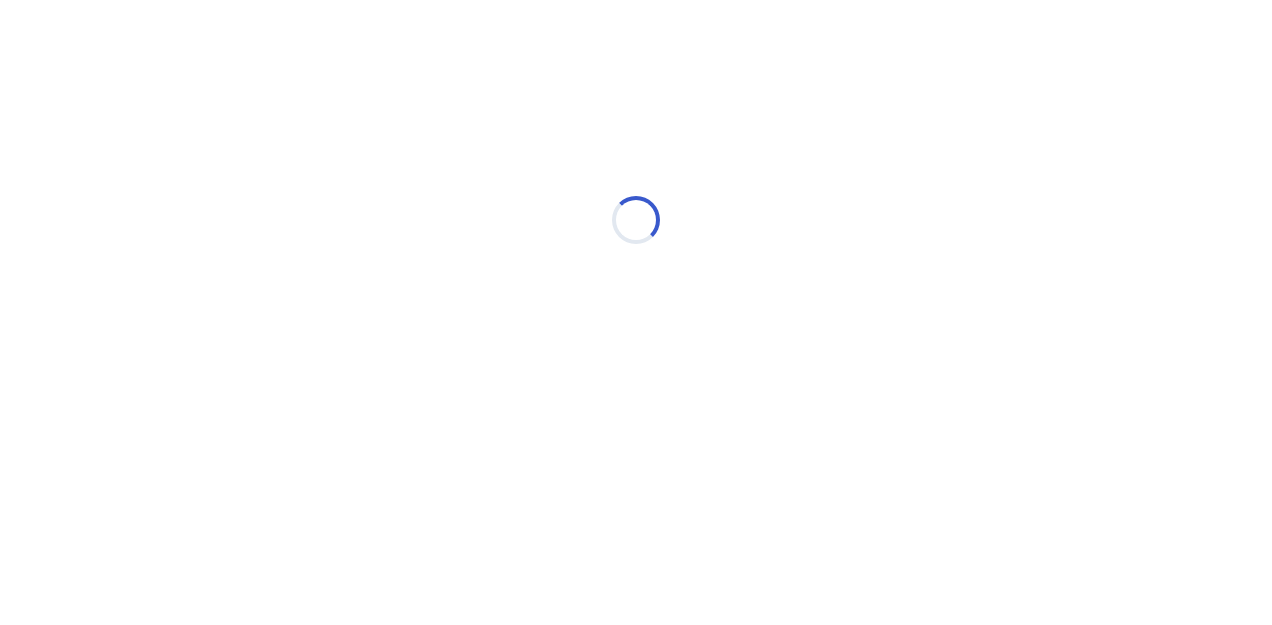 scroll, scrollTop: 0, scrollLeft: 0, axis: both 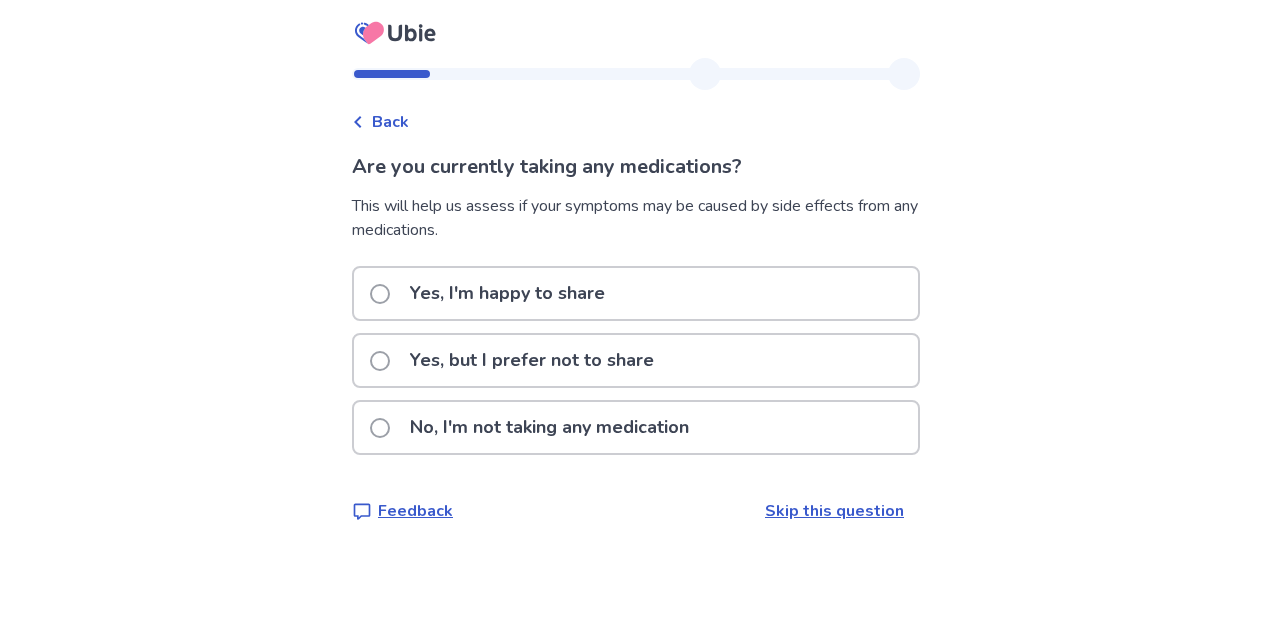 click on "Yes, I'm happy to share" at bounding box center [636, 293] 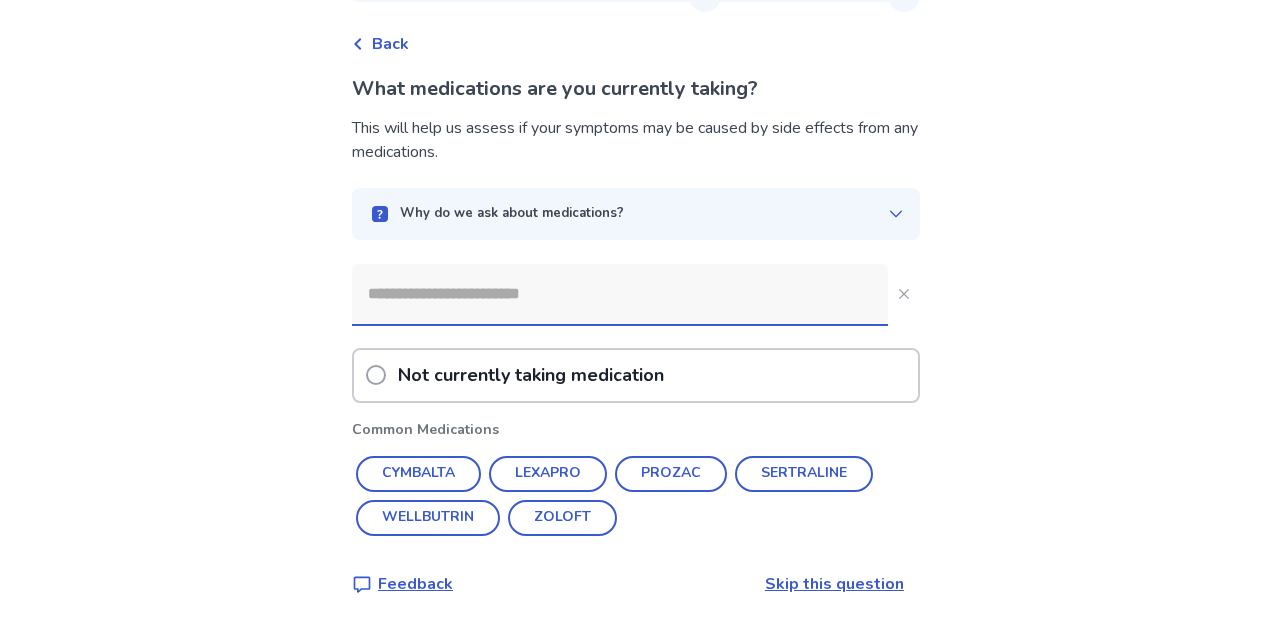 scroll, scrollTop: 80, scrollLeft: 0, axis: vertical 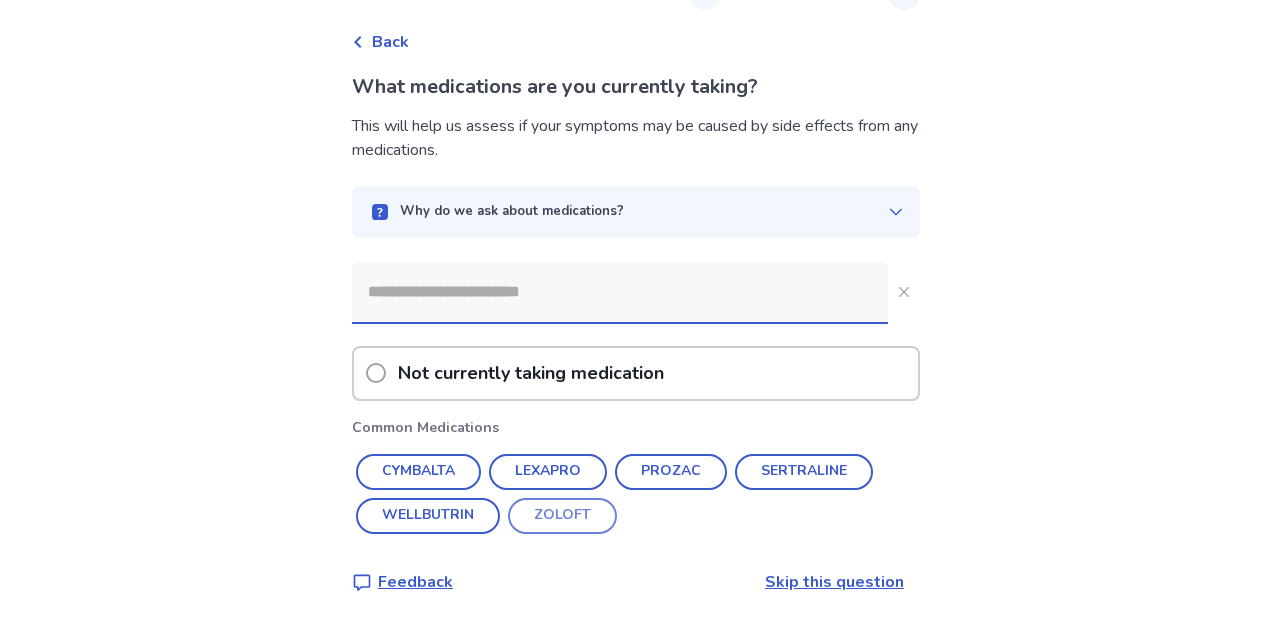 click on "ZOLOFT" at bounding box center [562, 516] 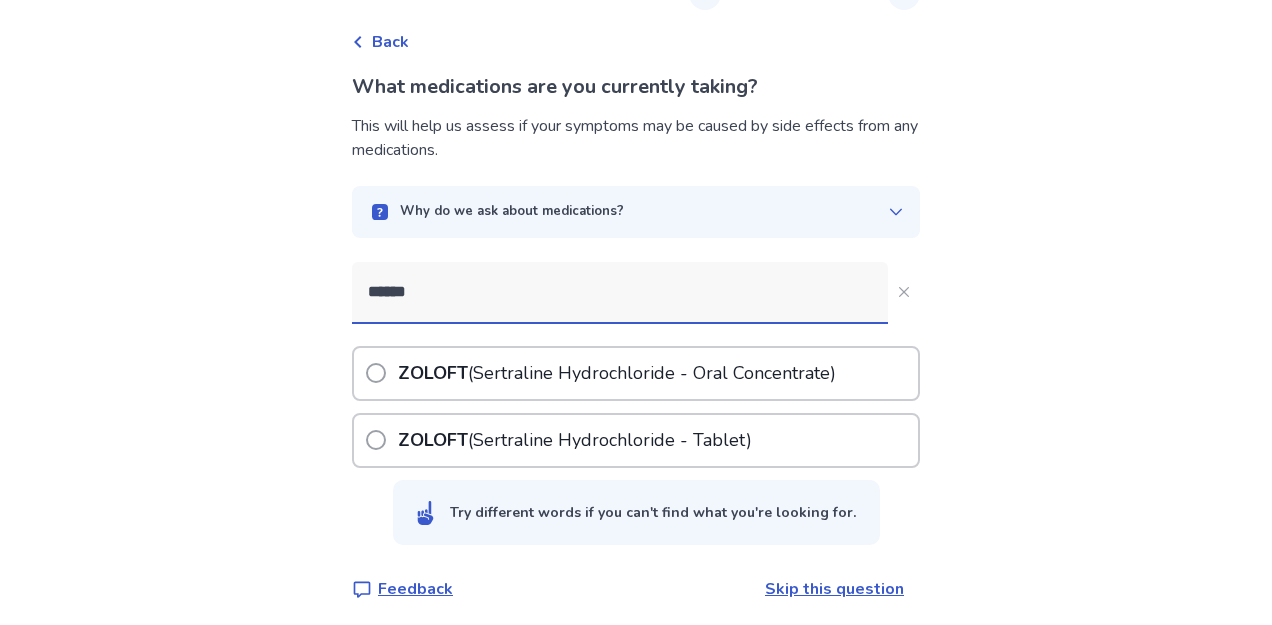 click on "ZOLOFT  (Sertraline Hydrochloride - Tablet)" at bounding box center [575, 440] 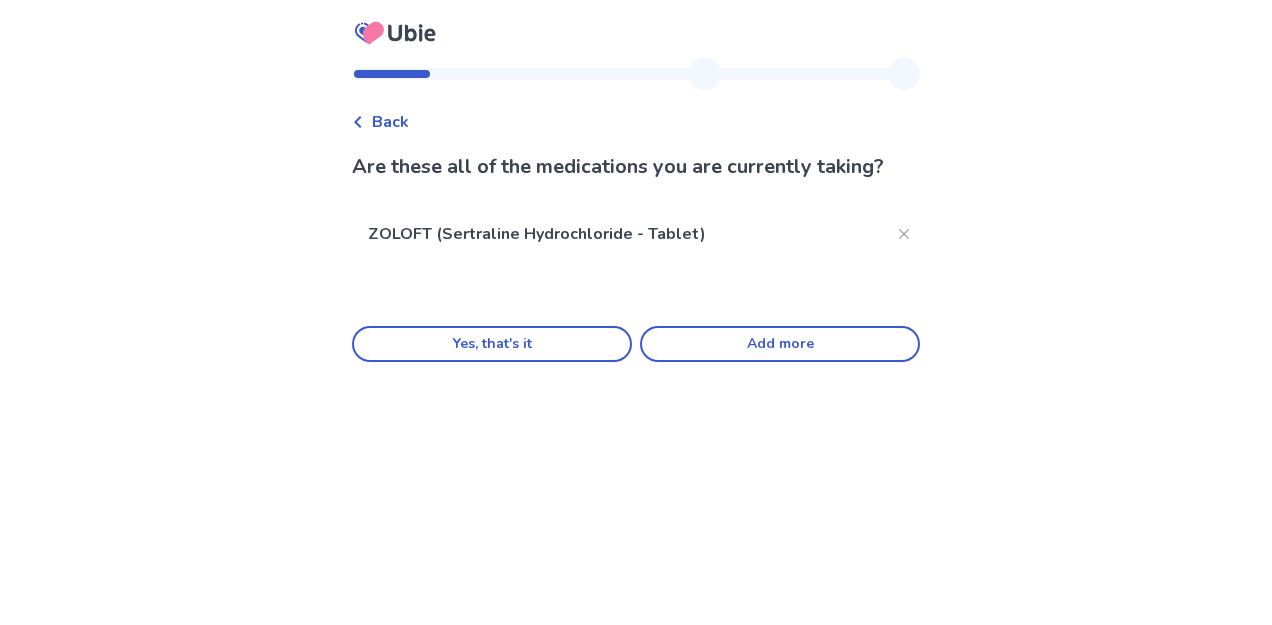 scroll, scrollTop: 0, scrollLeft: 0, axis: both 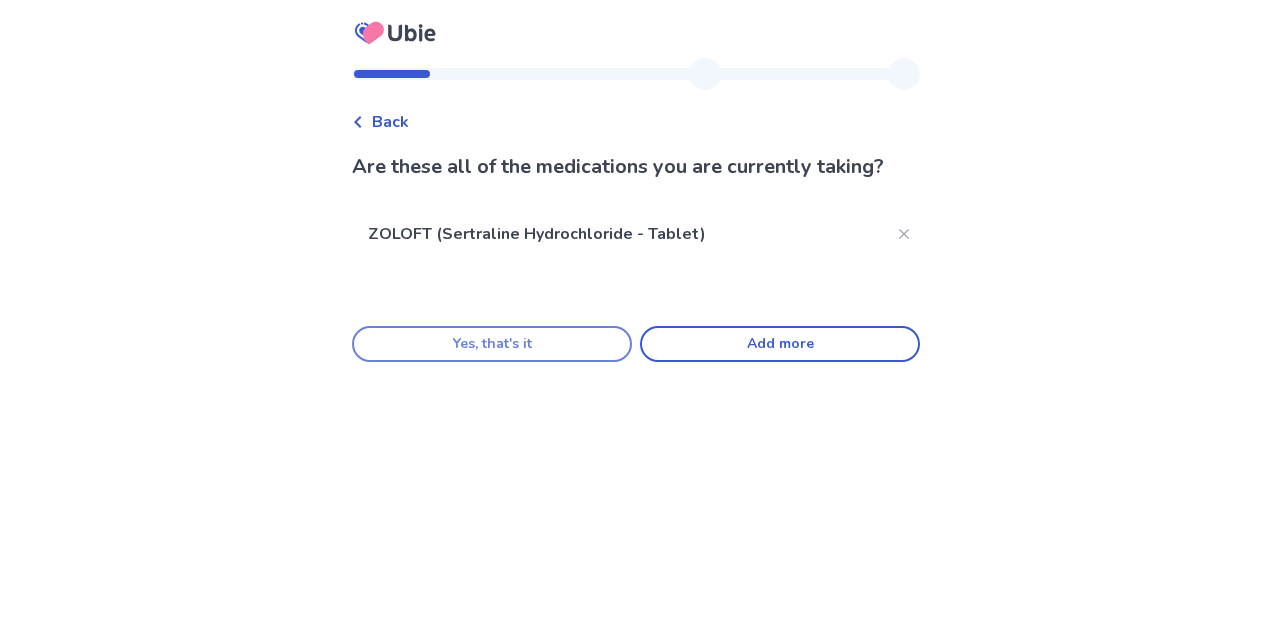 click on "Yes, that's it" at bounding box center (492, 344) 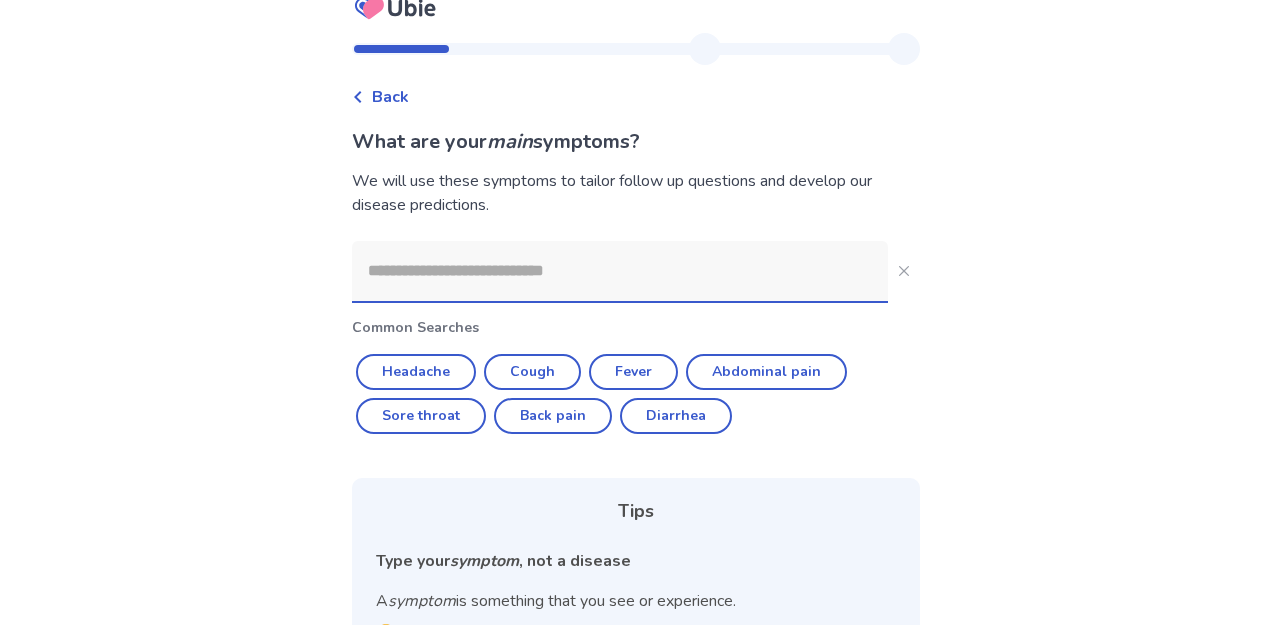 scroll, scrollTop: 0, scrollLeft: 0, axis: both 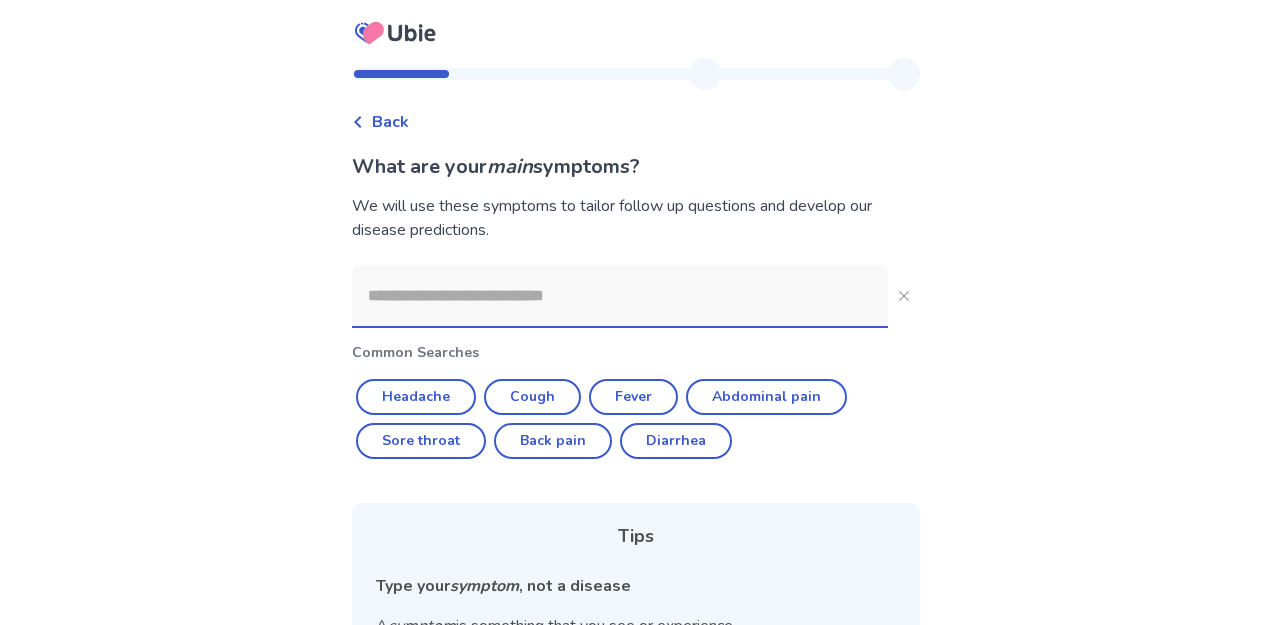 click on "Back" at bounding box center [380, 122] 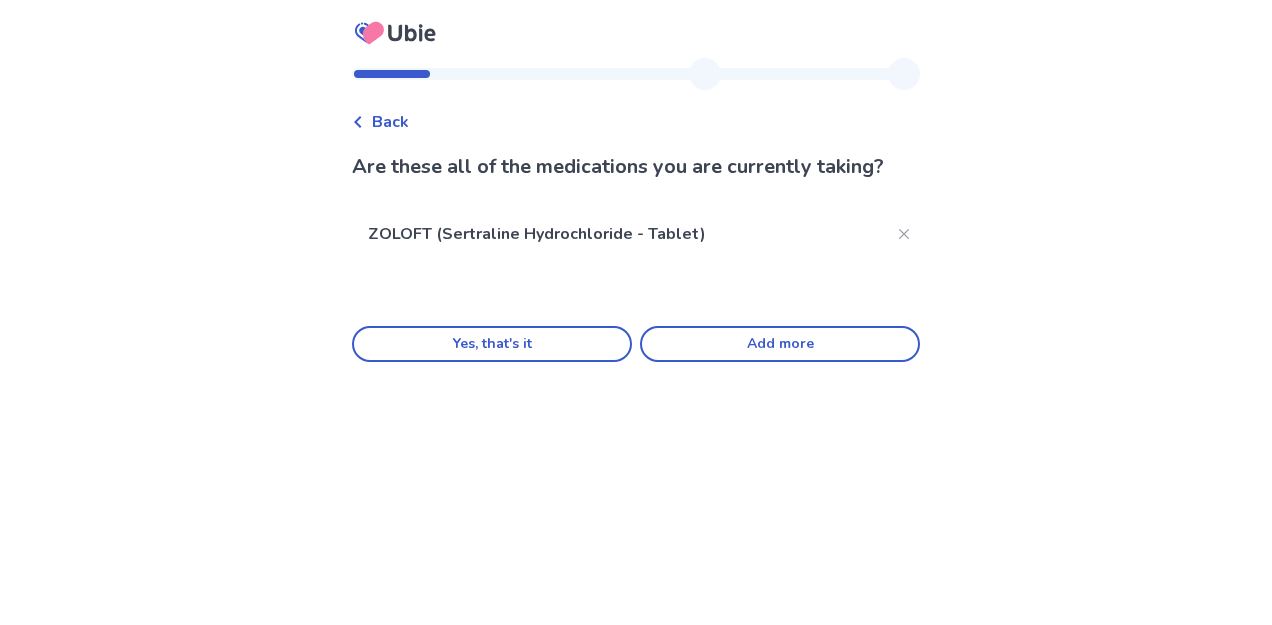 click 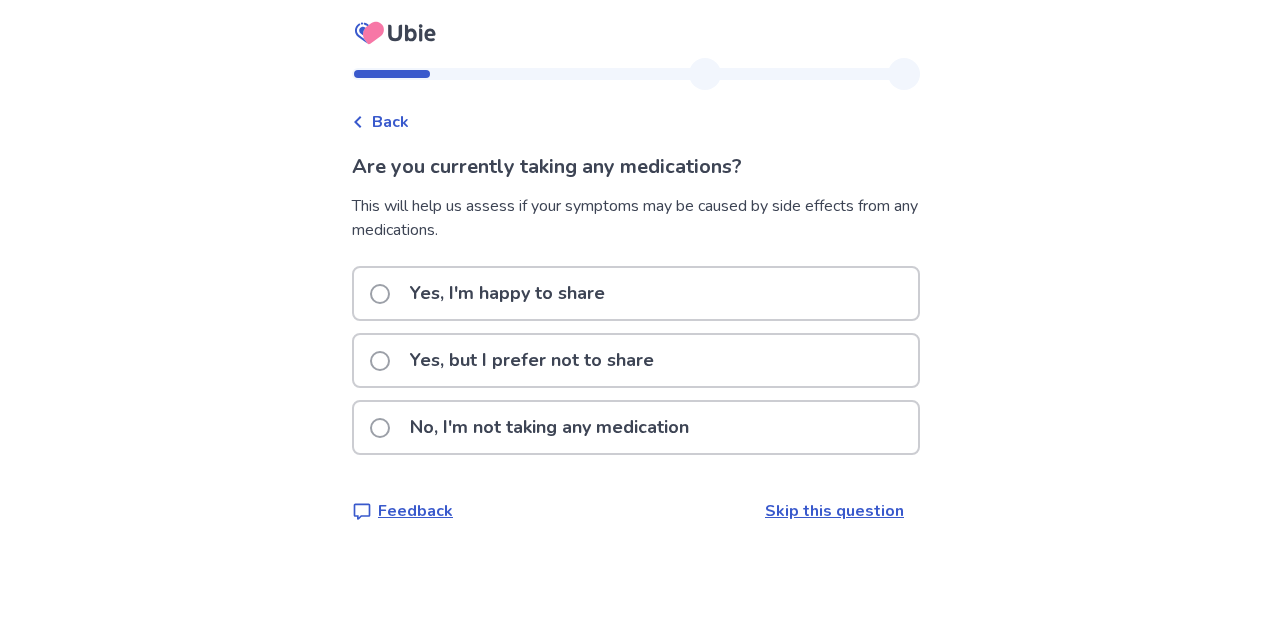 click at bounding box center [380, 361] 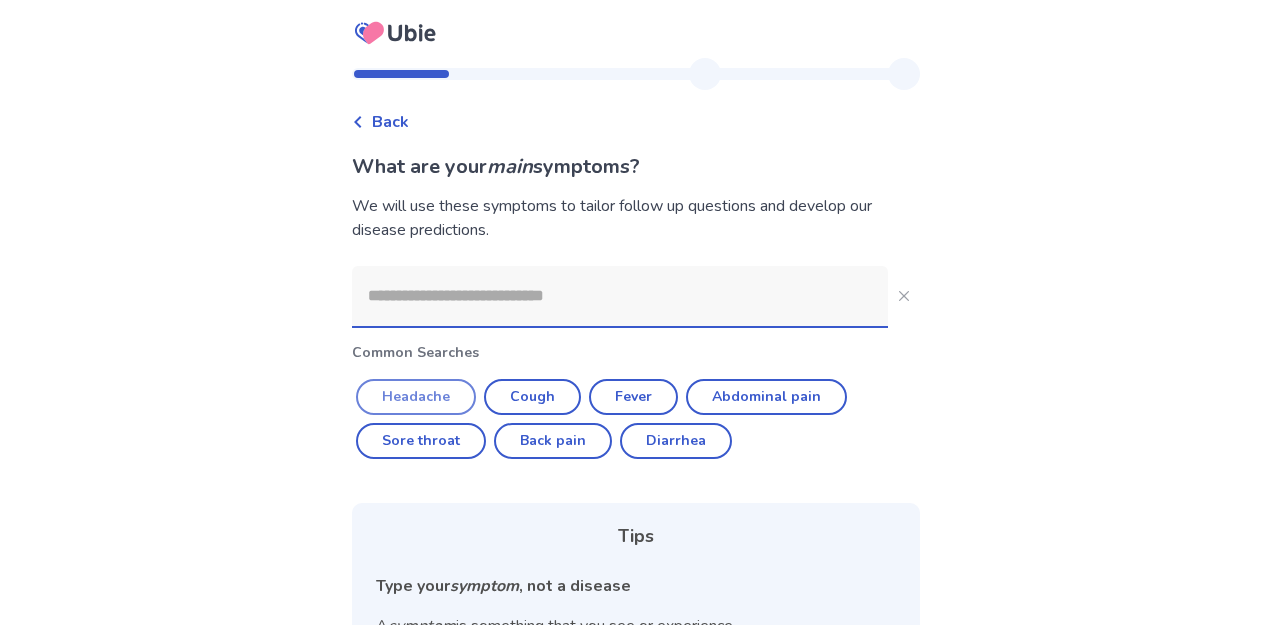 click on "Headache" 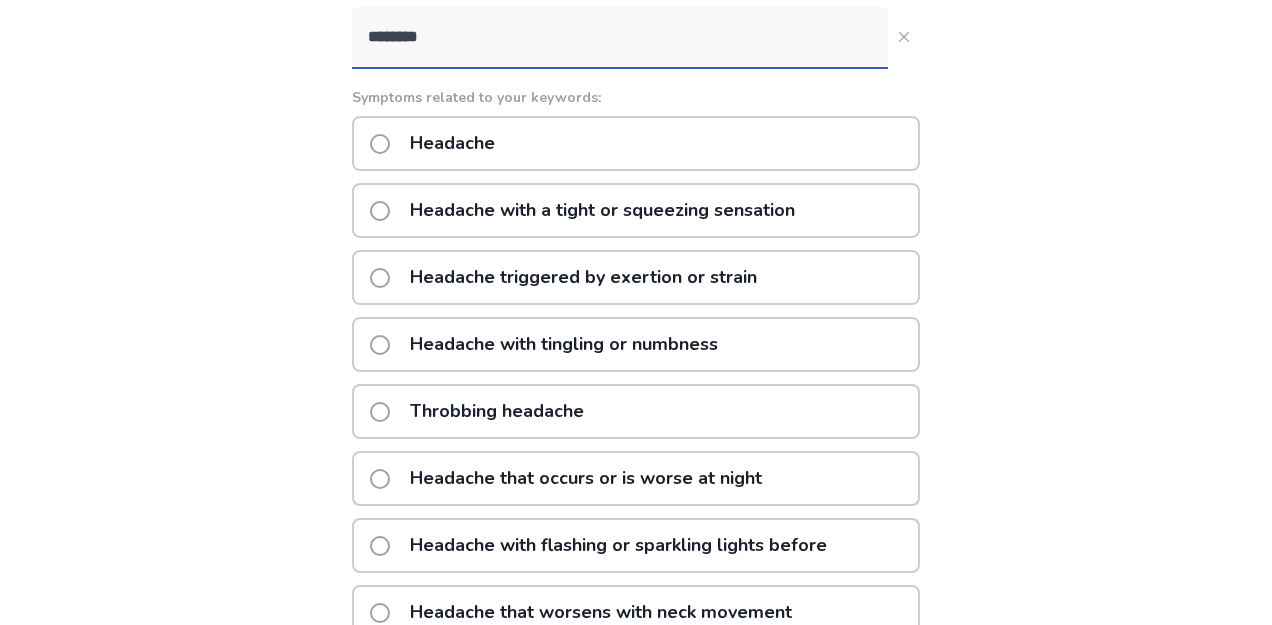 scroll, scrollTop: 254, scrollLeft: 0, axis: vertical 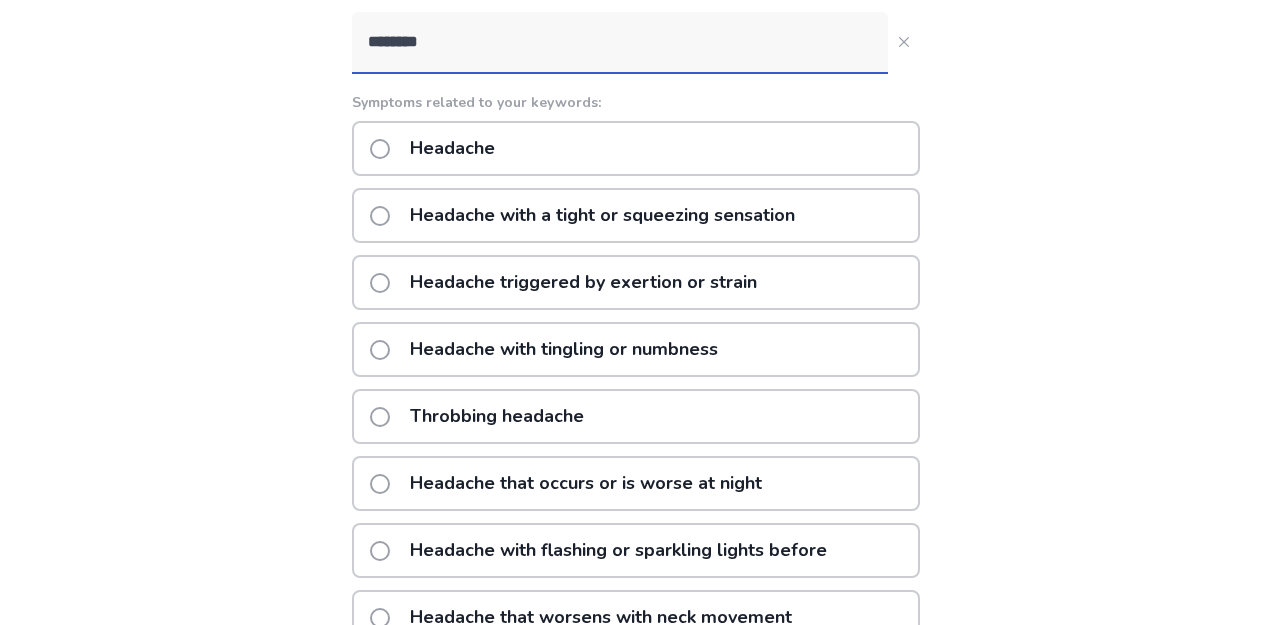 click on "Throbbing headache" 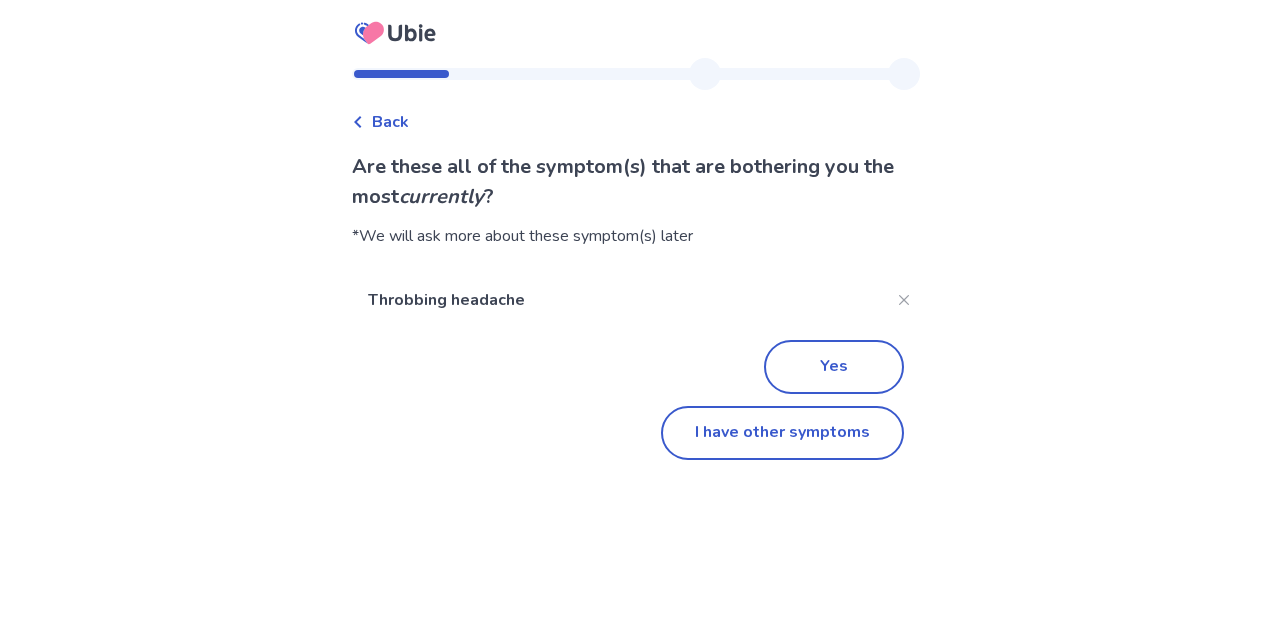scroll, scrollTop: 0, scrollLeft: 0, axis: both 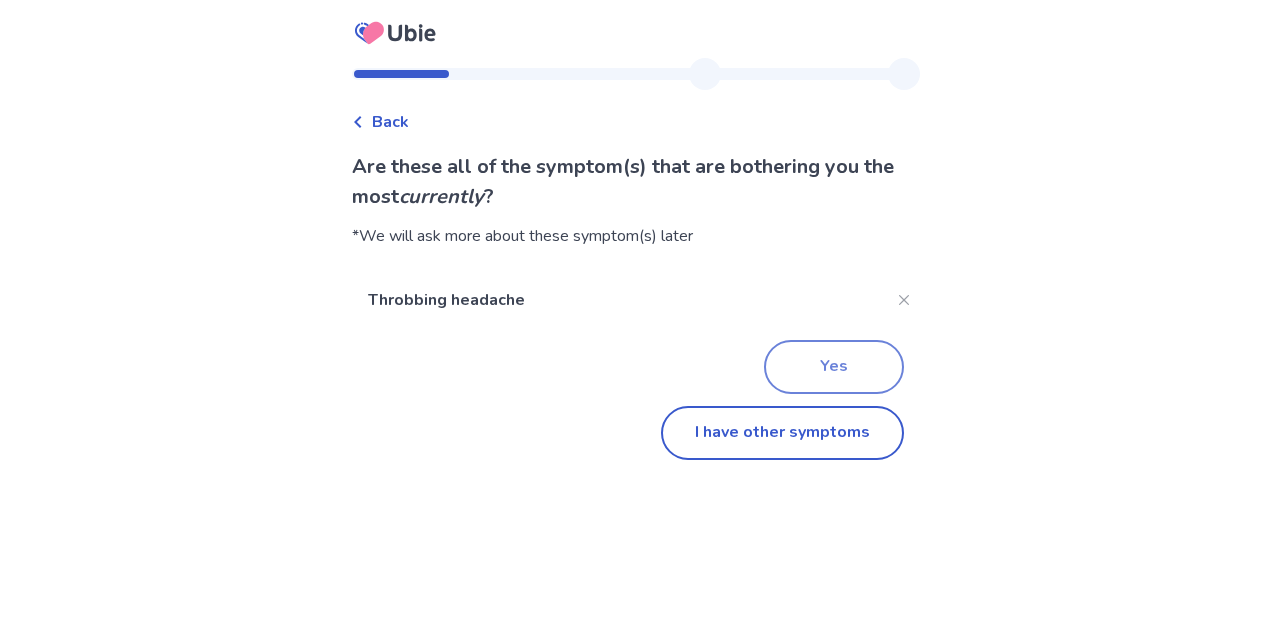 click on "Yes" 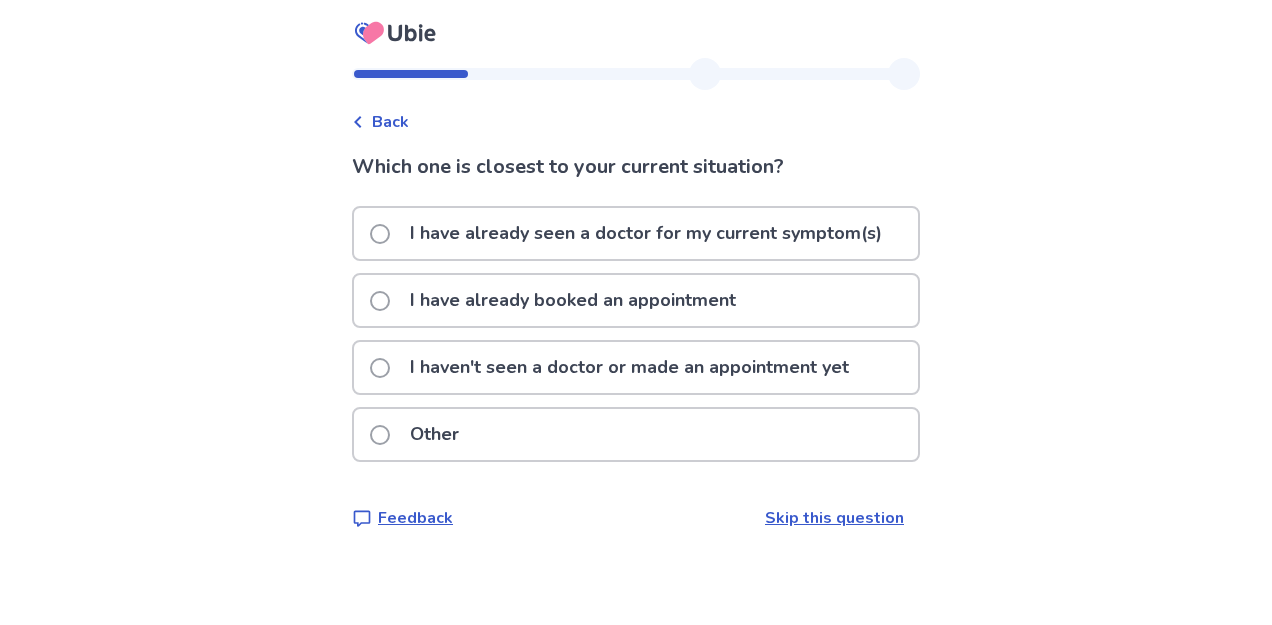 click on "I have already booked an appointment" at bounding box center (573, 300) 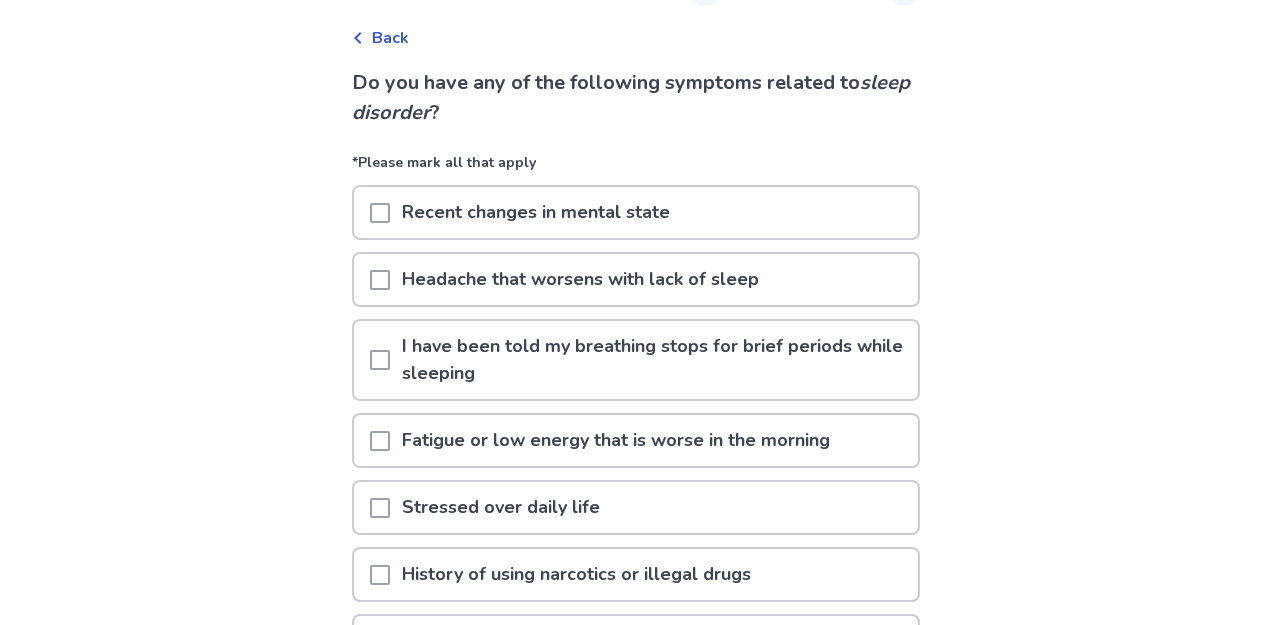 scroll, scrollTop: 91, scrollLeft: 0, axis: vertical 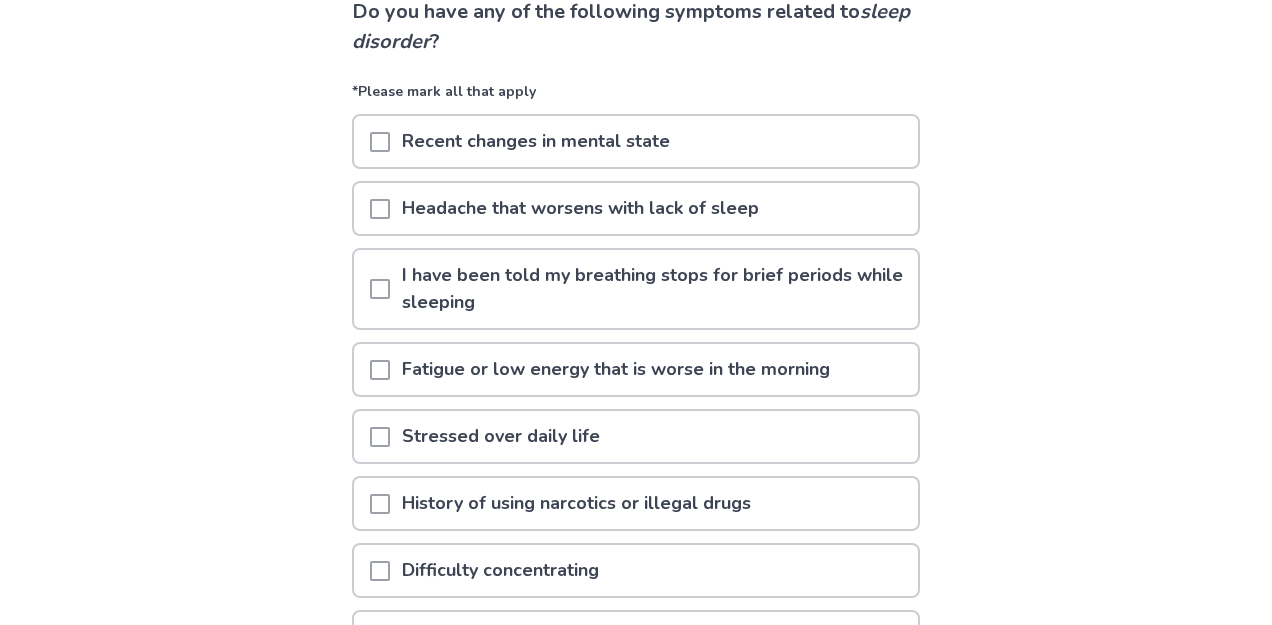 click on "Fatigue or low energy that is worse in the morning" at bounding box center (616, 369) 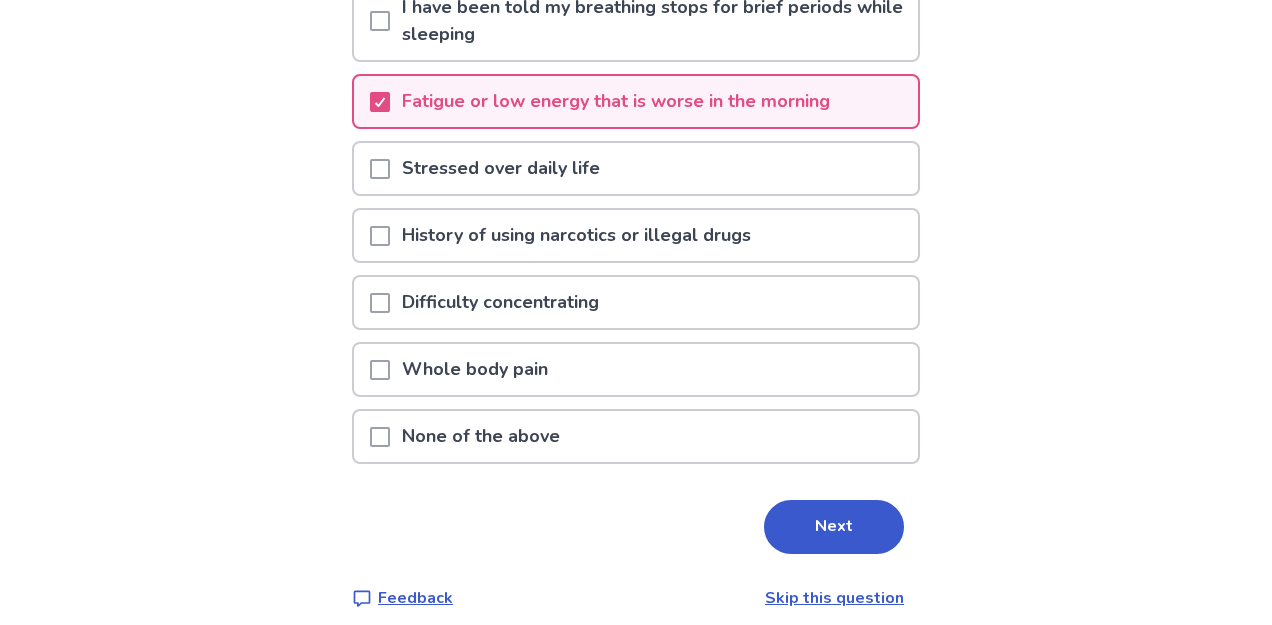 scroll, scrollTop: 440, scrollLeft: 0, axis: vertical 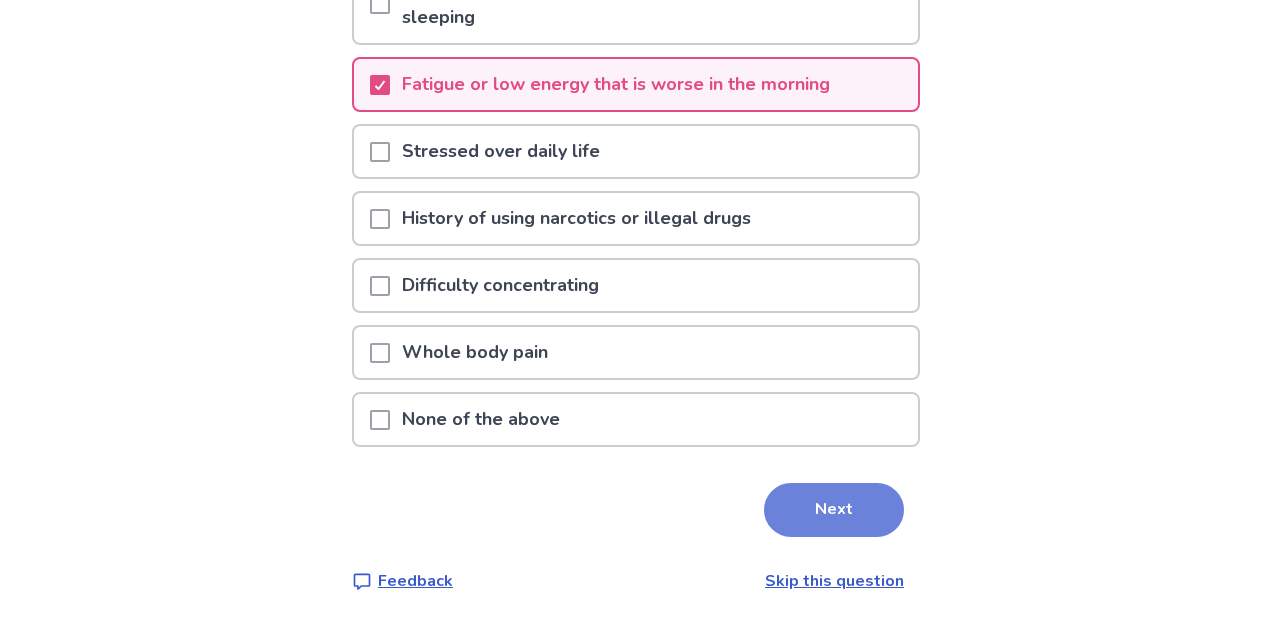 click on "Next" at bounding box center [834, 510] 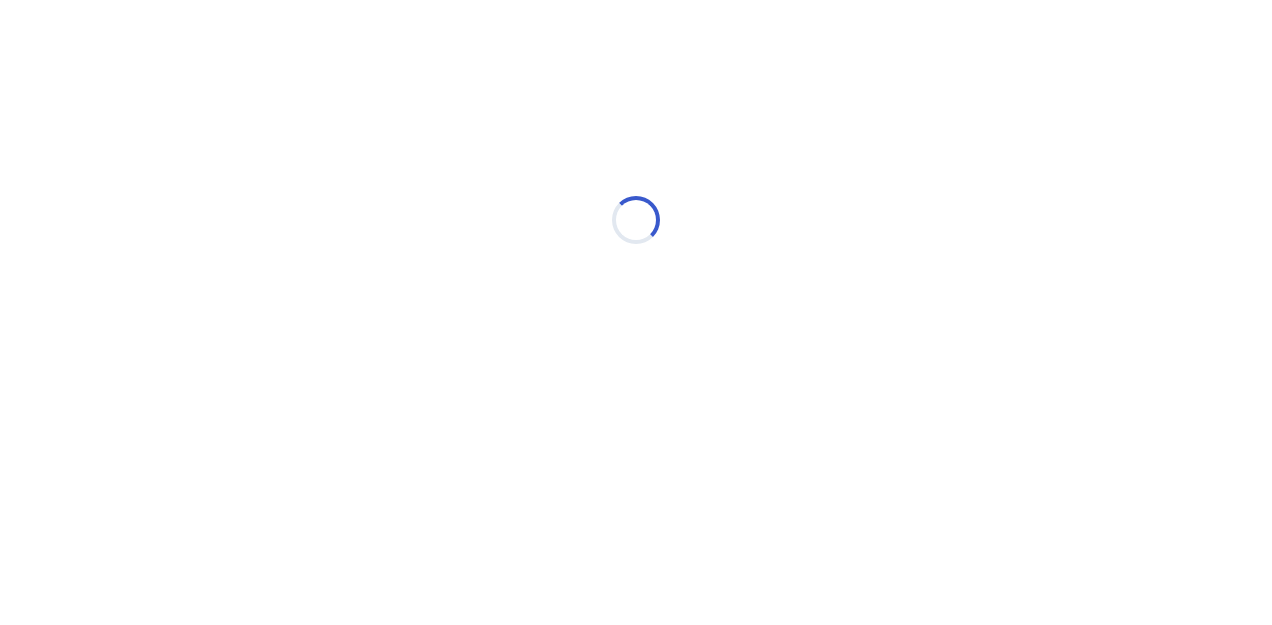 scroll, scrollTop: 0, scrollLeft: 0, axis: both 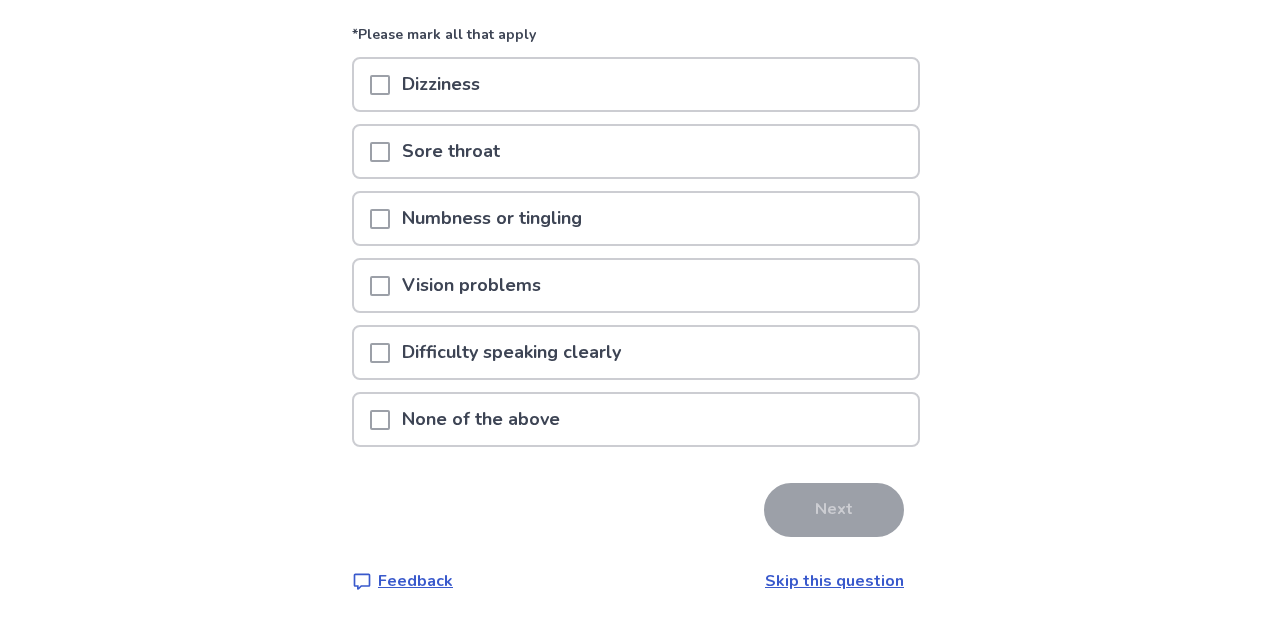 click on "None of the above" at bounding box center [636, 419] 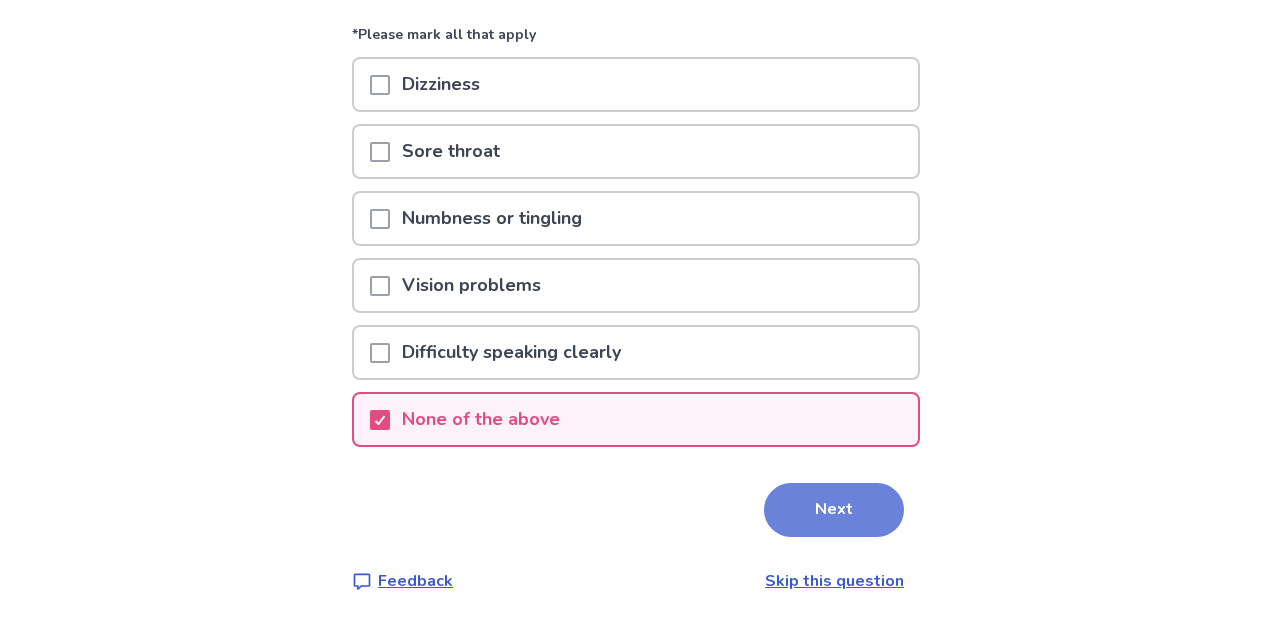 click on "Next" at bounding box center (834, 510) 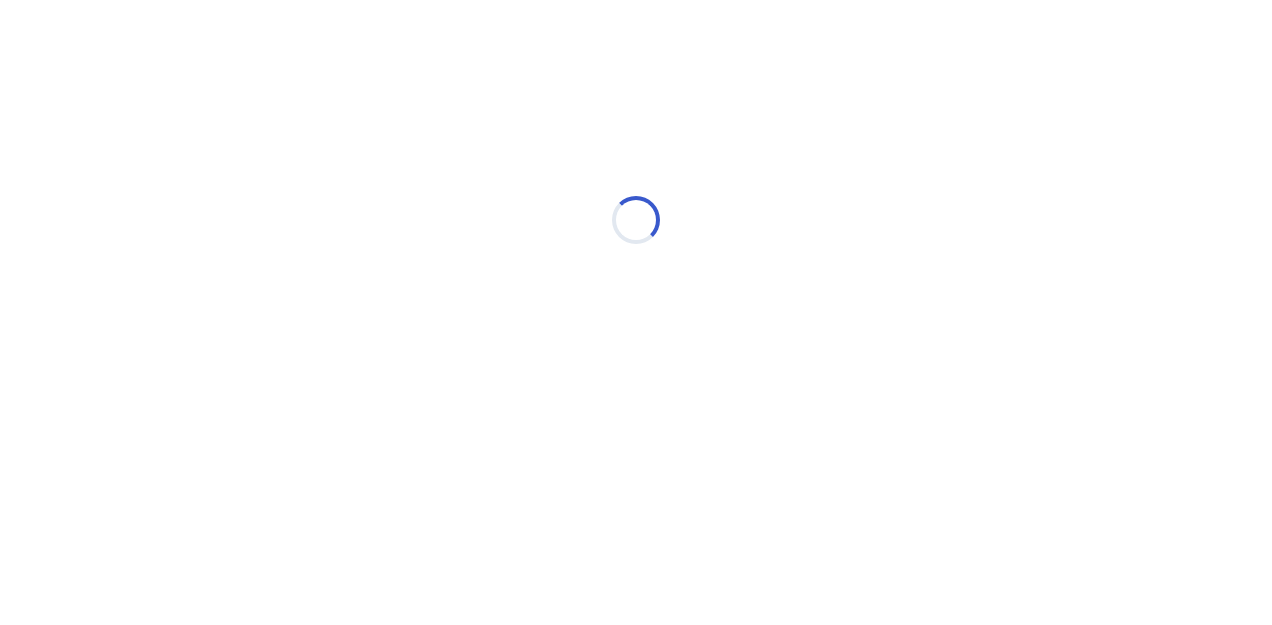 scroll, scrollTop: 0, scrollLeft: 0, axis: both 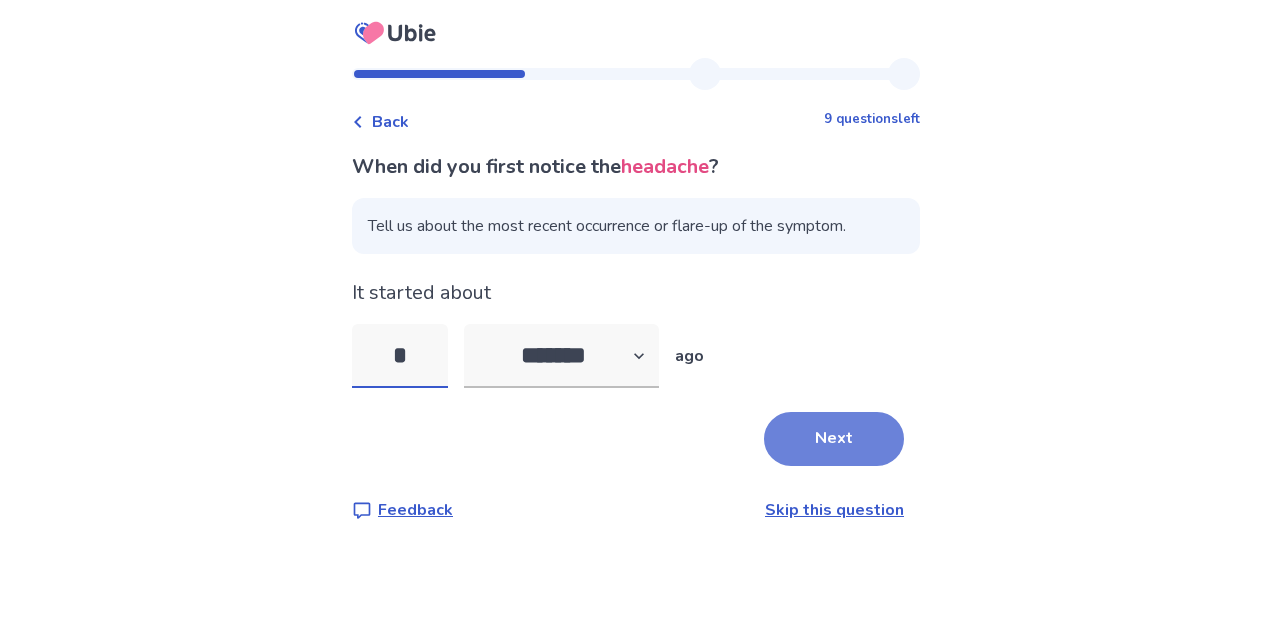 type on "*" 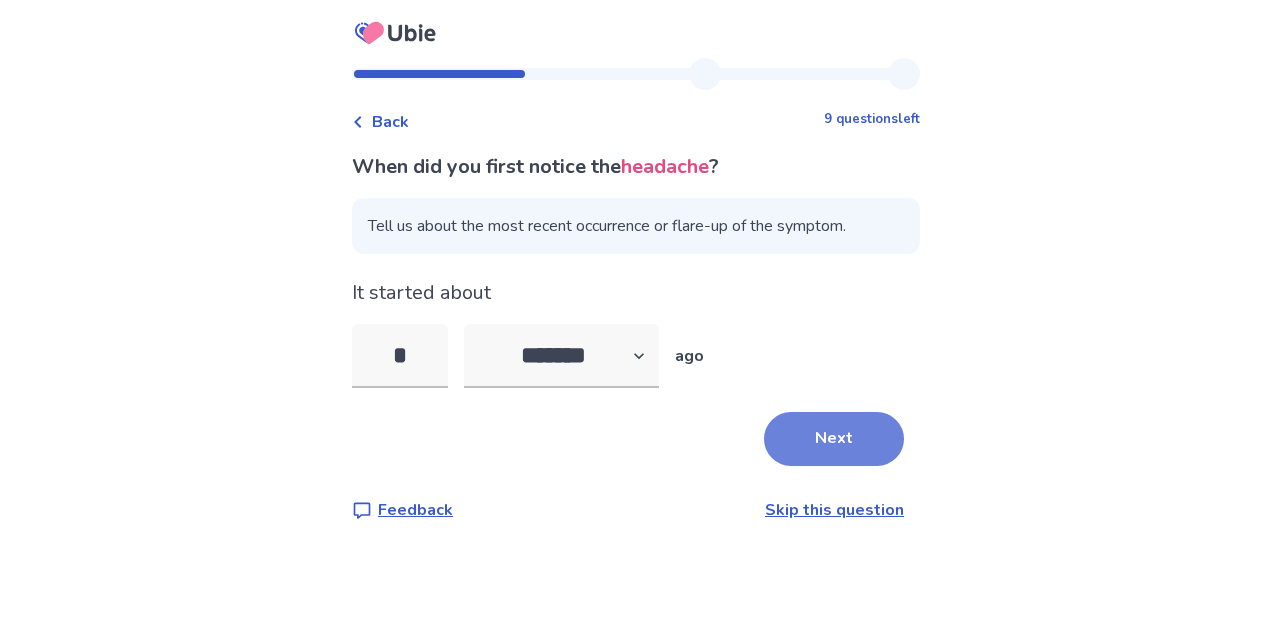 click on "Next" at bounding box center [834, 439] 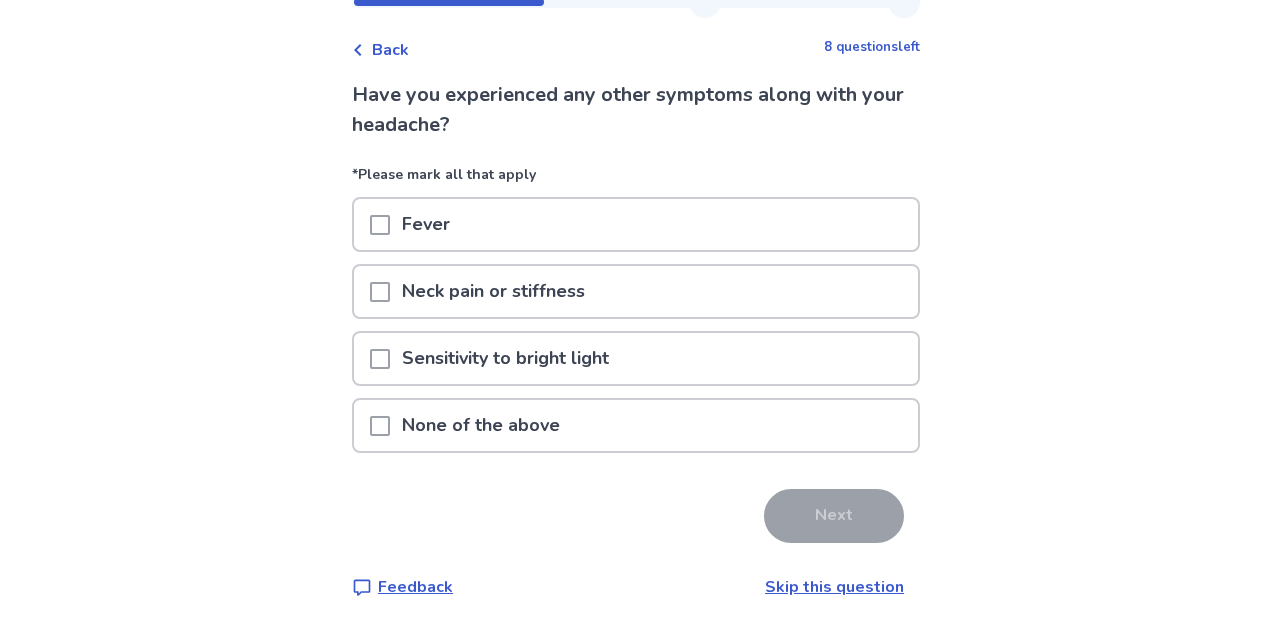 scroll, scrollTop: 78, scrollLeft: 0, axis: vertical 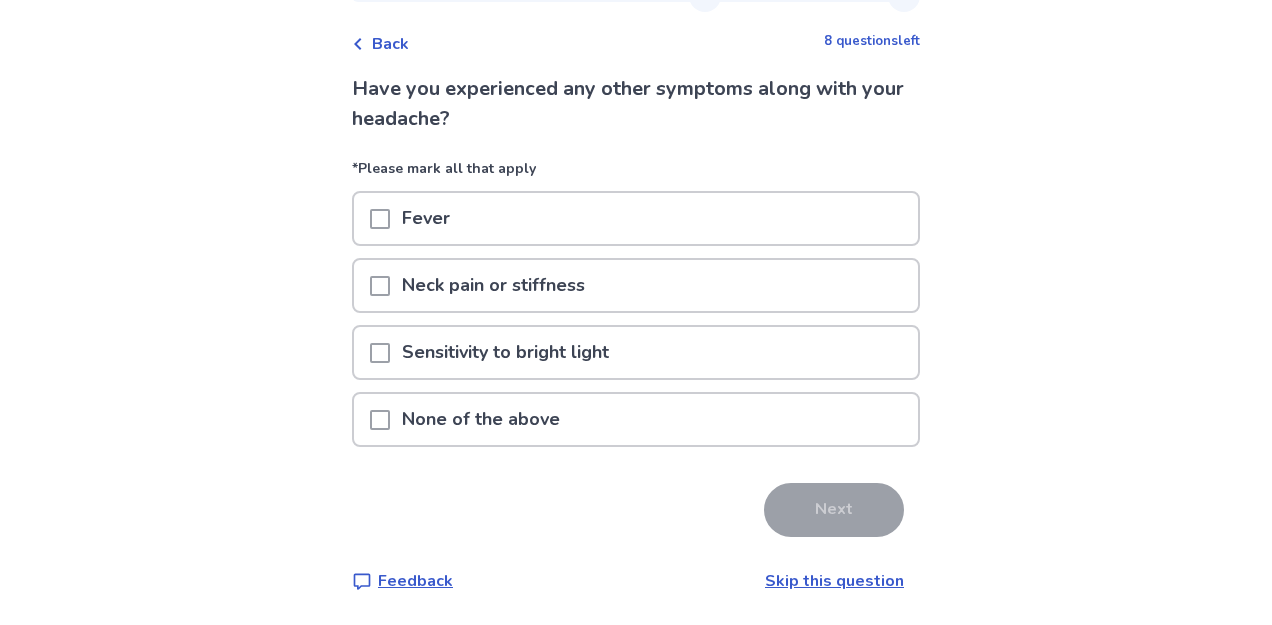 click on "None of the above" at bounding box center (636, 419) 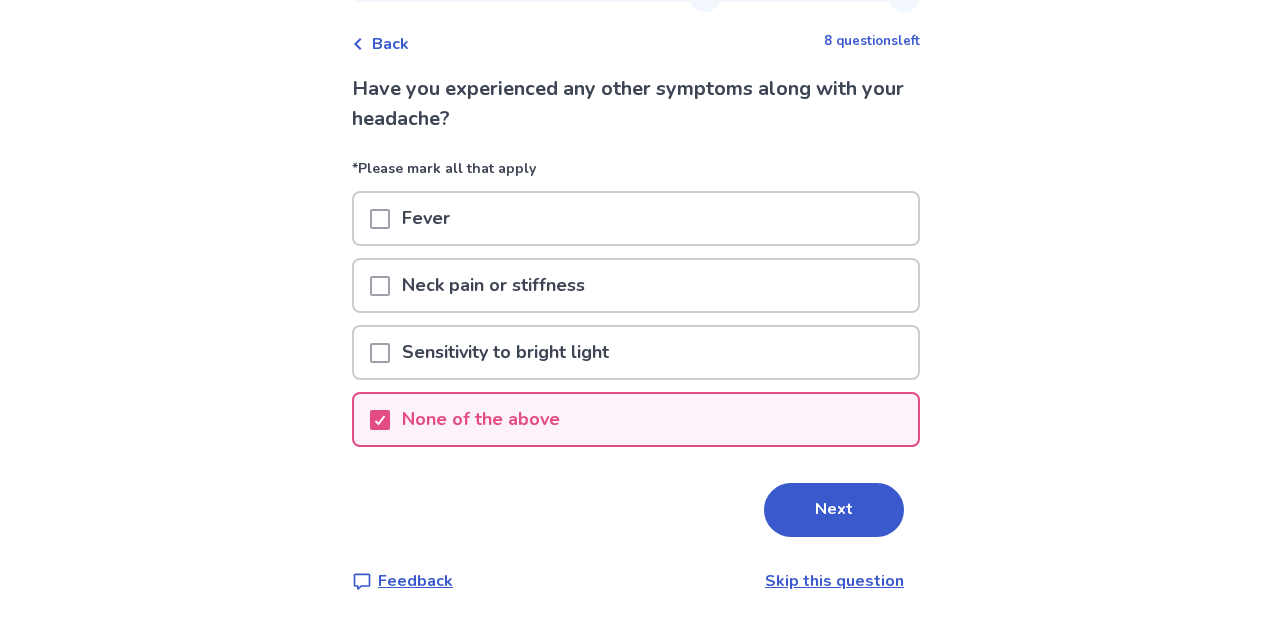 click on "Have you experienced any other symptoms along with your headache? *Please mark all that apply Fever Neck pain or stiffness Sensitivity to bright light None of the above Next Feedback Skip this question" at bounding box center [636, 333] 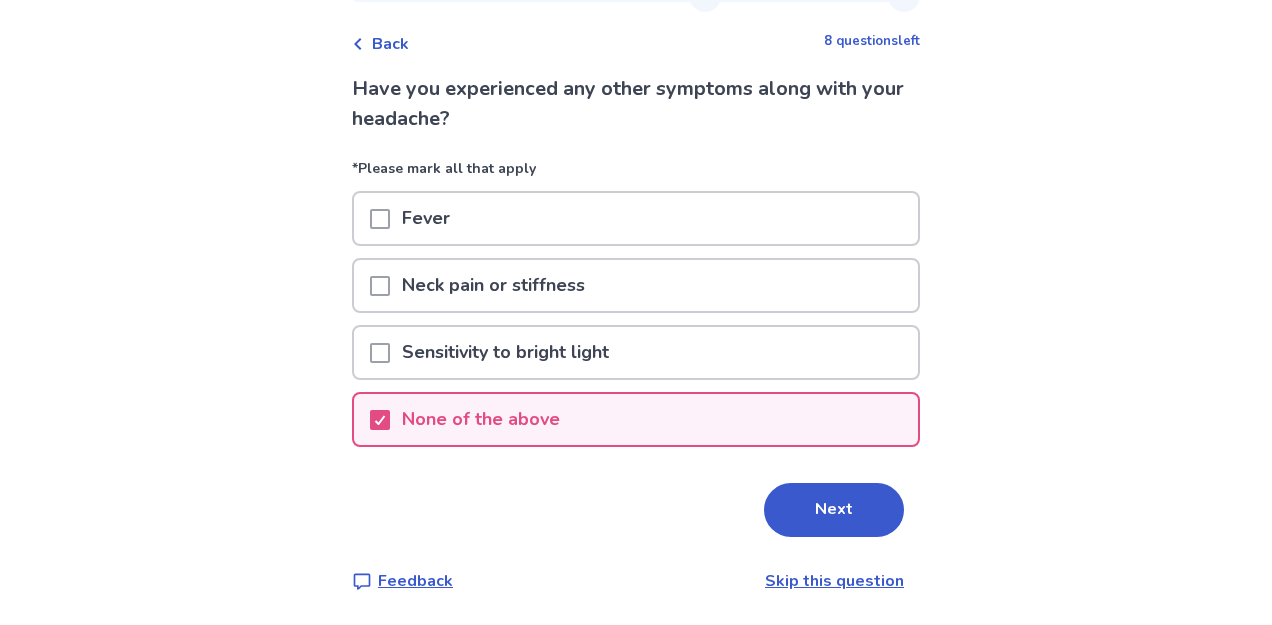 click on "Sensitivity to bright light" at bounding box center (636, 352) 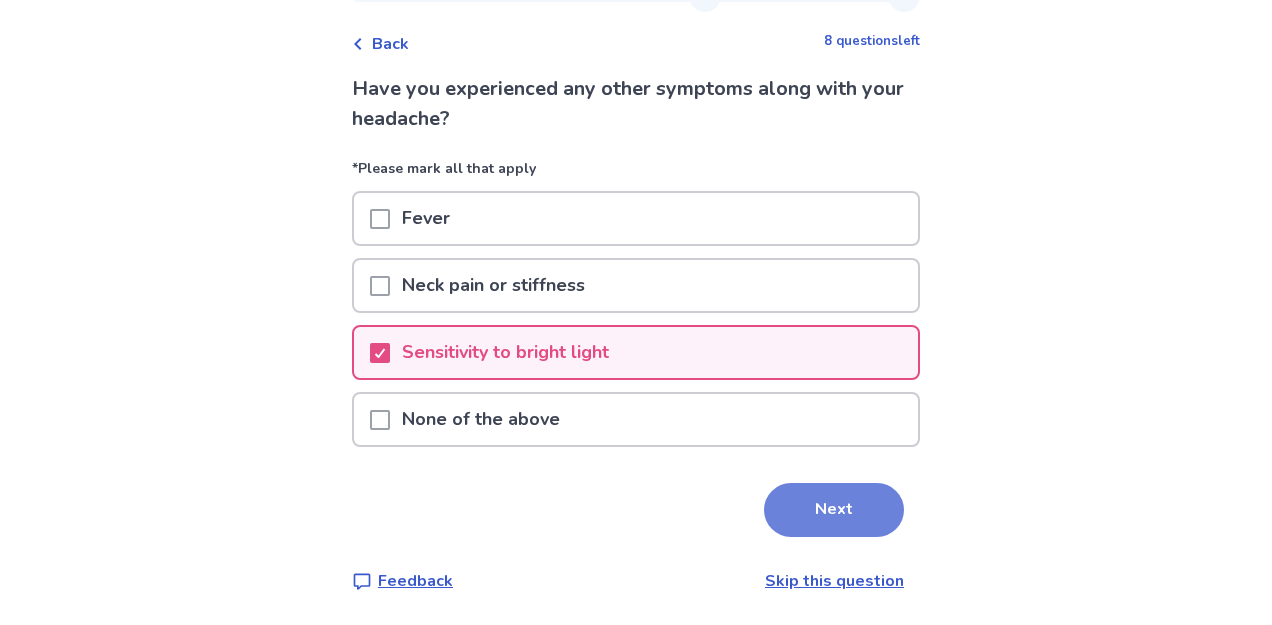 click on "Next" at bounding box center [834, 510] 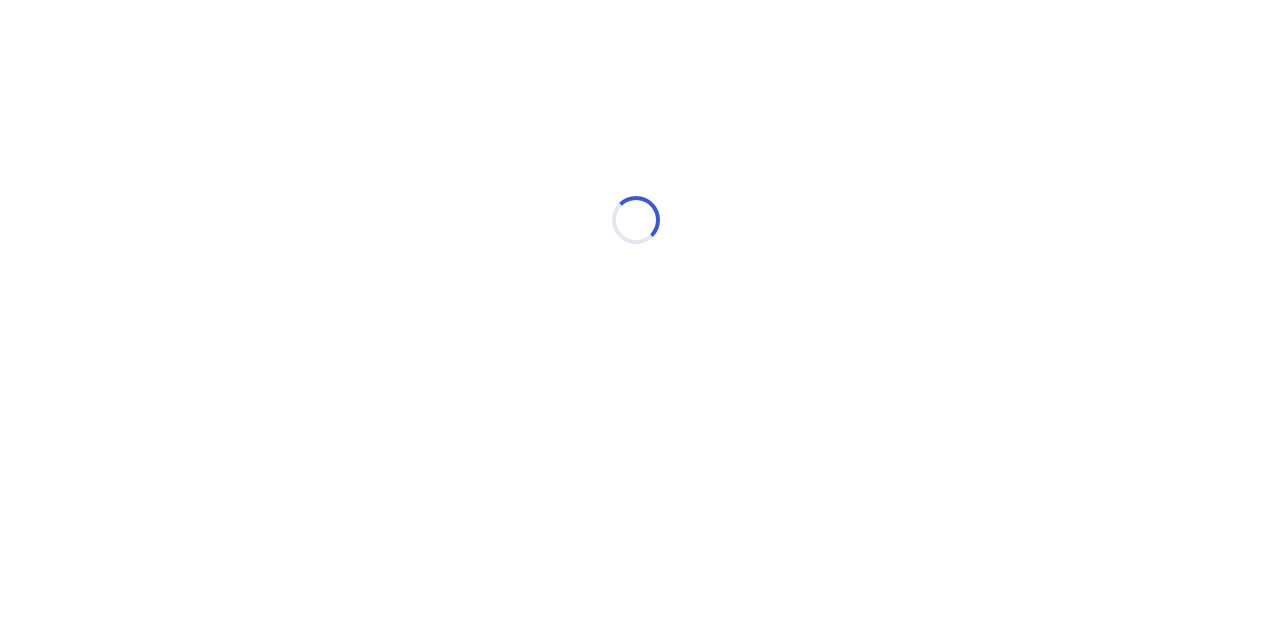 scroll, scrollTop: 0, scrollLeft: 0, axis: both 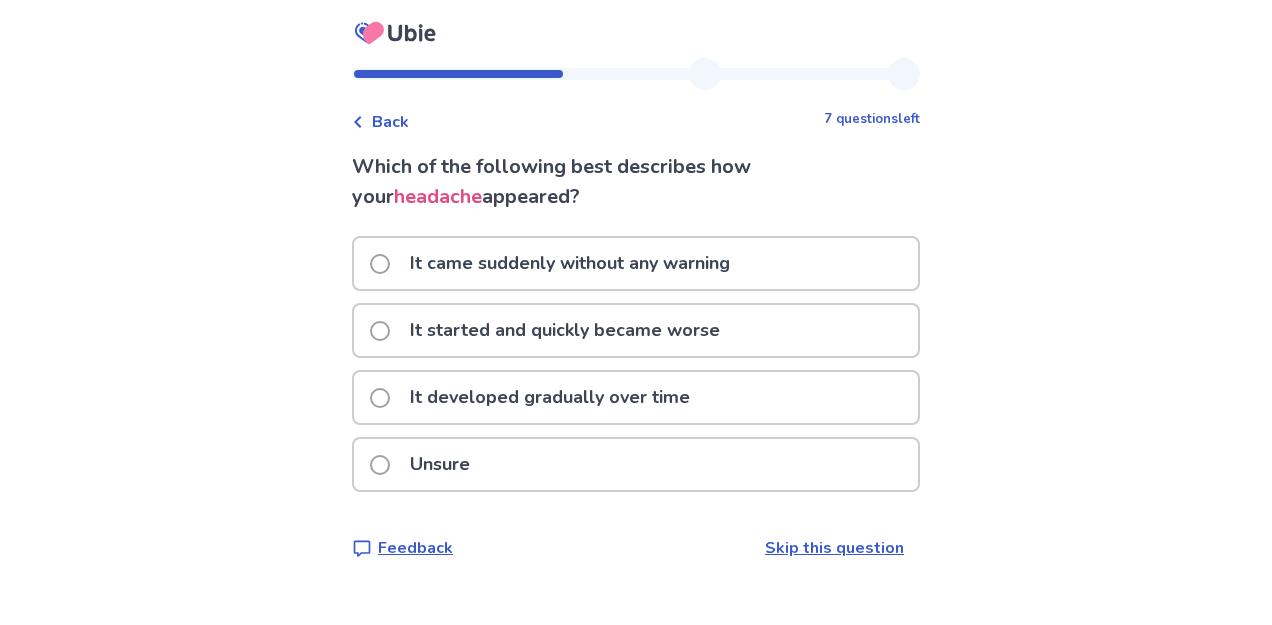 click on "It started and quickly became worse" at bounding box center [565, 330] 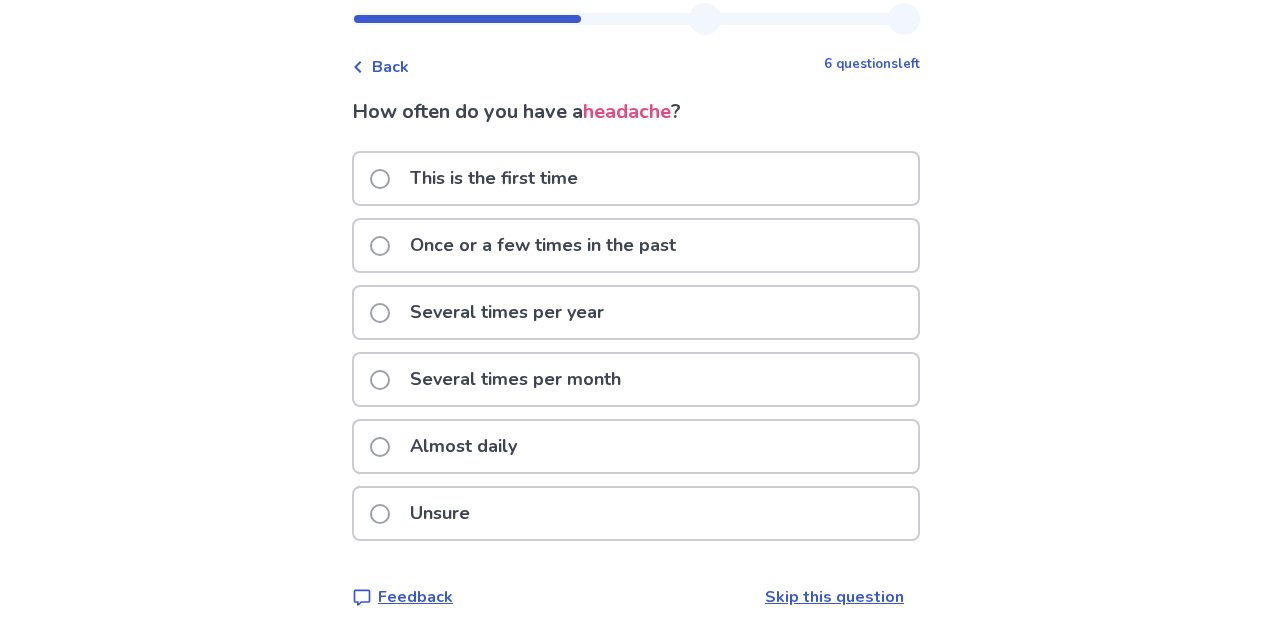 scroll, scrollTop: 71, scrollLeft: 0, axis: vertical 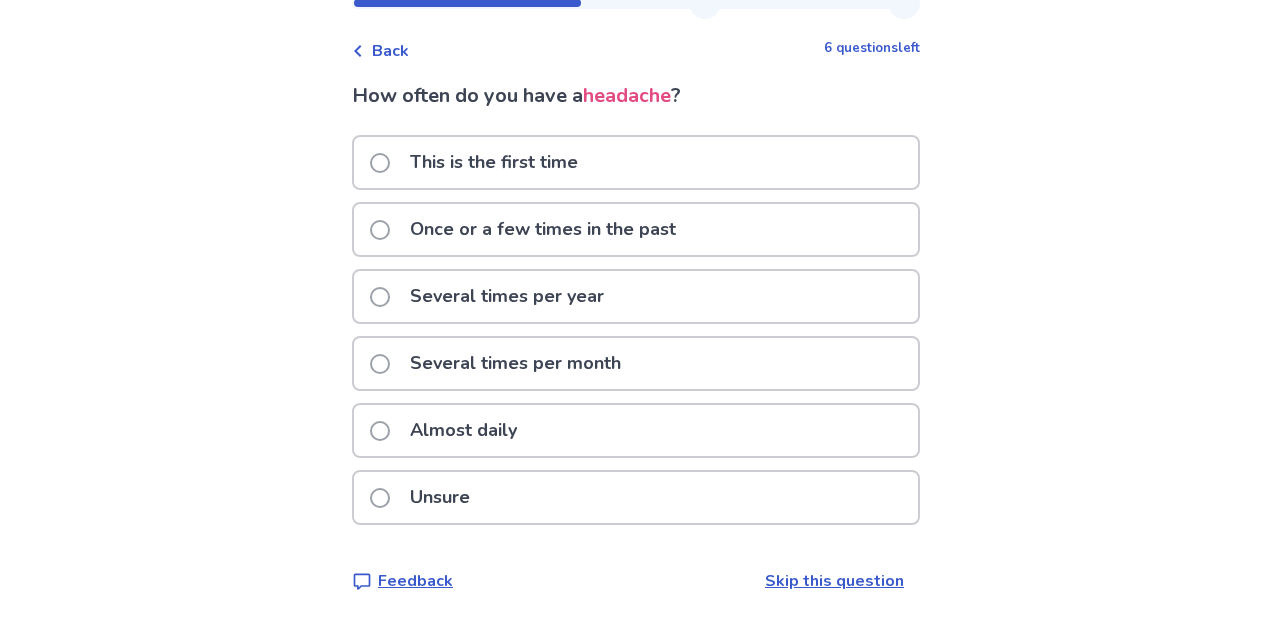 click on "Skip this question" at bounding box center [834, 581] 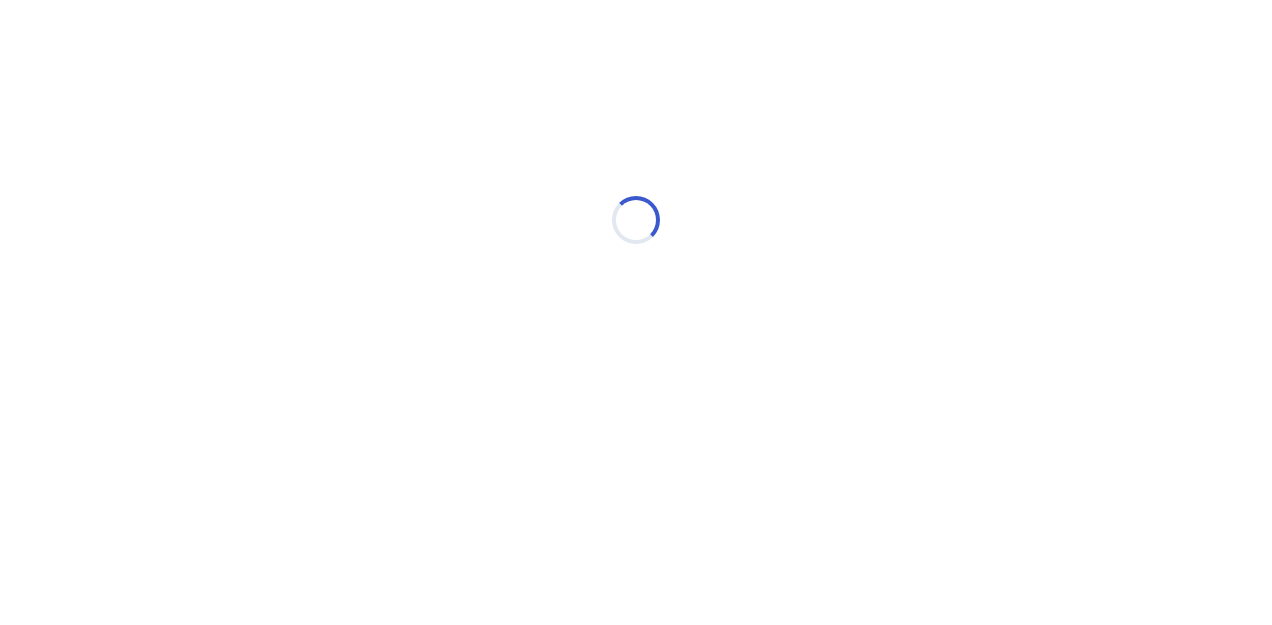 scroll, scrollTop: 0, scrollLeft: 0, axis: both 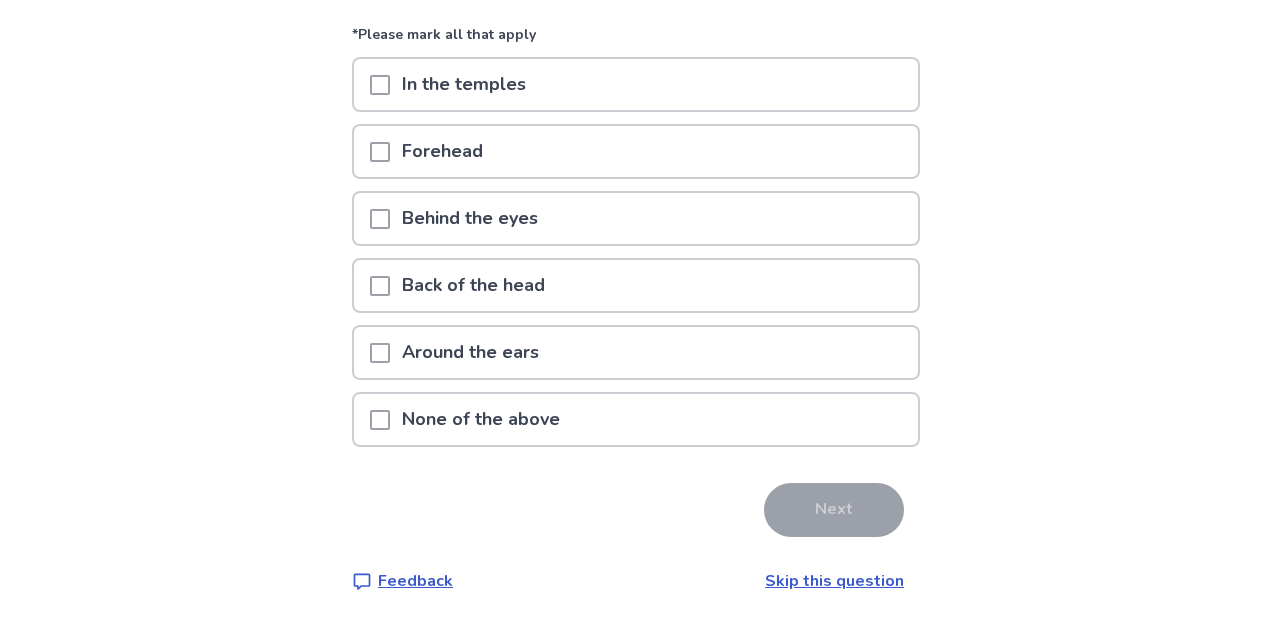 click on "Skip this question" at bounding box center [834, 581] 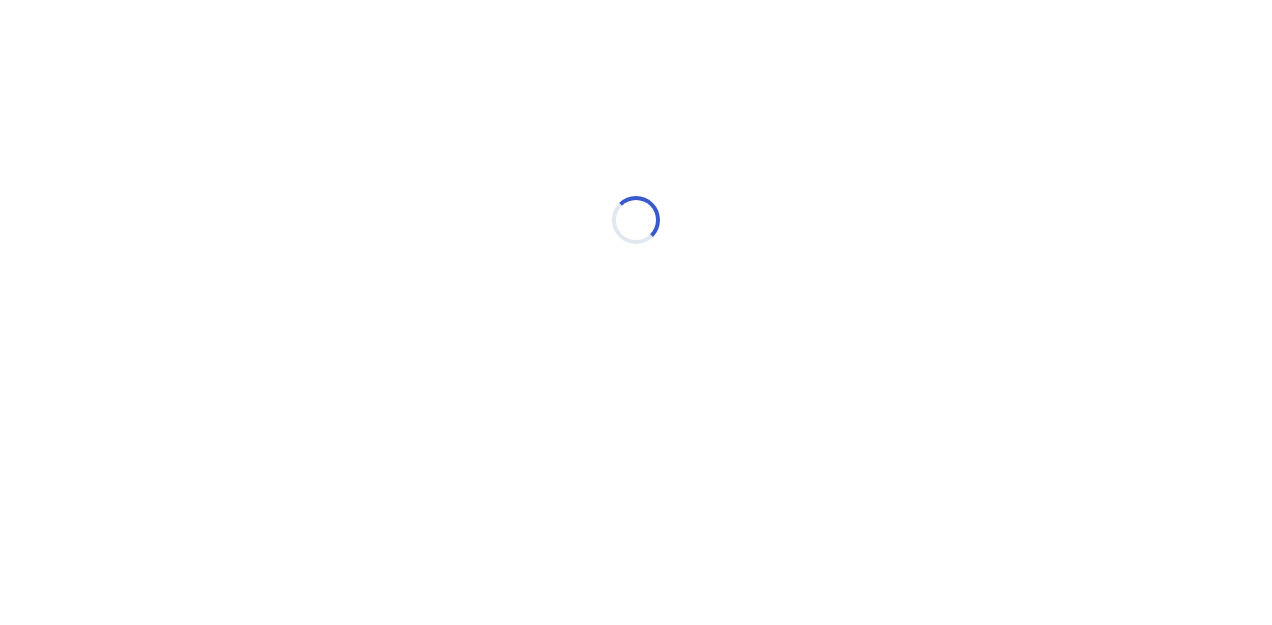 scroll, scrollTop: 0, scrollLeft: 0, axis: both 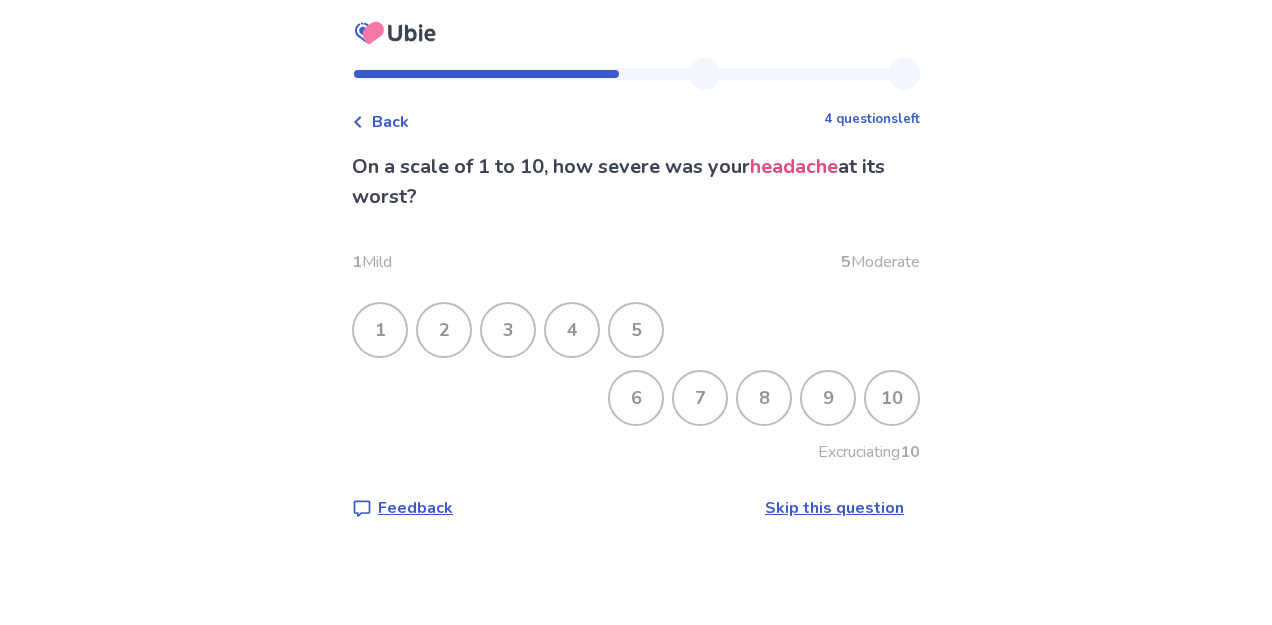 click on "Skip this question" at bounding box center [834, 508] 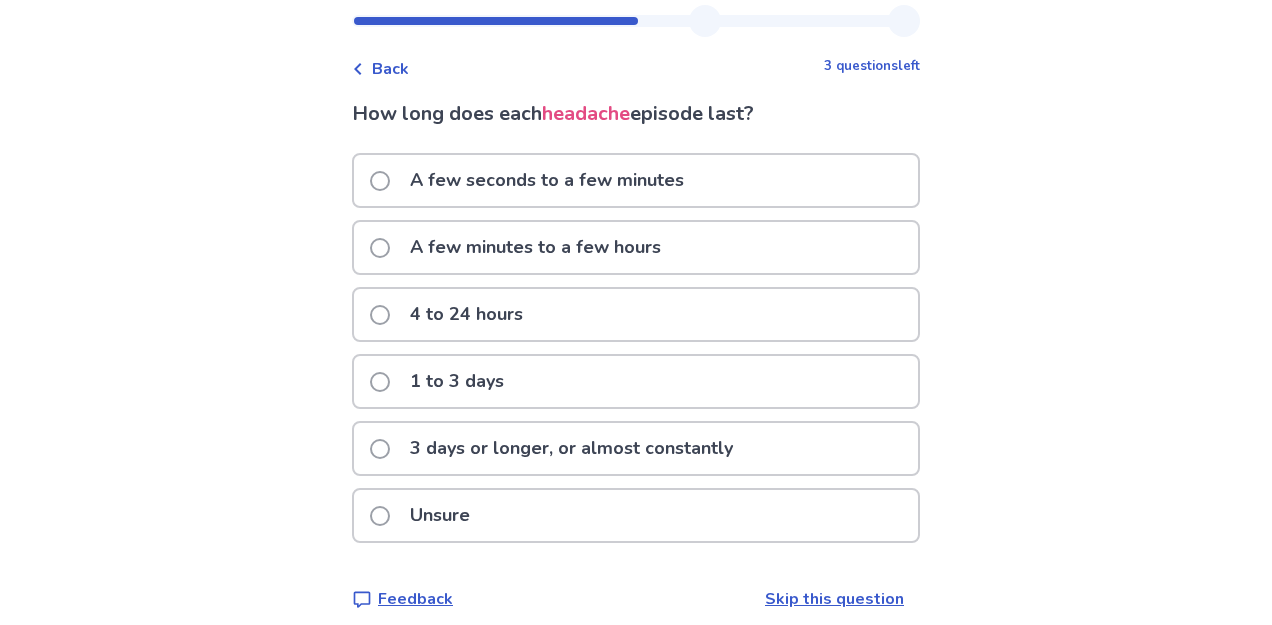scroll, scrollTop: 71, scrollLeft: 0, axis: vertical 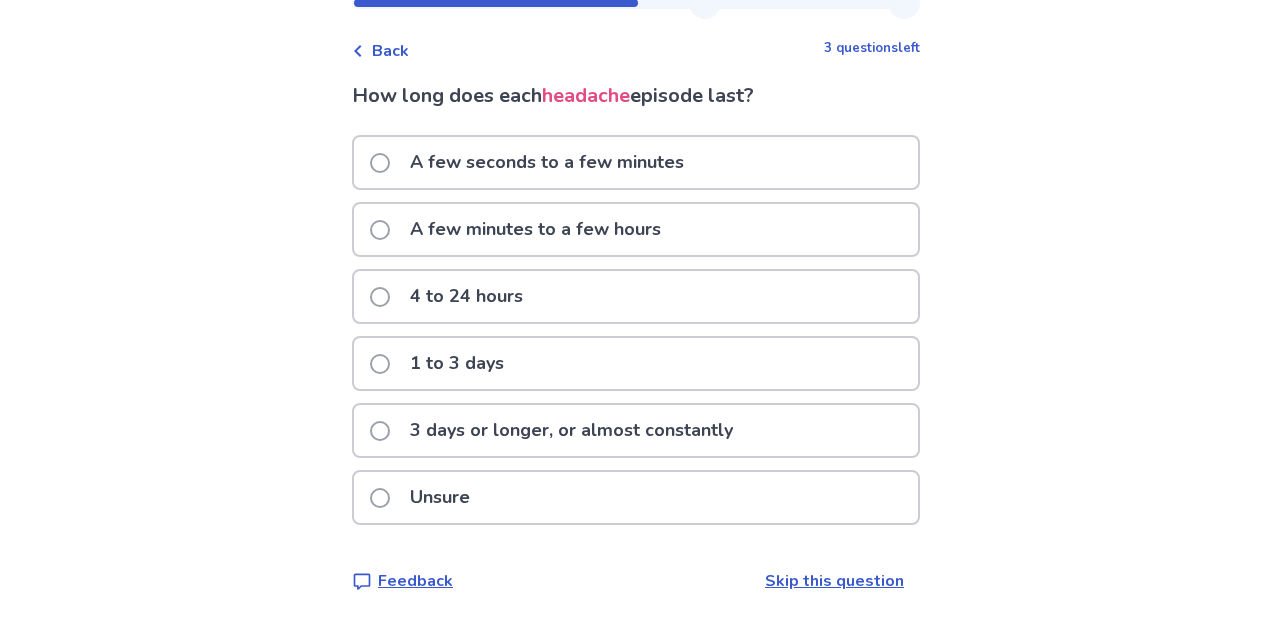 click on "Skip this question" at bounding box center (834, 581) 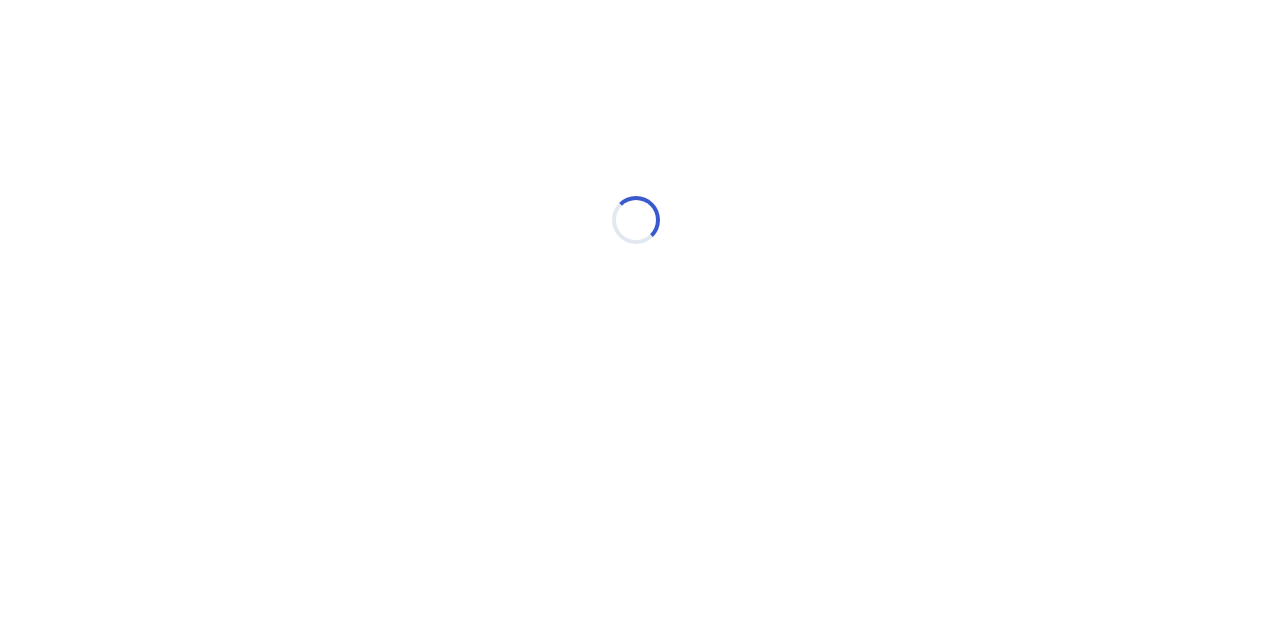 scroll, scrollTop: 0, scrollLeft: 0, axis: both 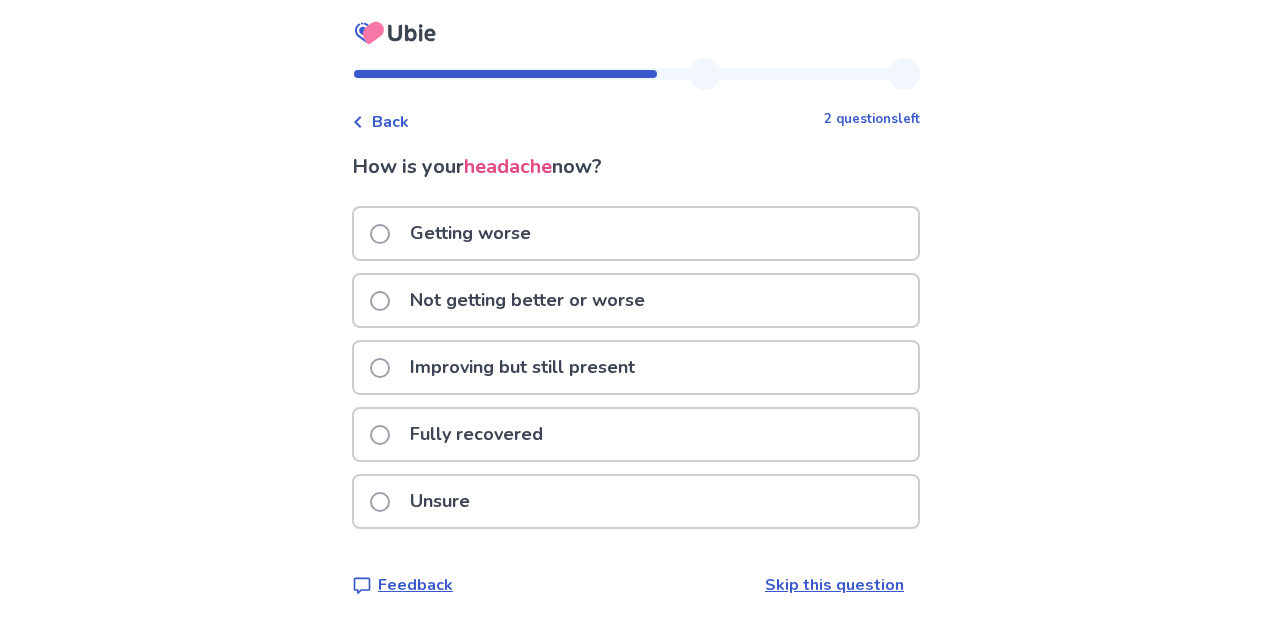 click on "Skip this question" at bounding box center [834, 585] 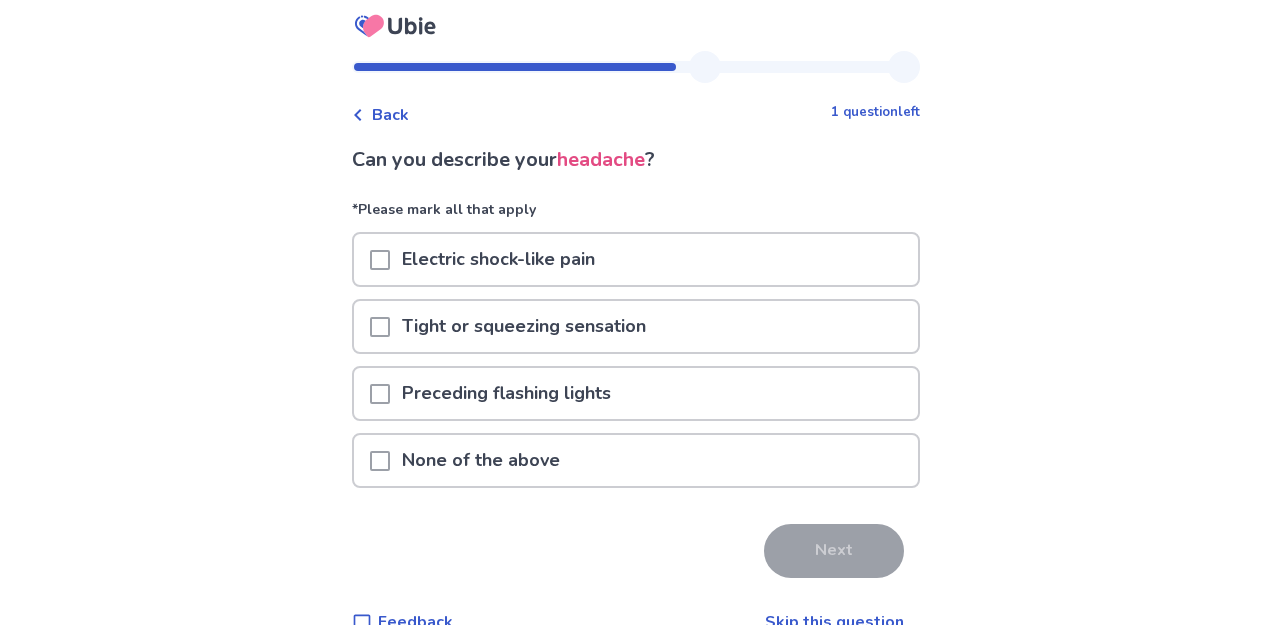 scroll, scrollTop: 48, scrollLeft: 0, axis: vertical 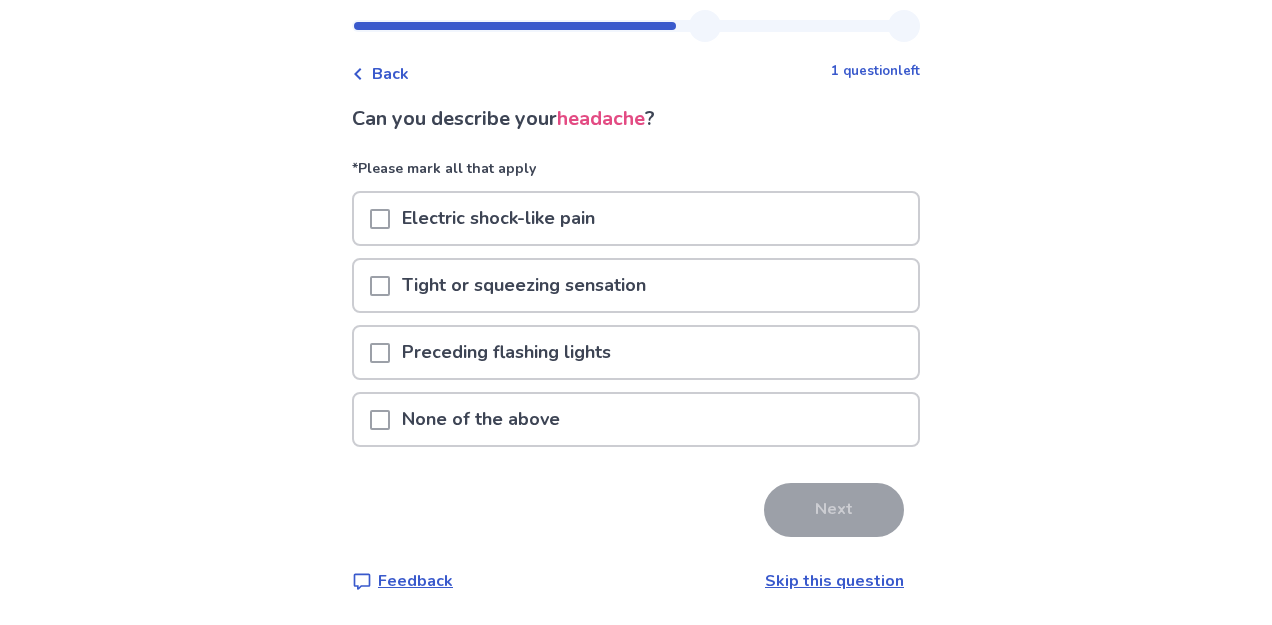 click on "Skip this question" at bounding box center [834, 581] 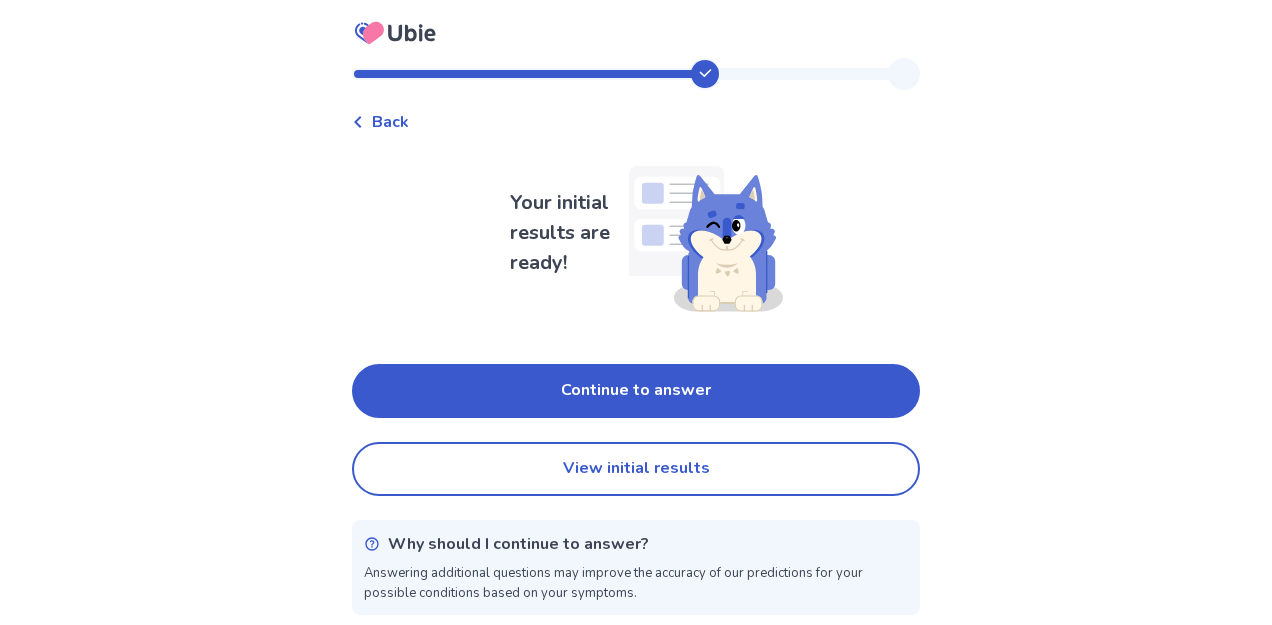 scroll, scrollTop: 6, scrollLeft: 0, axis: vertical 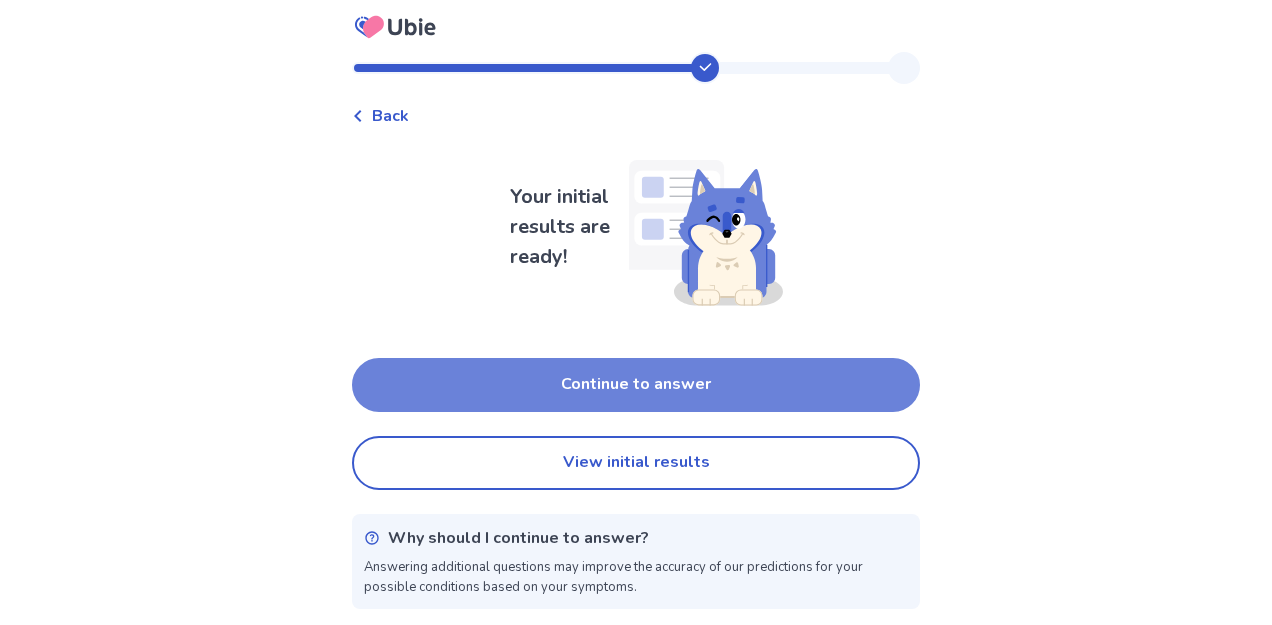 click on "Continue to answer" at bounding box center [636, 385] 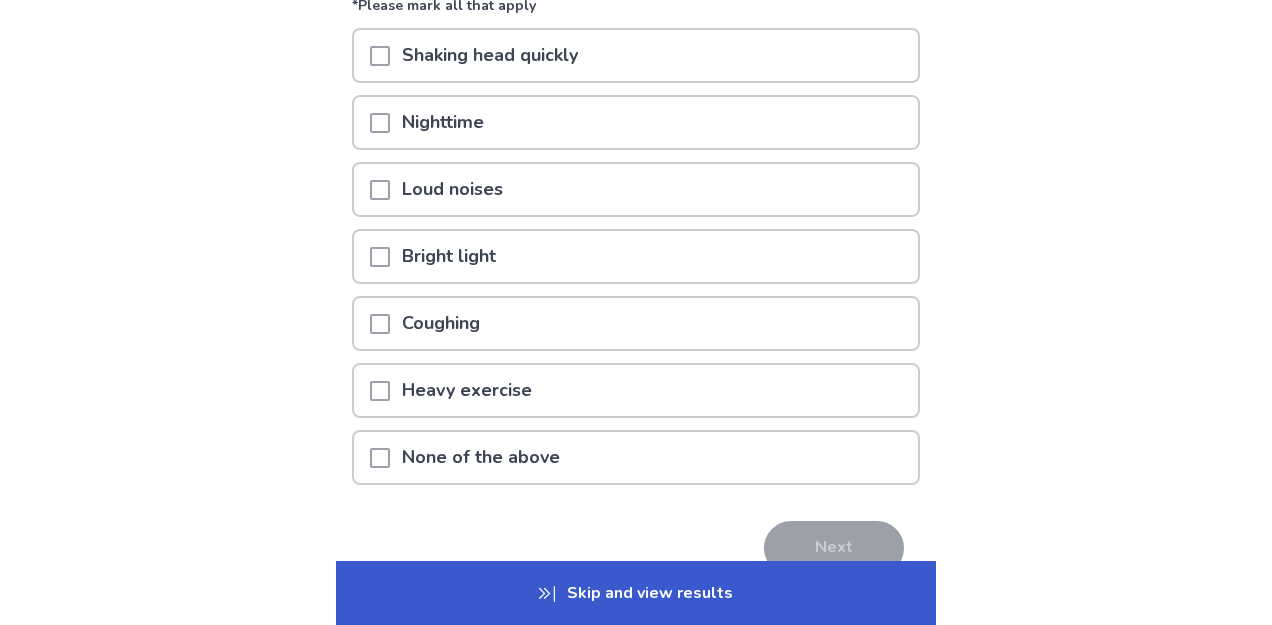 scroll, scrollTop: 313, scrollLeft: 0, axis: vertical 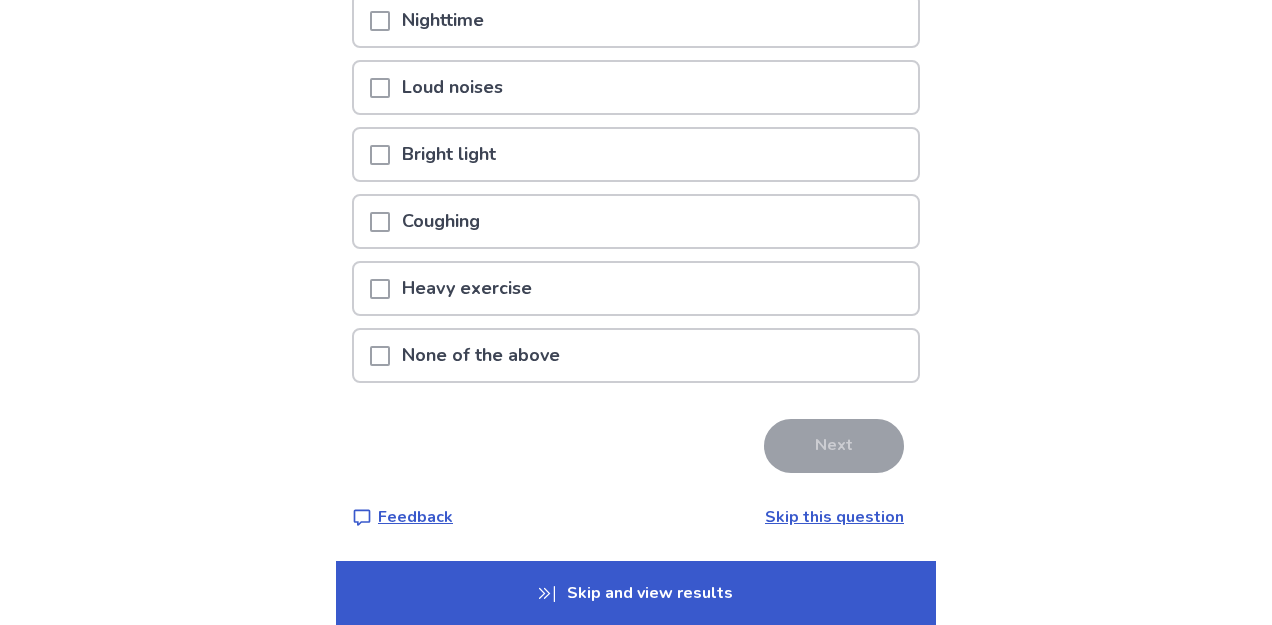 click on "Skip this question" at bounding box center (834, 517) 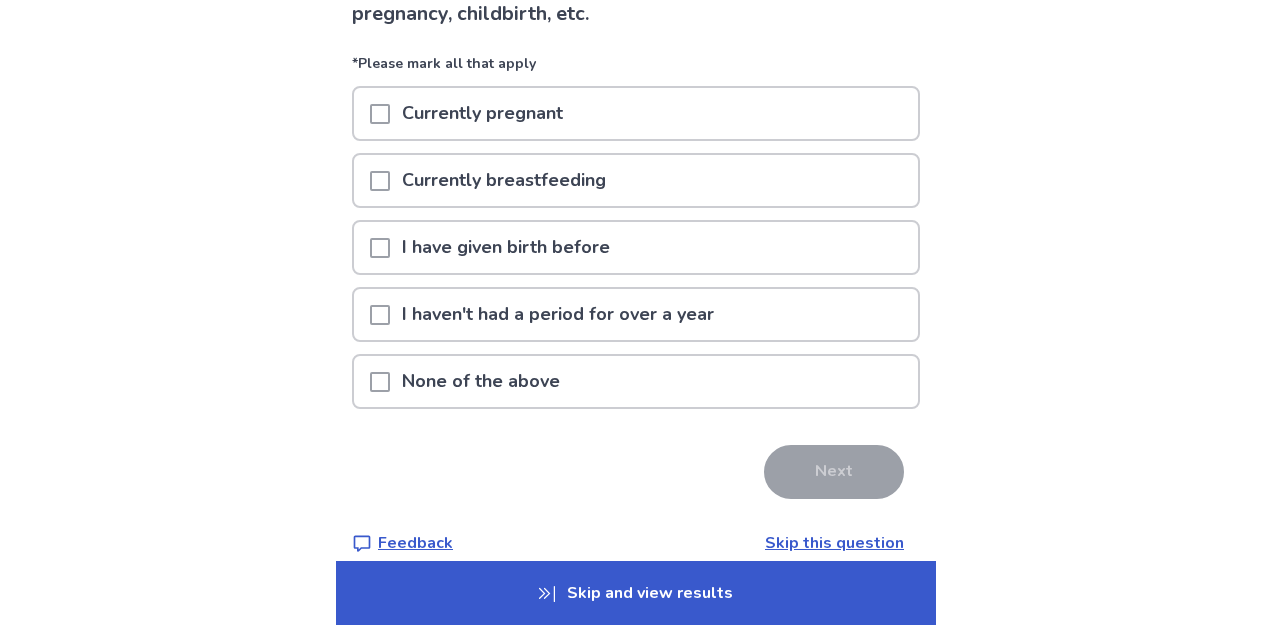 scroll, scrollTop: 209, scrollLeft: 0, axis: vertical 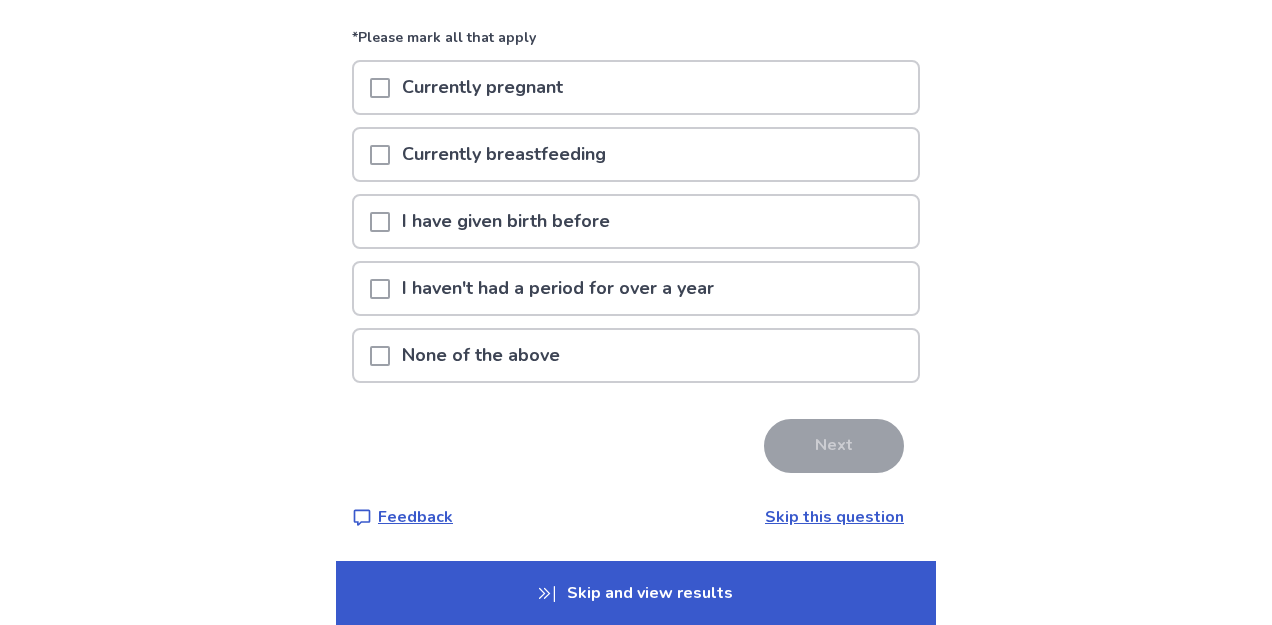 click on "Skip this question" at bounding box center (834, 517) 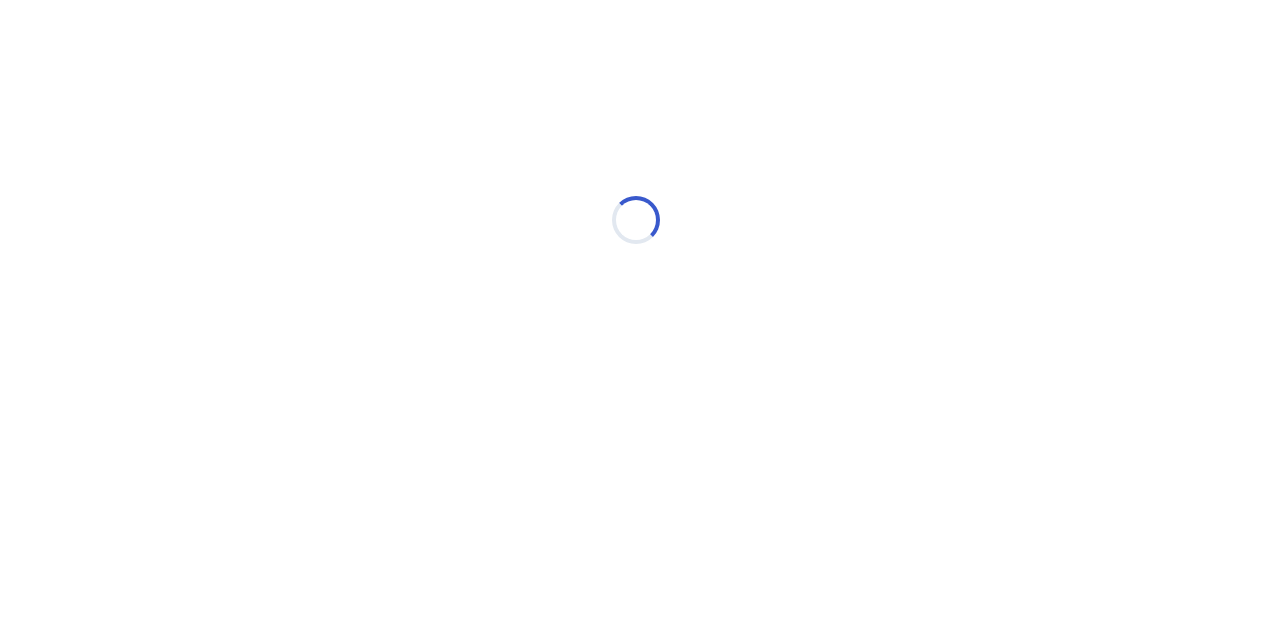 scroll, scrollTop: 0, scrollLeft: 0, axis: both 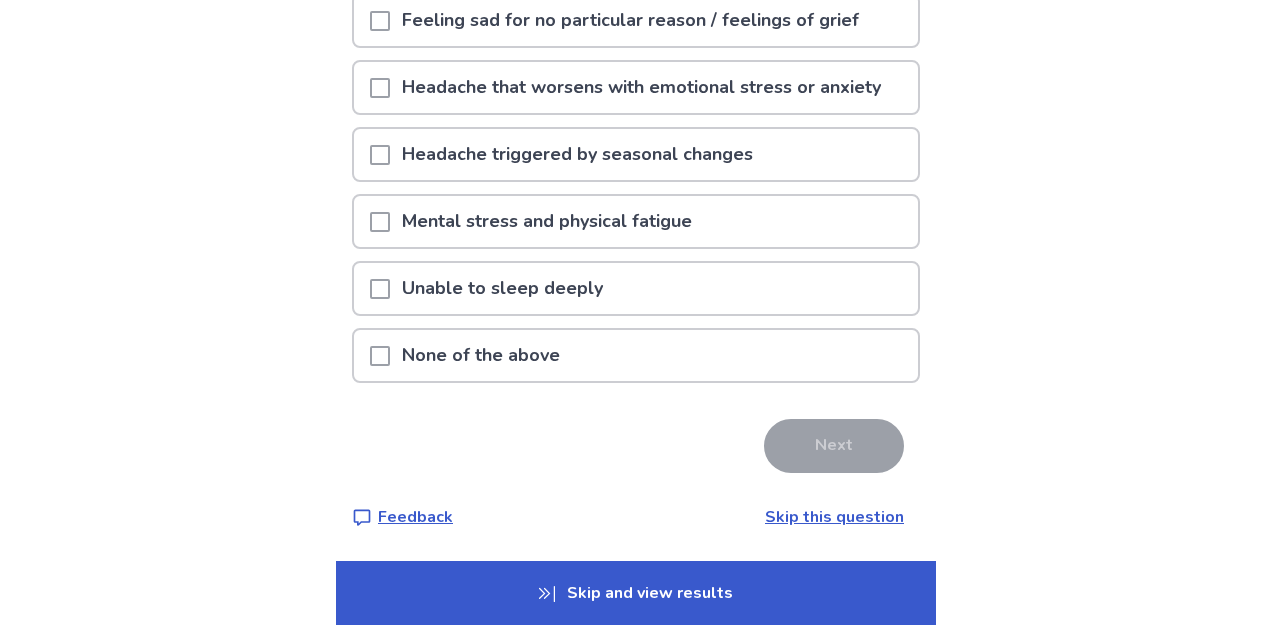 click on "Skip this question" at bounding box center (834, 517) 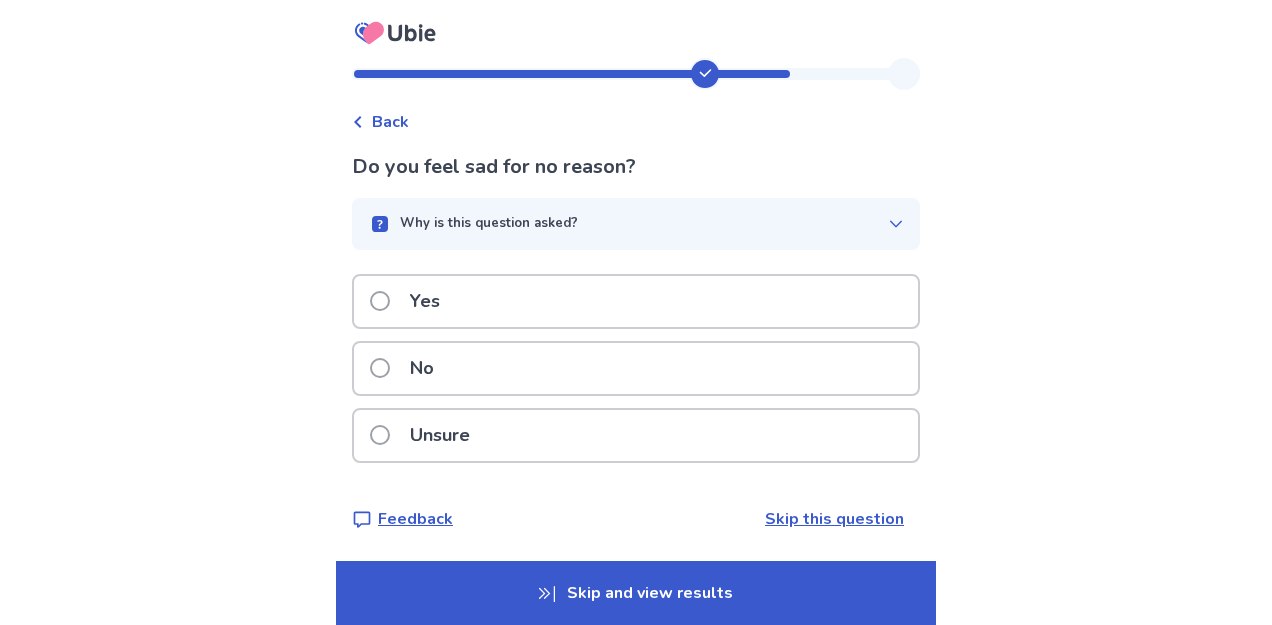 click on "Skip this question" at bounding box center [834, 519] 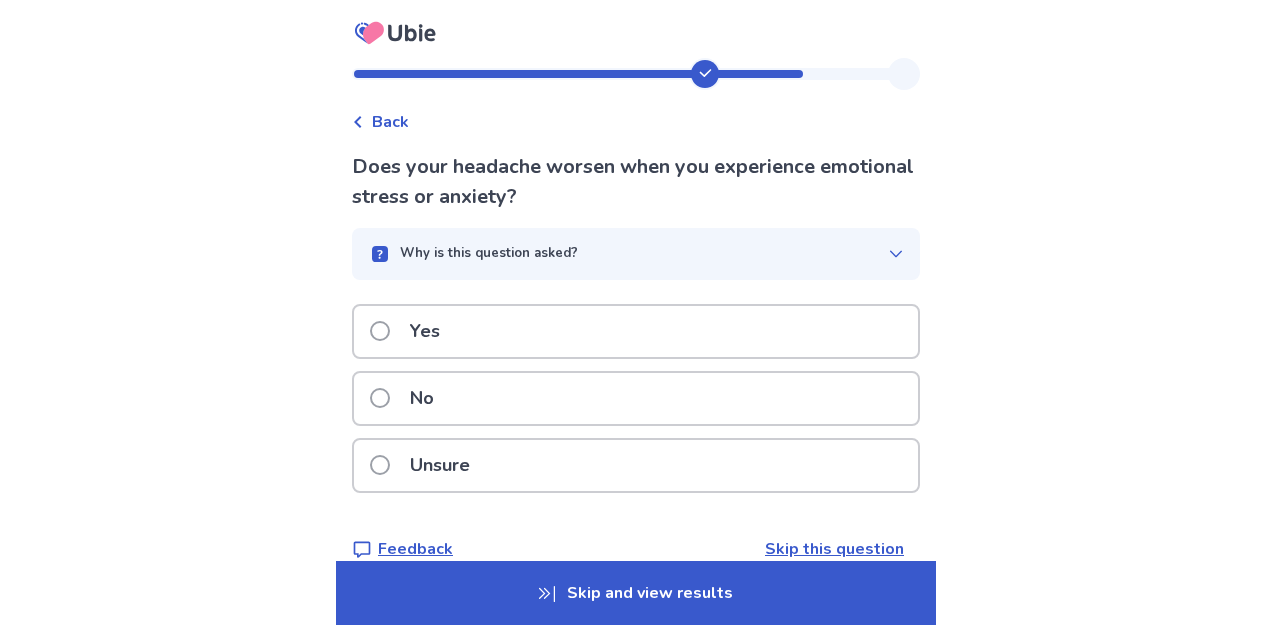click on "Skip this question" at bounding box center (834, 549) 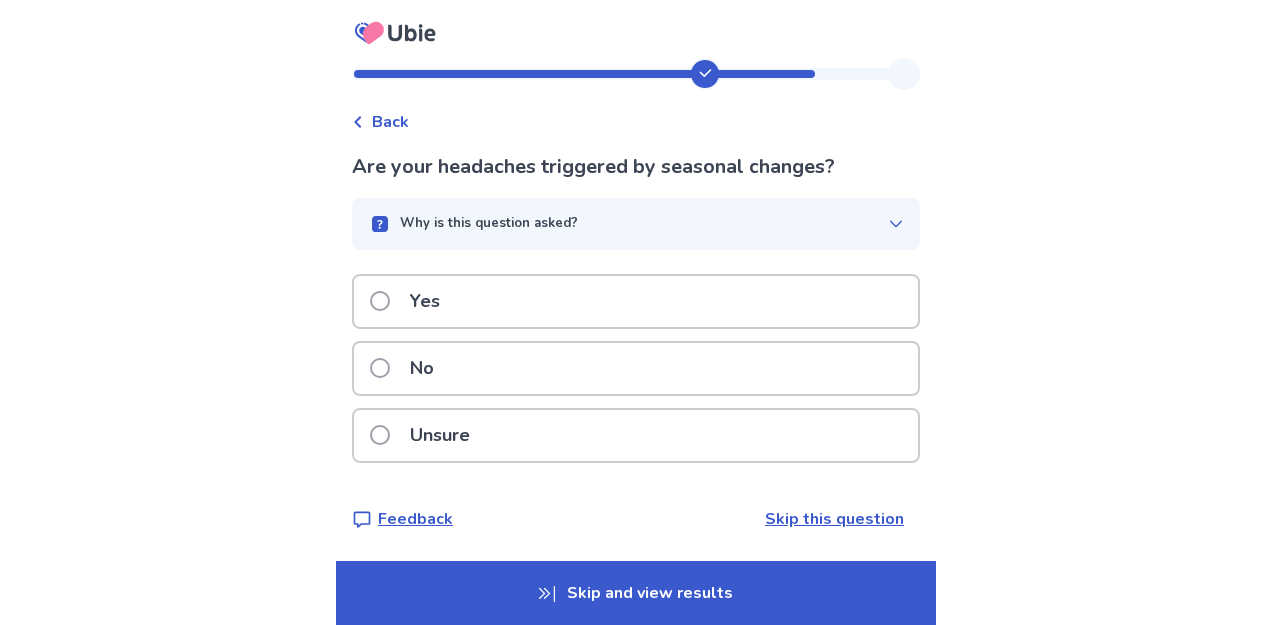 click on "Skip this question" at bounding box center [834, 519] 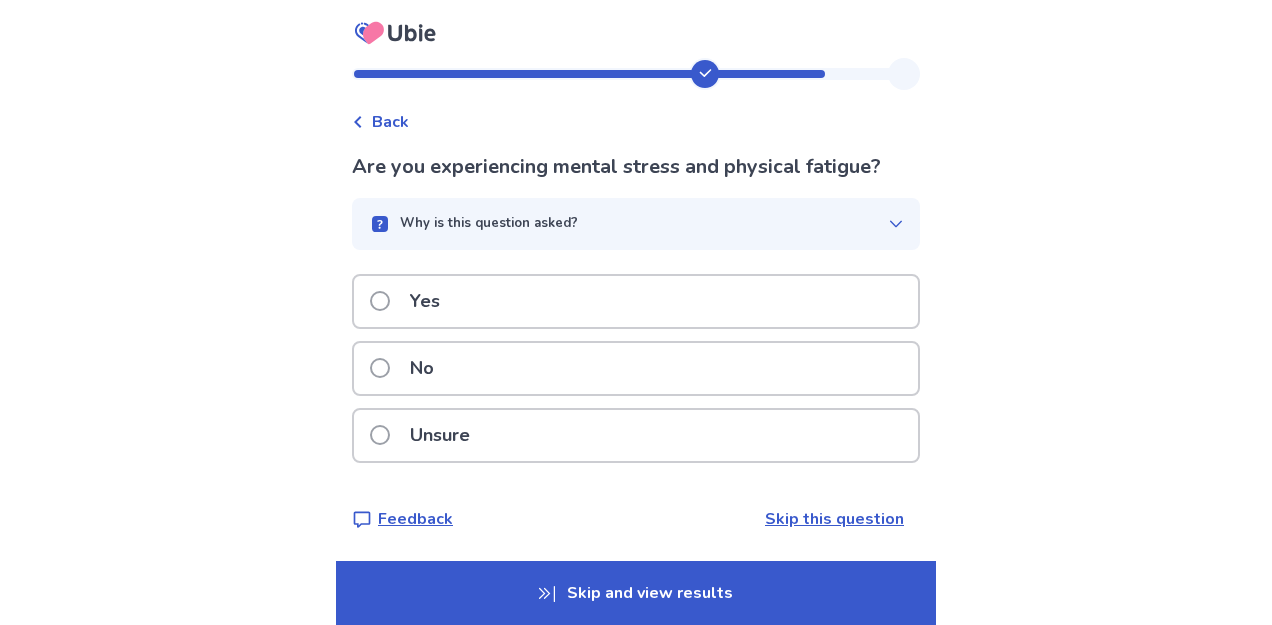 click on "Skip this question" at bounding box center [834, 519] 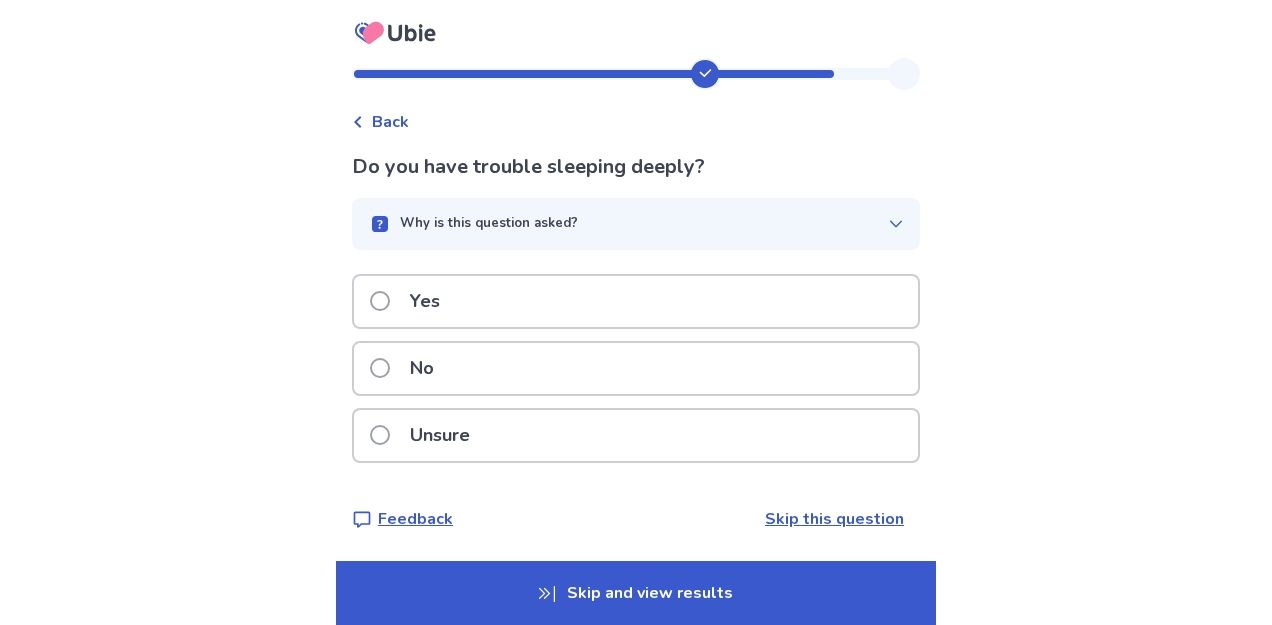 click on "Skip this question" at bounding box center [834, 519] 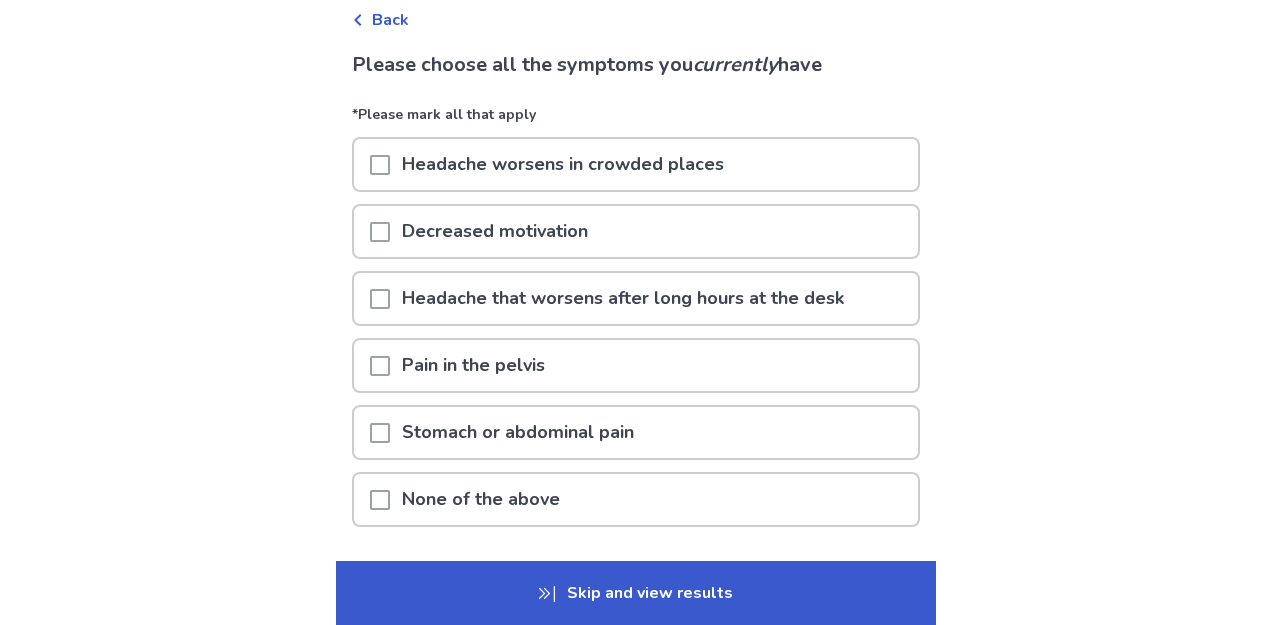 scroll, scrollTop: 221, scrollLeft: 0, axis: vertical 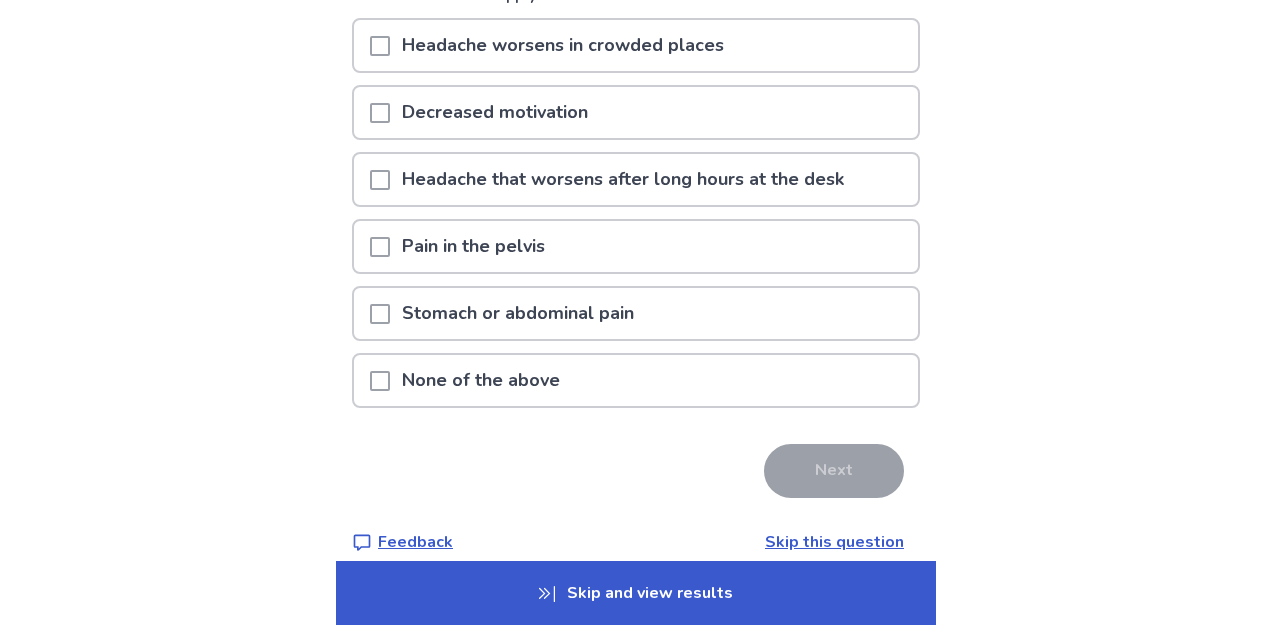 click on "Skip this question" at bounding box center [834, 542] 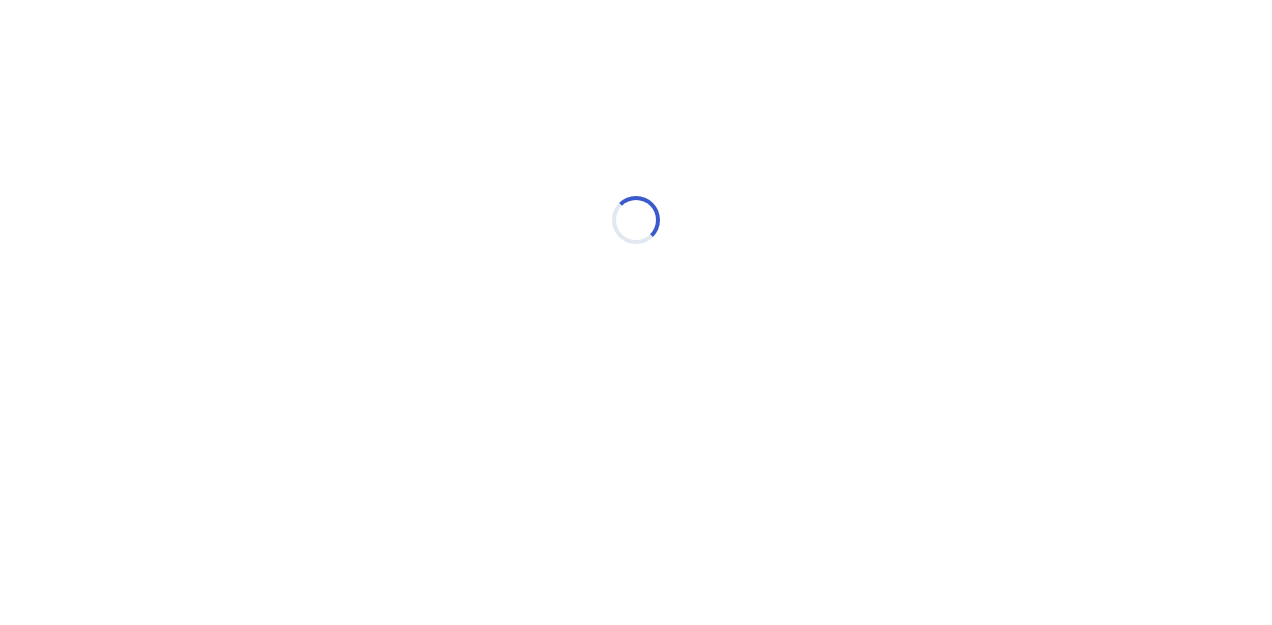 scroll, scrollTop: 0, scrollLeft: 0, axis: both 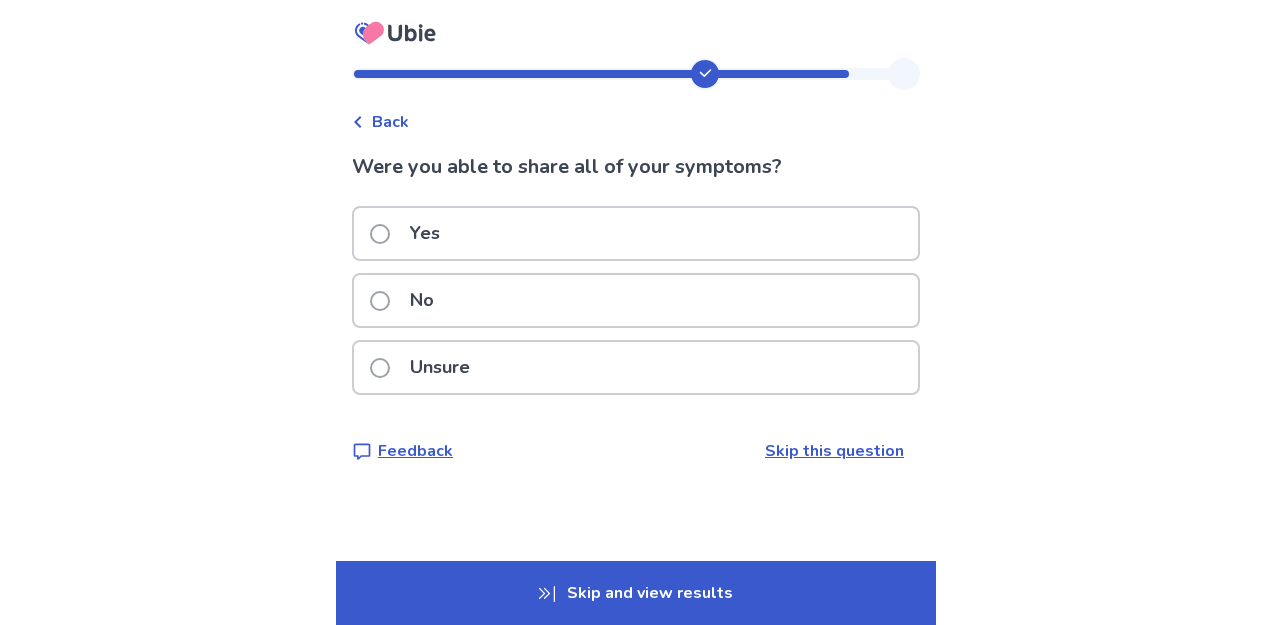 click on "Yes" at bounding box center (636, 233) 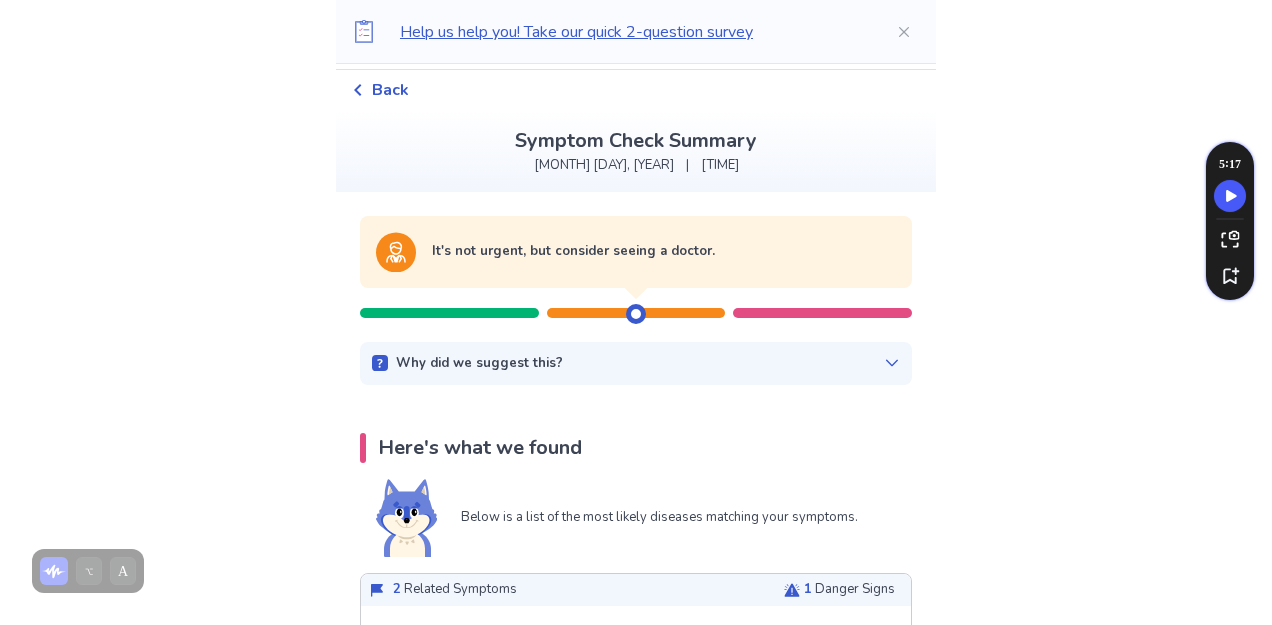 scroll, scrollTop: 0, scrollLeft: 0, axis: both 